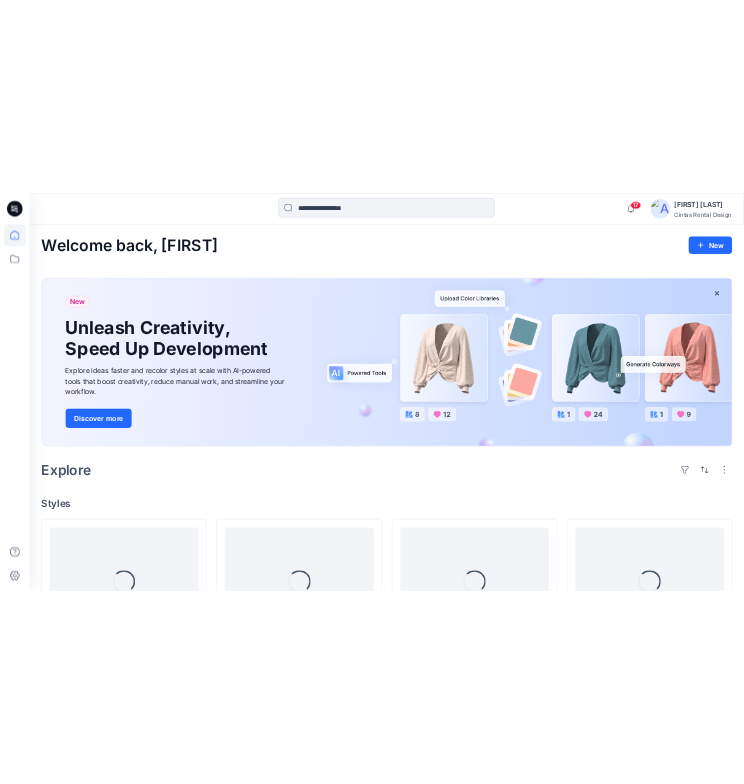 scroll, scrollTop: 0, scrollLeft: 0, axis: both 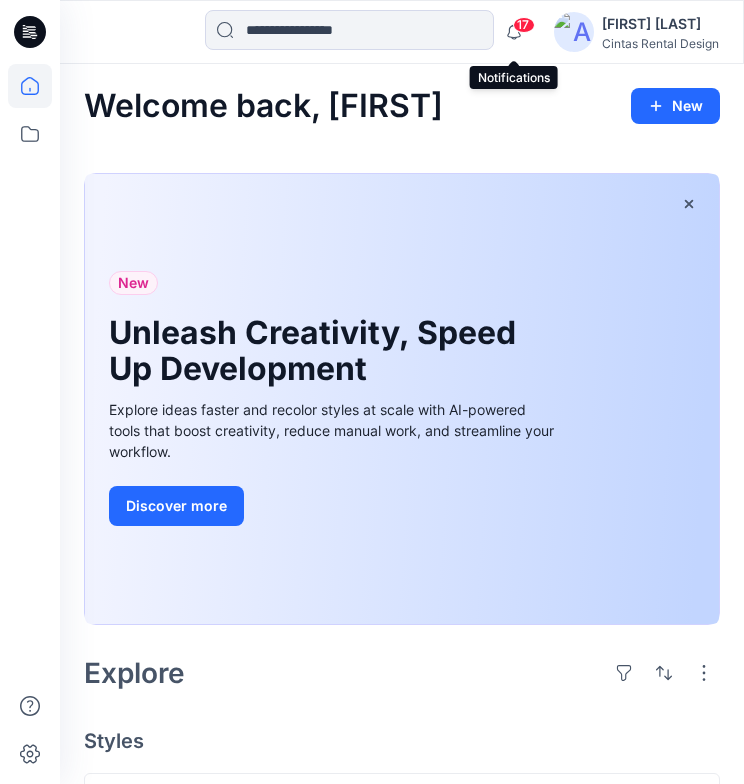 click on "17" at bounding box center [524, 25] 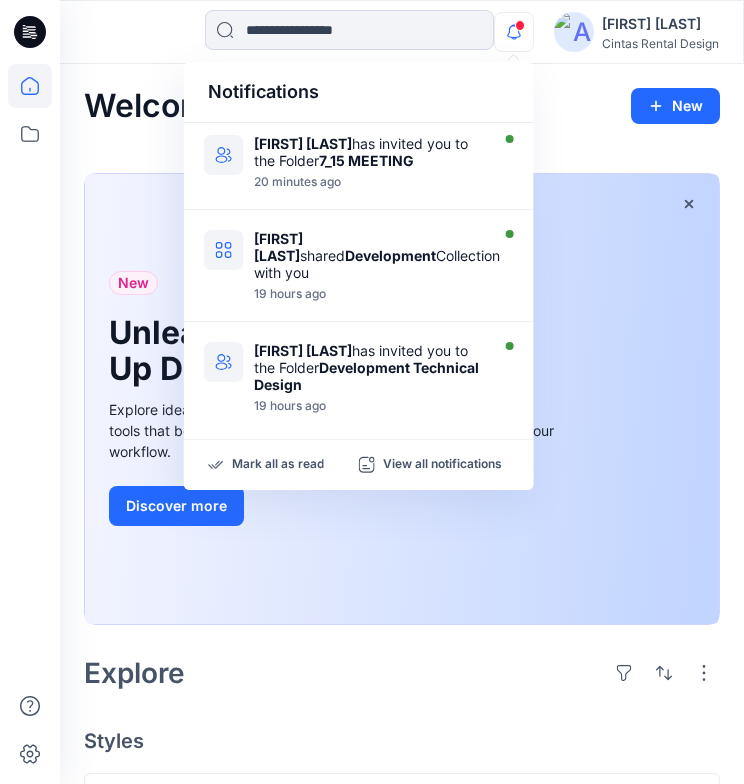 click on "Welcome back, [FIRST] New New Unleash Creativity, Speed Up Development Explore ideas faster and recolor styles at scale with AI-powered tools that boost creativity, reduce manual work, and streamline your workflow. Discover more Explore Styles 56978 Updated 25 minutes ago 53532 M's Updated 9 hours ago 53532 M's Updated 9 hours ago BUISCAS Updated 9 hours ago NAME Updated 9 hours ago 56978 Updated 20 hours ago 56978 Men's Cintas 4 way All Day Stretch Shirt LS Updated 21 hours ago 56978 Updated 21 hours ago Name Badge Updated a day ago 49935 Cintas ComfortFlex Men's E-Vis Vented Shirt Updated 2 days ago 371 Carhartt® AR/FR Pant Updated 2 days ago 294 Carhartt® AR/FR Shirt Updated 2 days ago Loading..." at bounding box center (402, 3398) 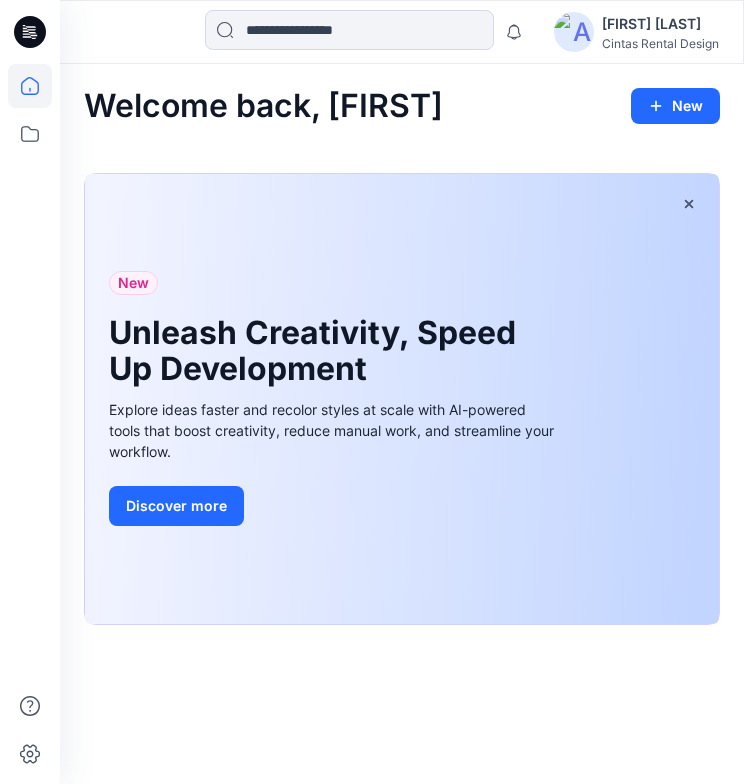 scroll, scrollTop: 0, scrollLeft: 0, axis: both 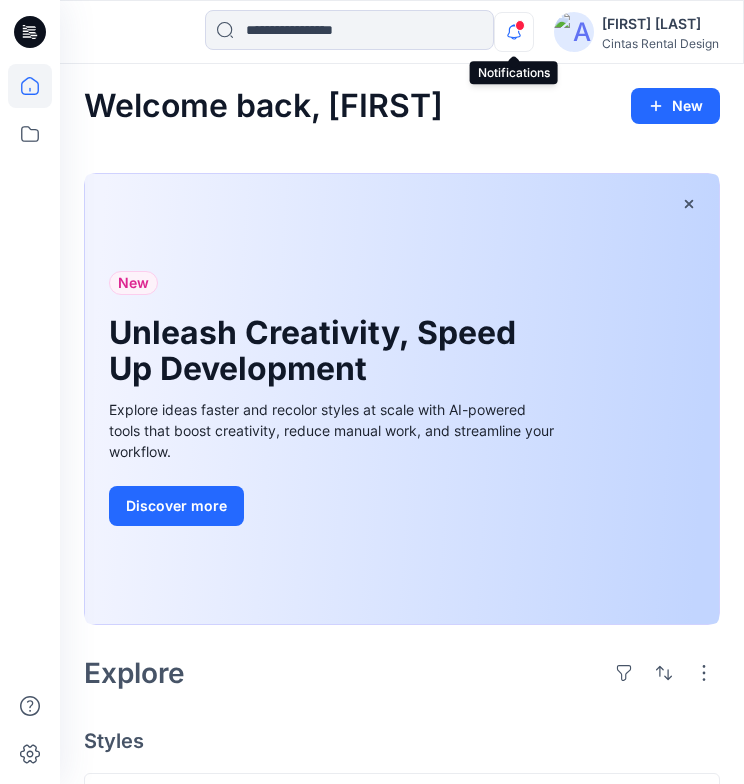 click 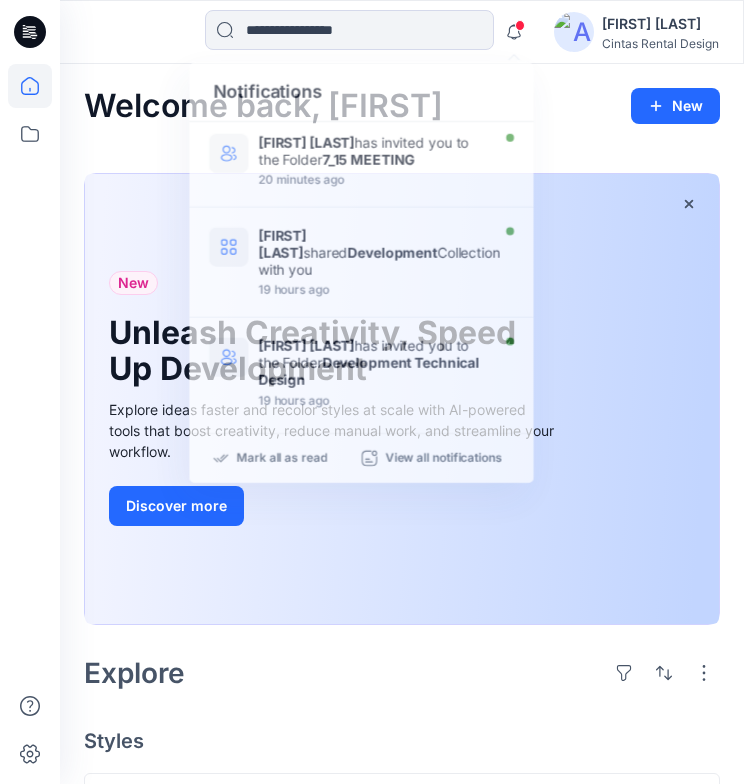 click on "Welcome back, Amy New" at bounding box center (402, 106) 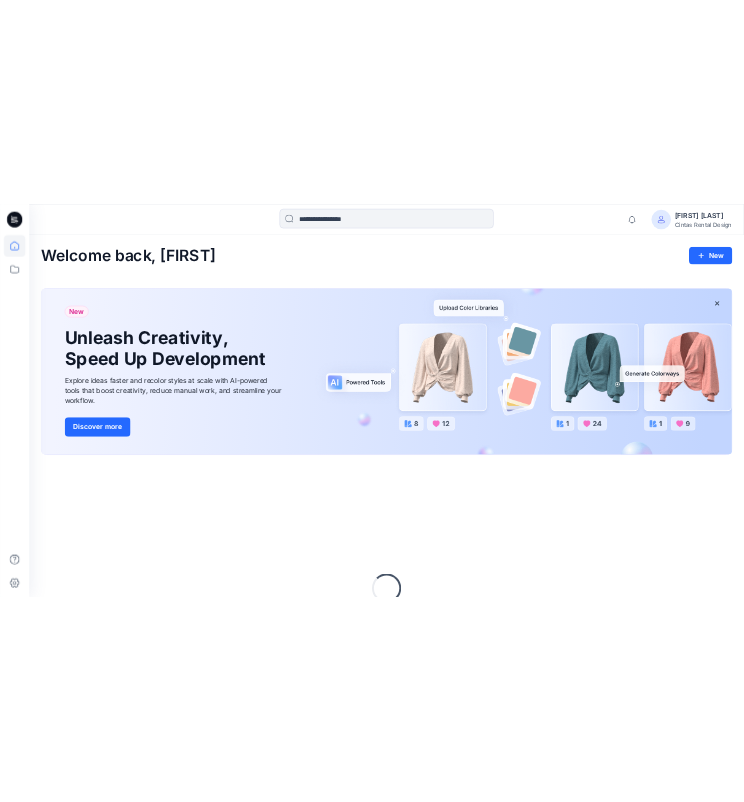 scroll, scrollTop: 0, scrollLeft: 0, axis: both 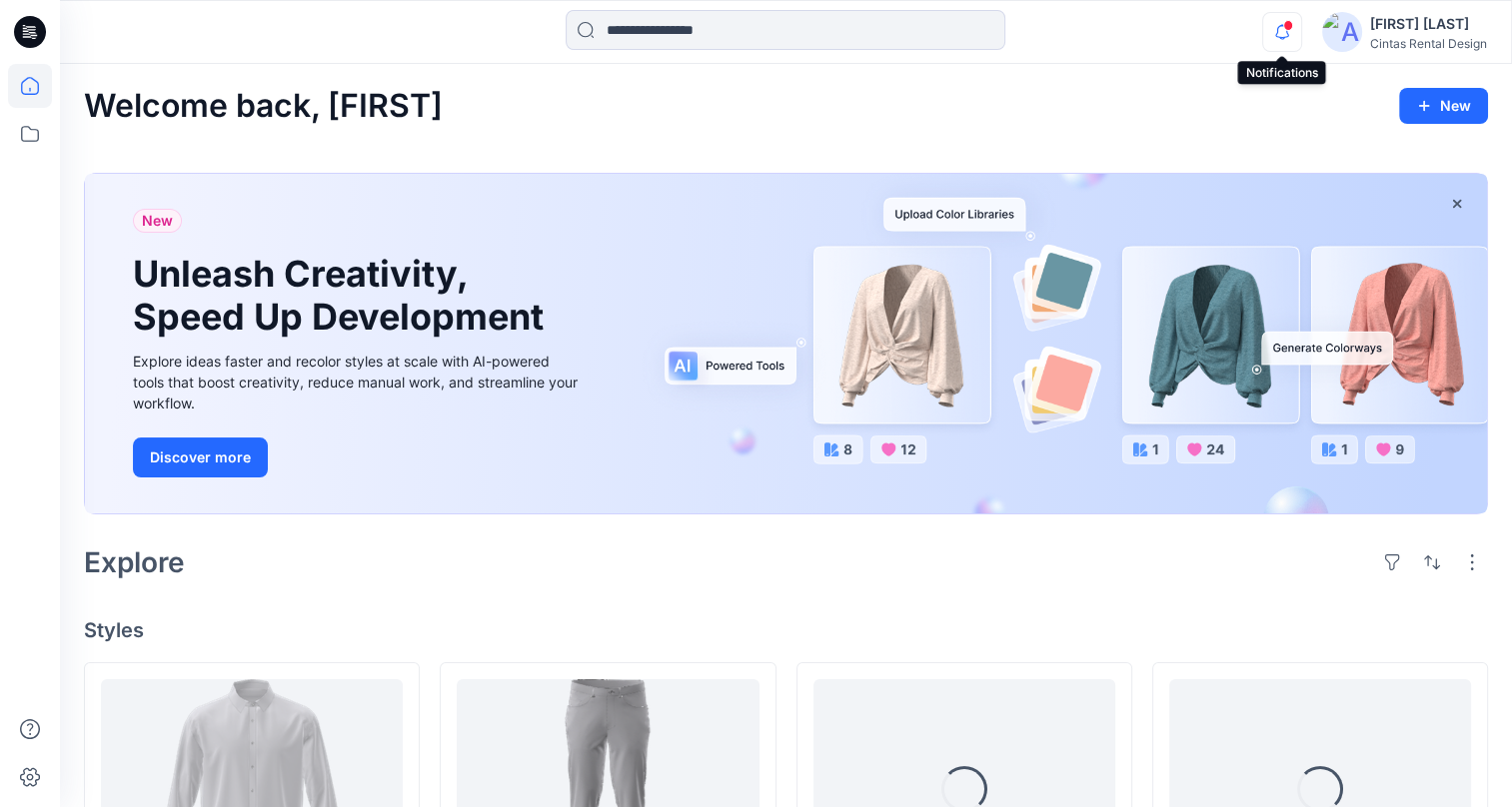click 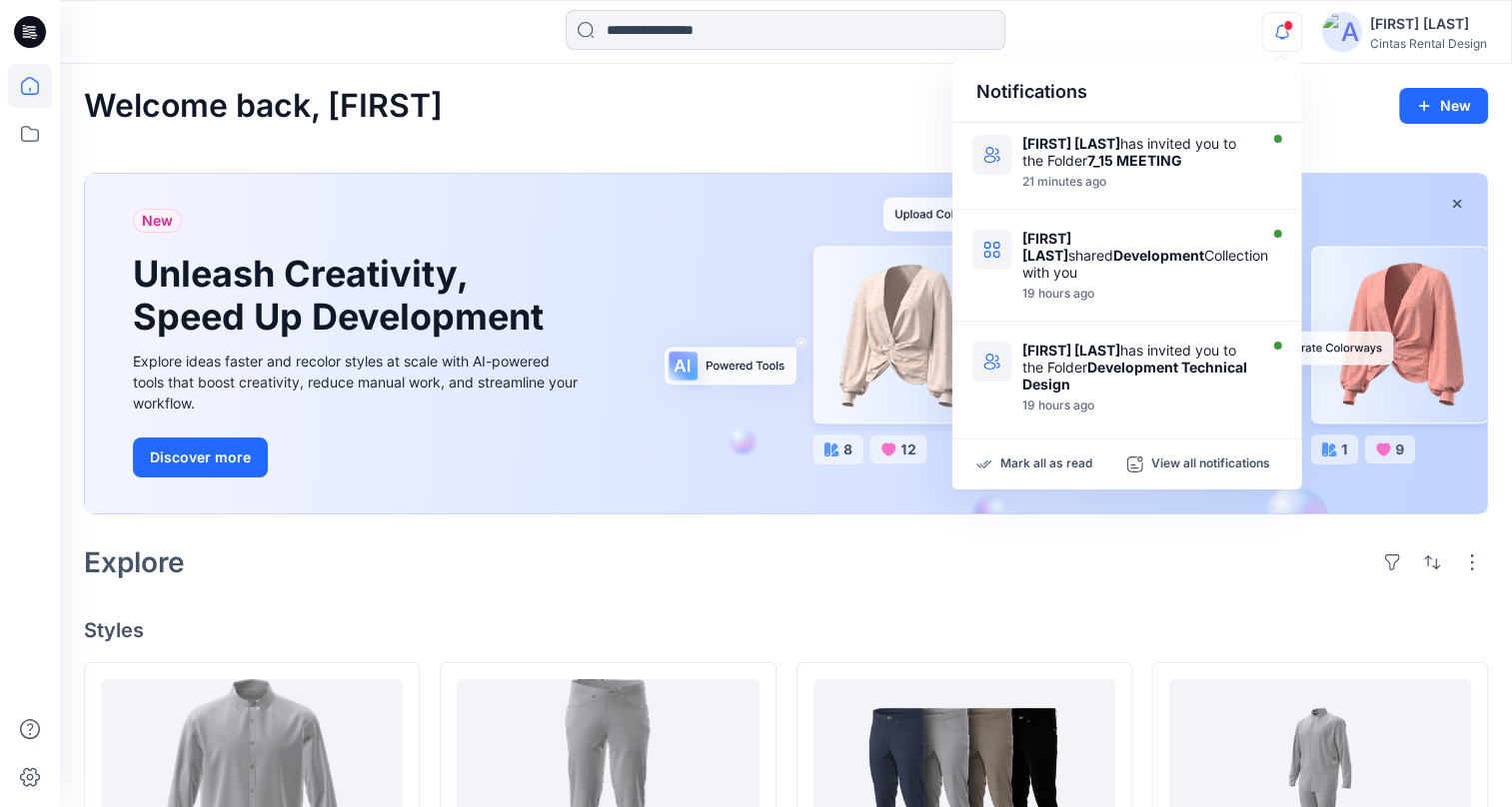 click on "Notifications" at bounding box center [1127, 92] 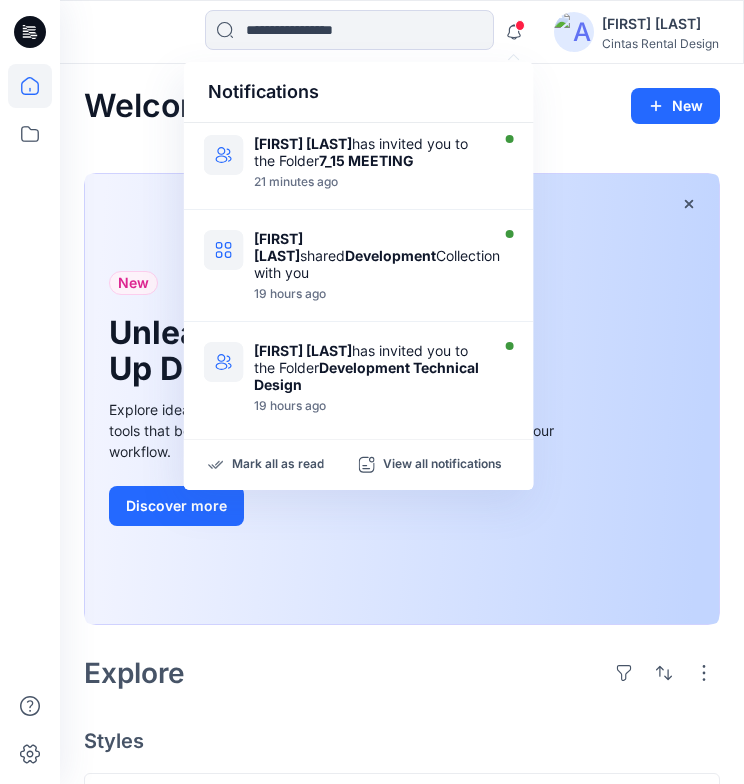 click on "Welcome back, [FIRST] New New Unleash Creativity, Speed Up Development Explore ideas faster and recolor styles at scale with AI-powered tools that boost creativity, reduce manual work, and streamline your workflow. Discover more Explore Styles 56978 Updated 25 minutes ago 53532 M's Updated 9 hours ago 53532 M's Updated 9 hours ago BUISCAS Updated 9 hours ago NAME Updated 9 hours ago 56978 Updated 20 hours ago 56978 Men's Cintas 4 way All Day Stretch Shirt LS Updated 21 hours ago 56978 Updated 21 hours ago Name Badge Updated a day ago 49935 Cintas ComfortFlex Men's E-Vis Vented Shirt Updated 2 days ago 371 Carhartt® AR/FR Pant Updated 2 days ago 294 Carhartt® AR/FR Shirt Updated 2 days ago Loading..." at bounding box center [402, 3398] 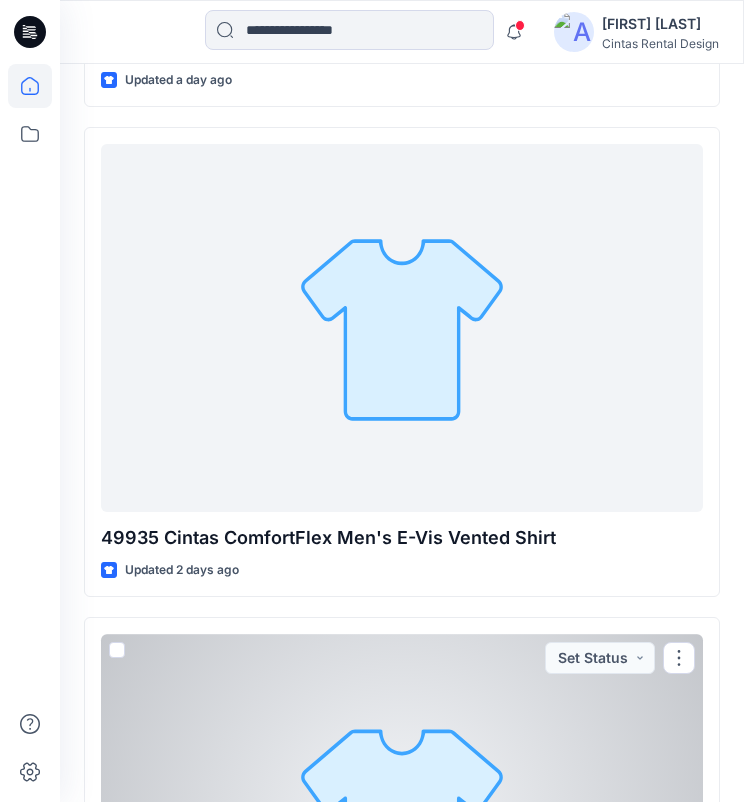 scroll, scrollTop: 5056, scrollLeft: 0, axis: vertical 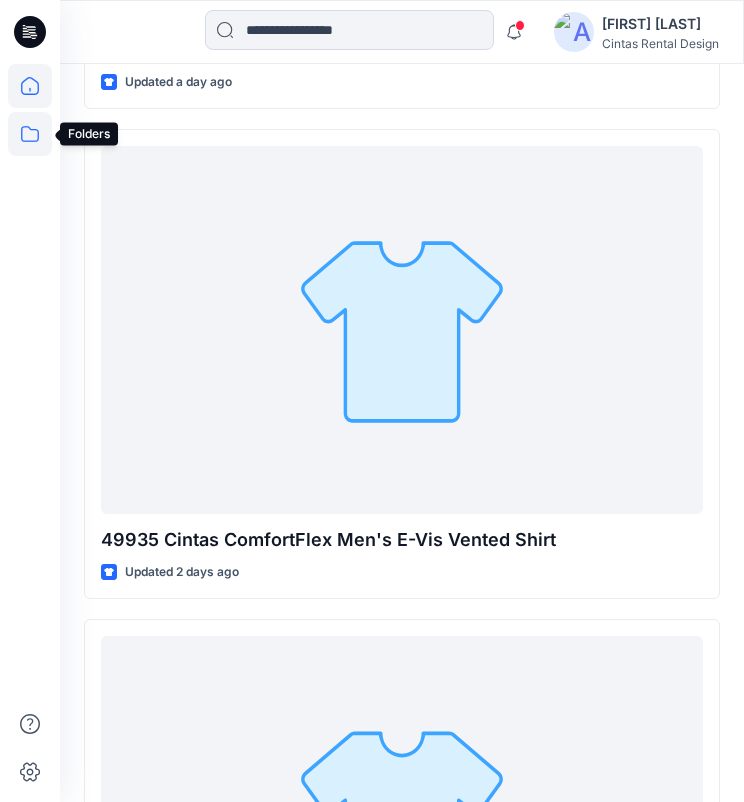 click 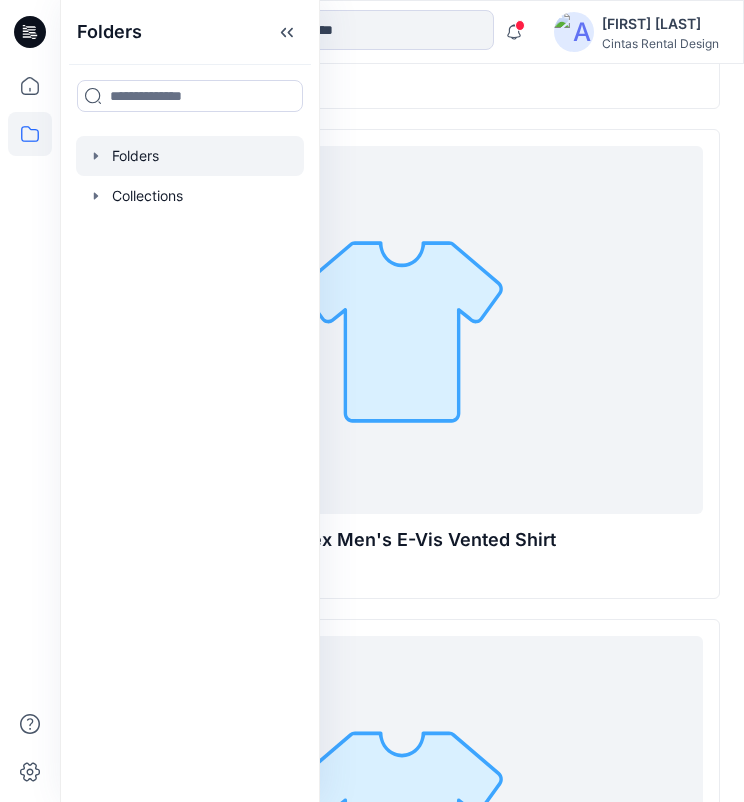 click 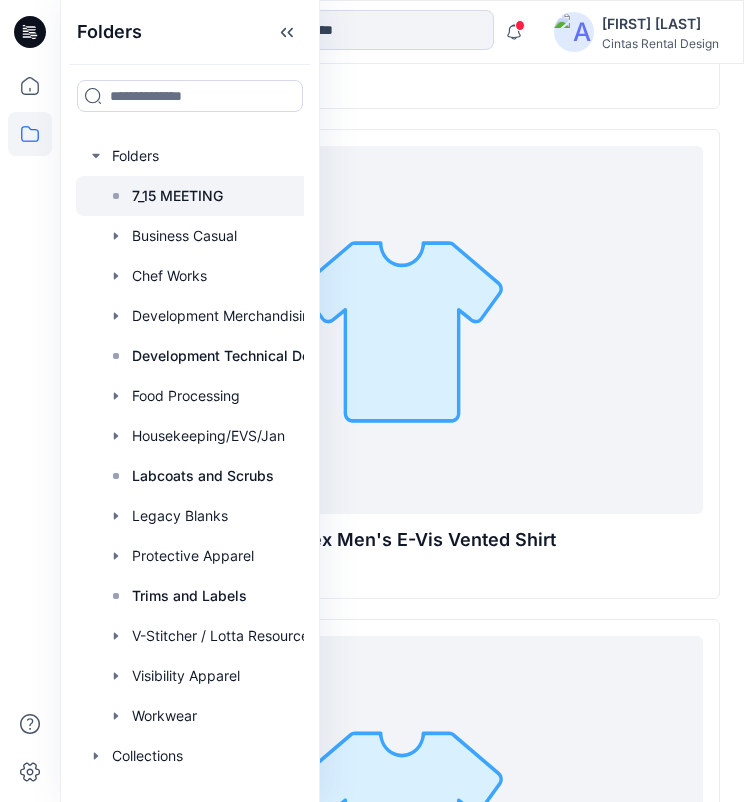 click on "7_15 MEETING" at bounding box center (177, 196) 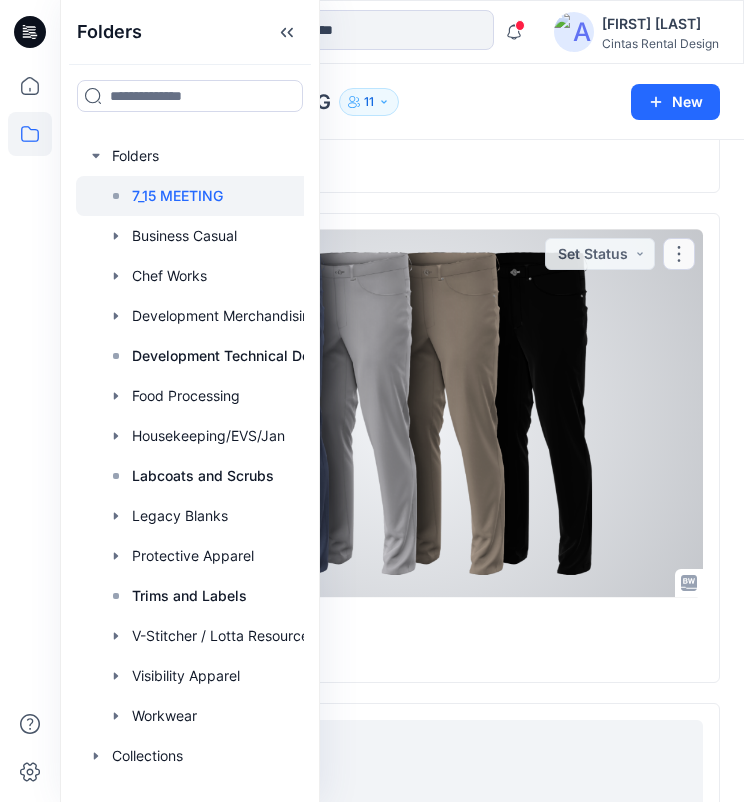 scroll, scrollTop: 992, scrollLeft: 0, axis: vertical 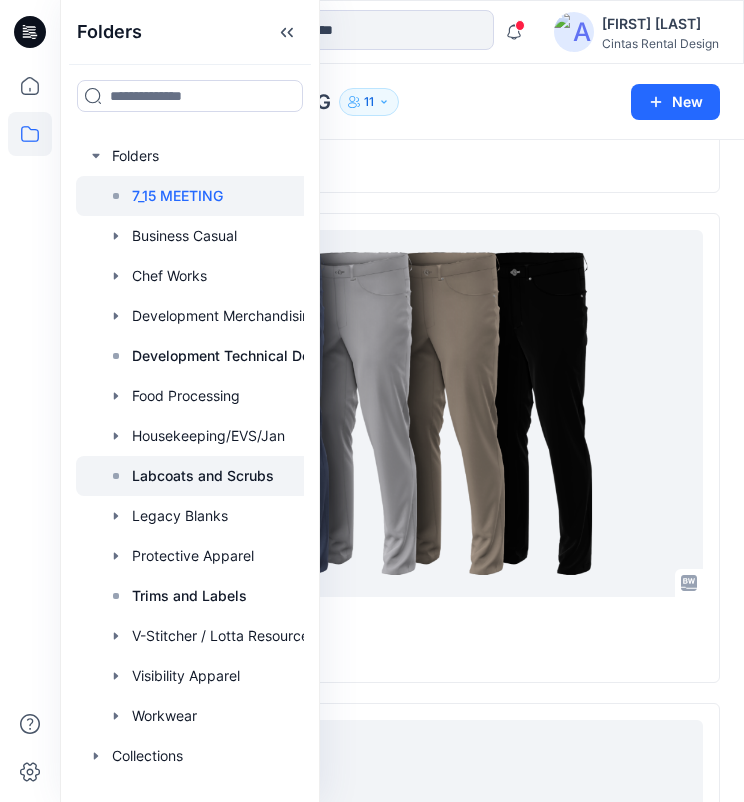 click 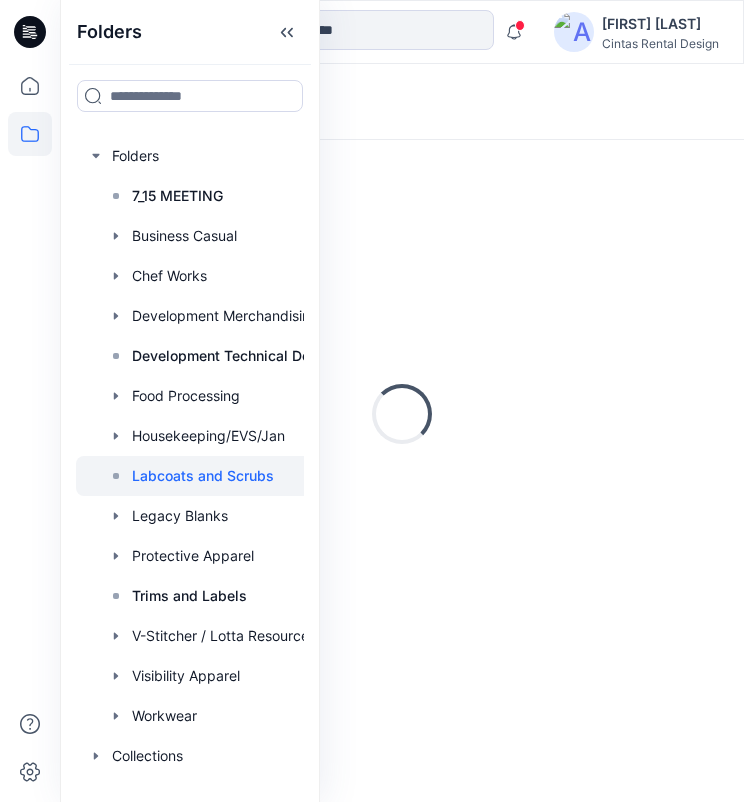 scroll, scrollTop: 0, scrollLeft: 0, axis: both 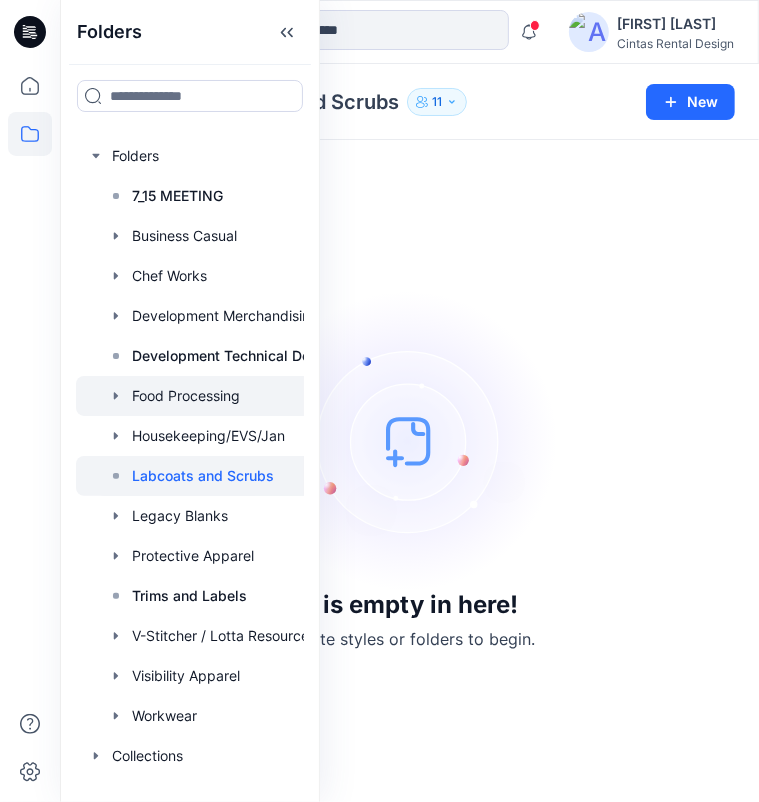 click 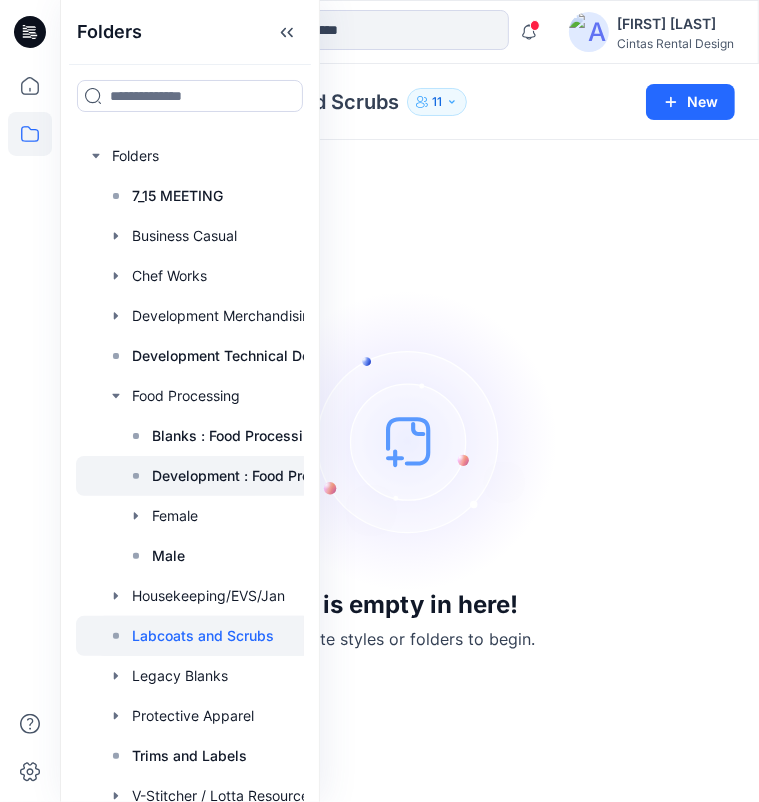 click on "Development : Food Processing" at bounding box center [257, 476] 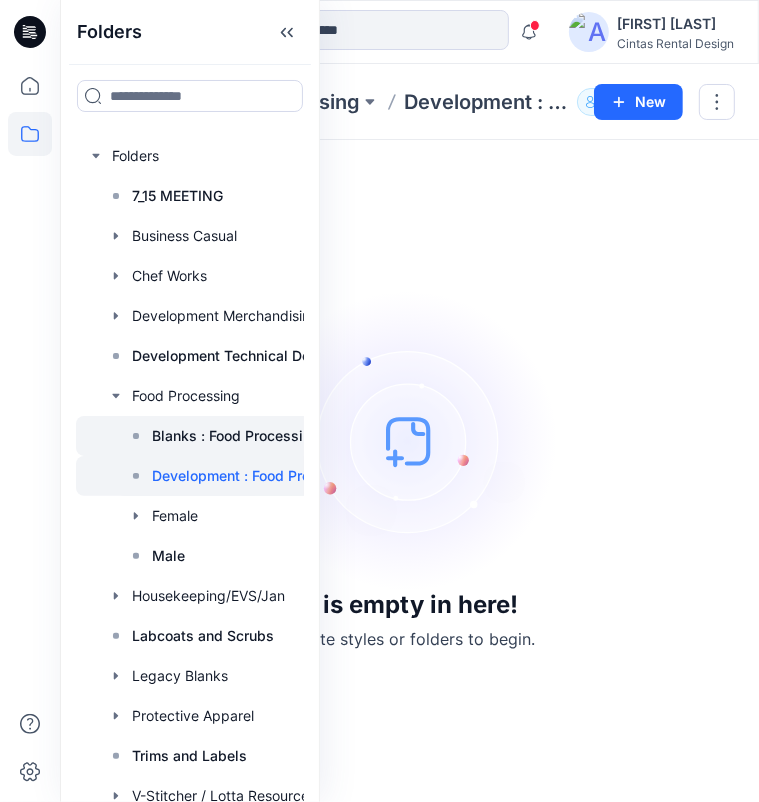 click at bounding box center [225, 436] 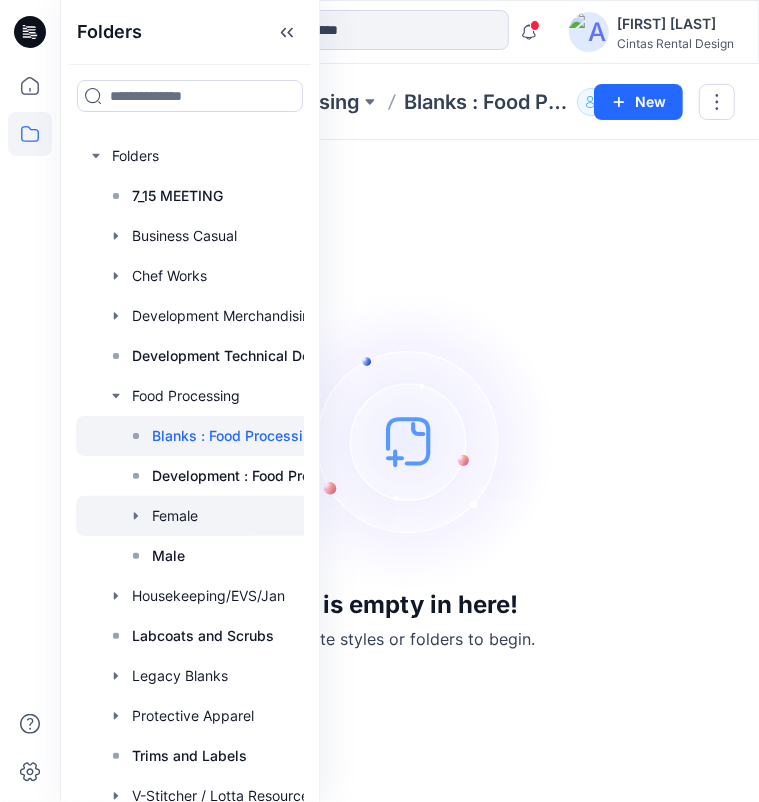 click at bounding box center (225, 516) 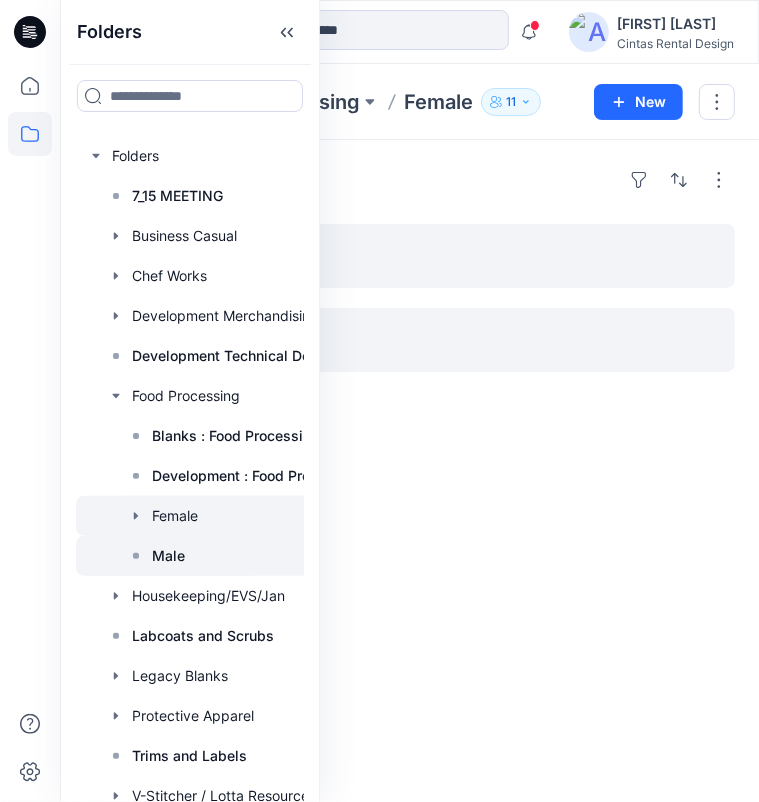 click on "Male" at bounding box center (168, 556) 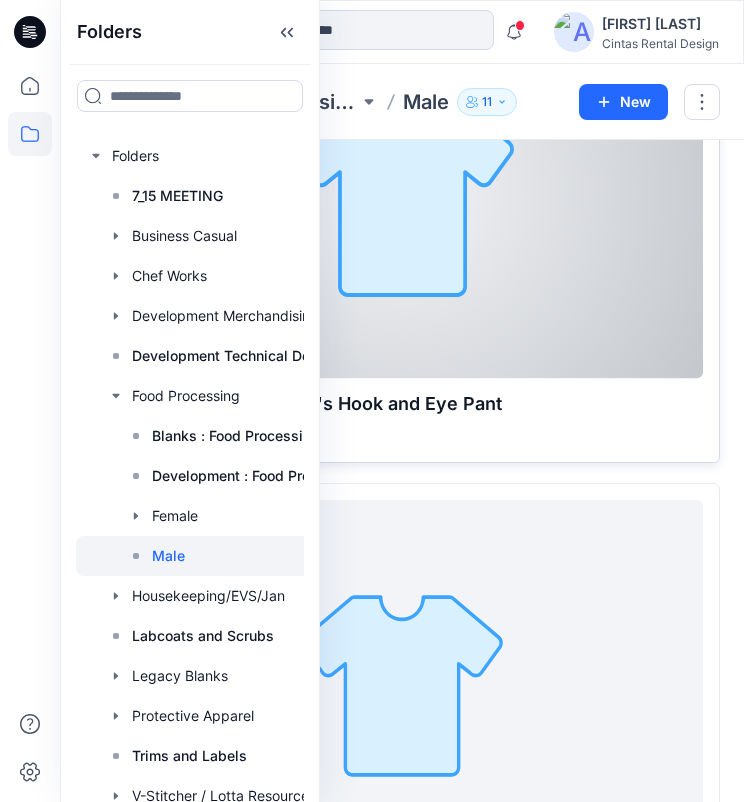 scroll, scrollTop: 0, scrollLeft: 0, axis: both 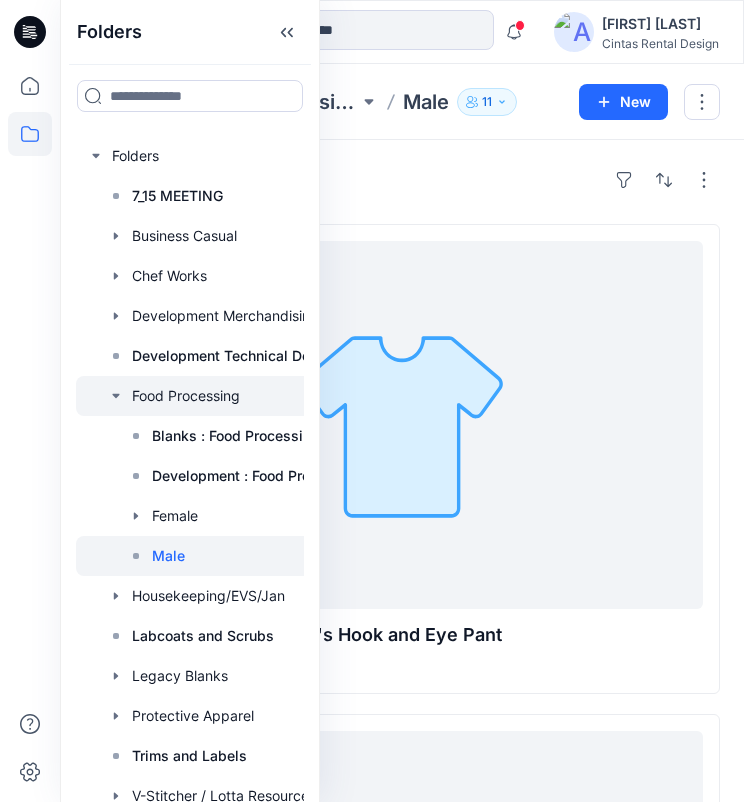 click 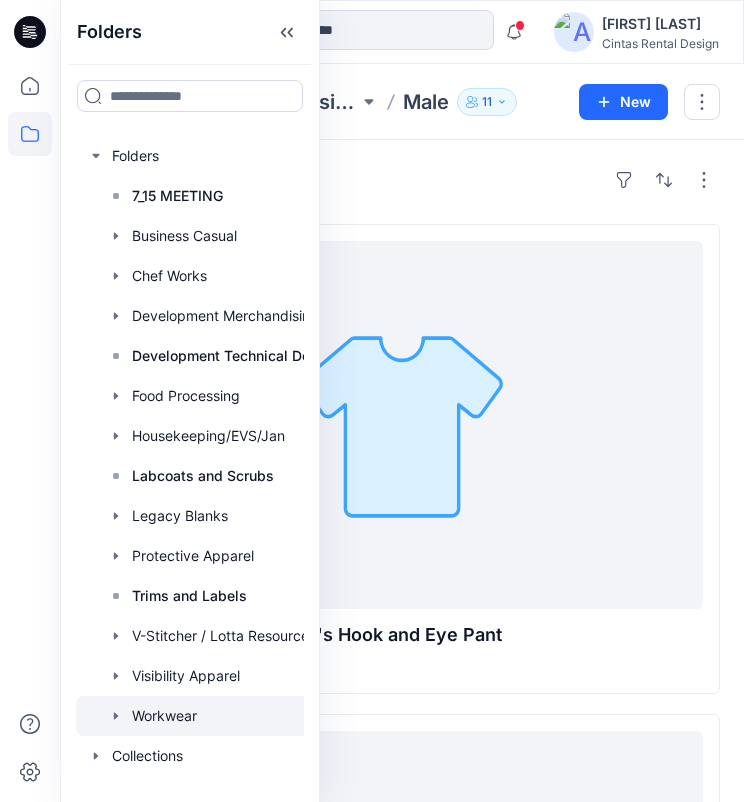 click 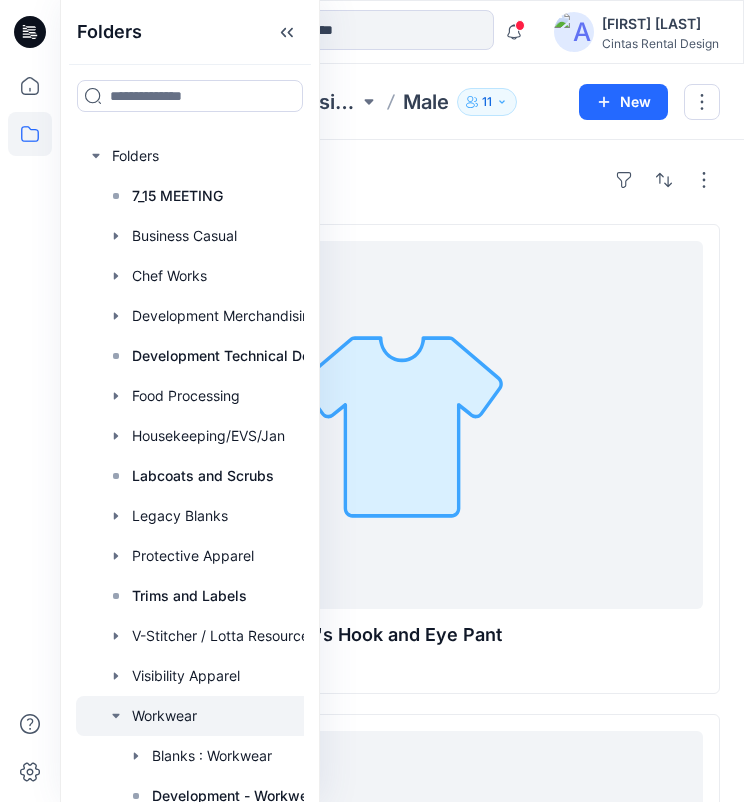 scroll, scrollTop: 138, scrollLeft: 0, axis: vertical 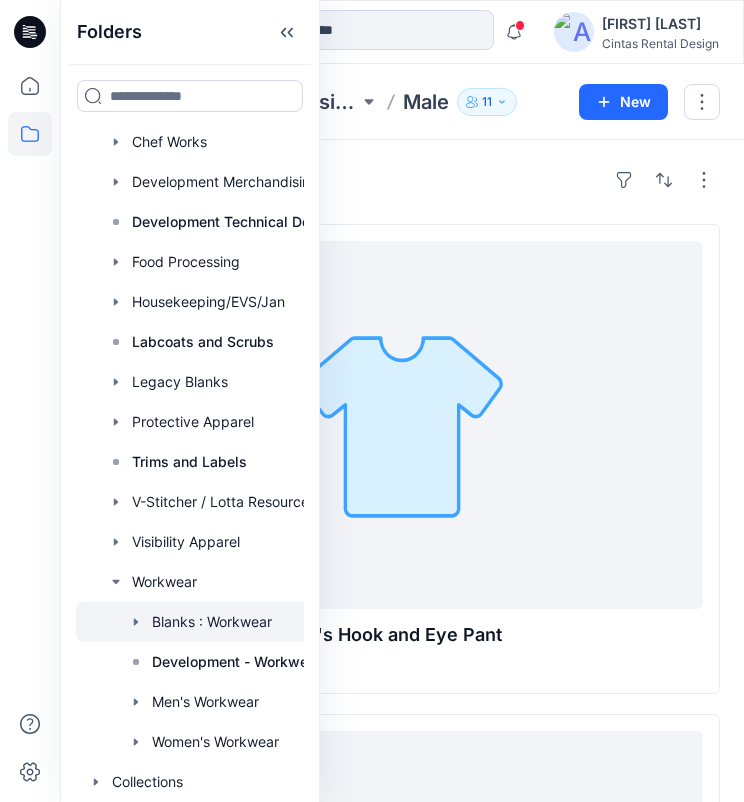 click at bounding box center [213, 622] 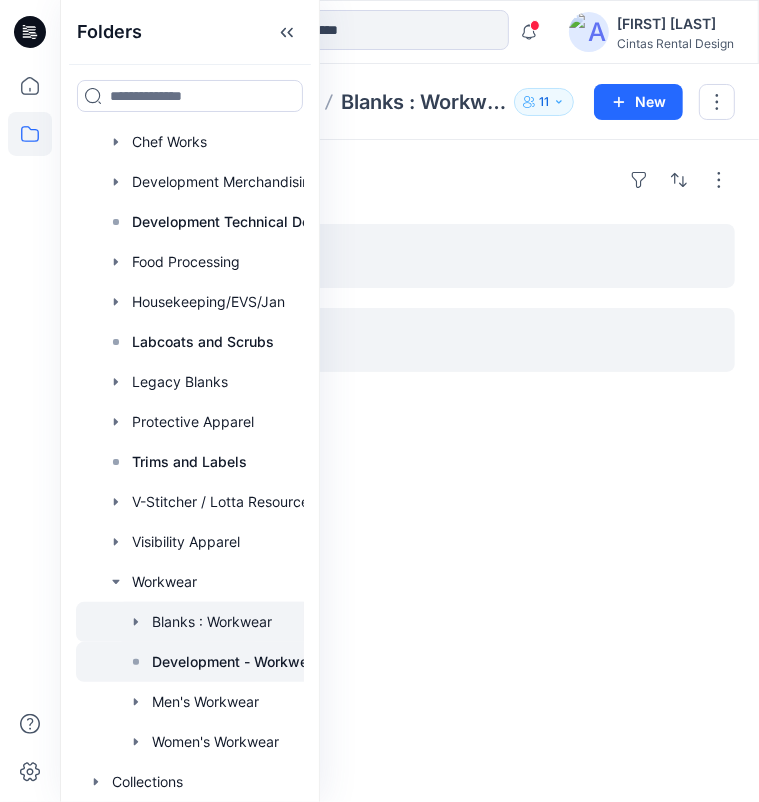 click on "Development - Workwear" at bounding box center [236, 662] 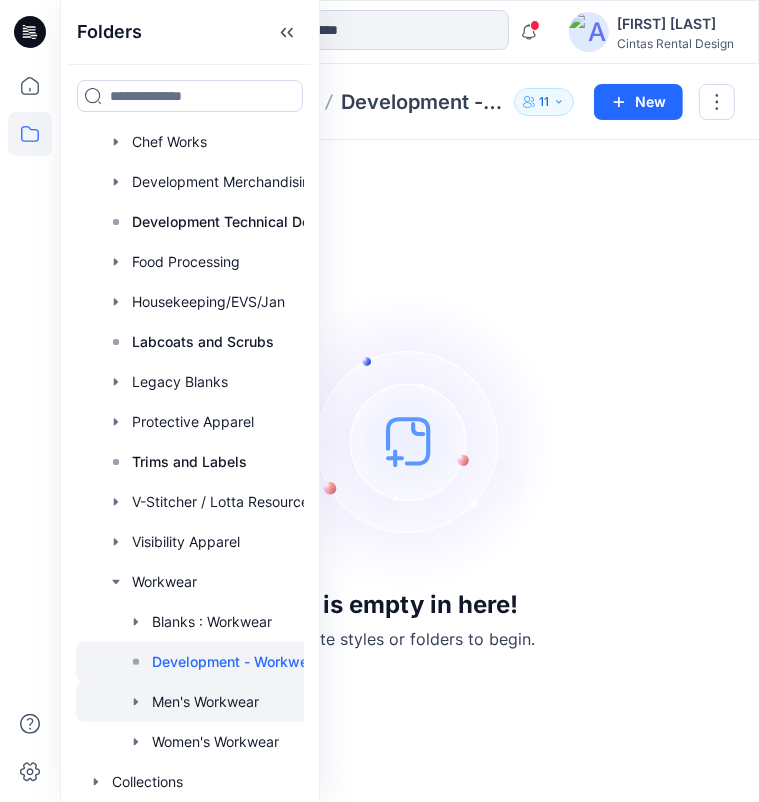 click at bounding box center [213, 702] 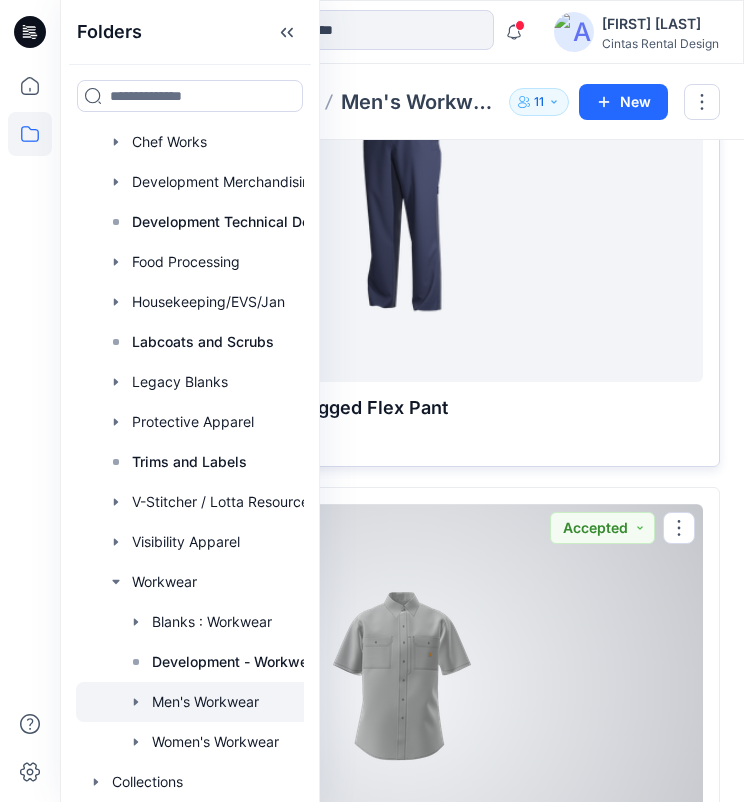 scroll, scrollTop: 2412, scrollLeft: 0, axis: vertical 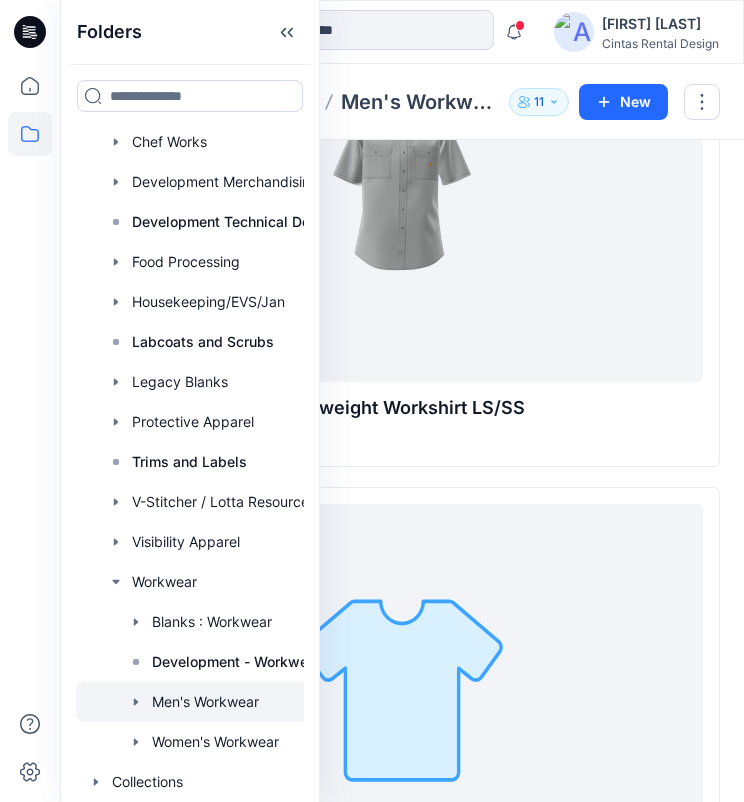 click 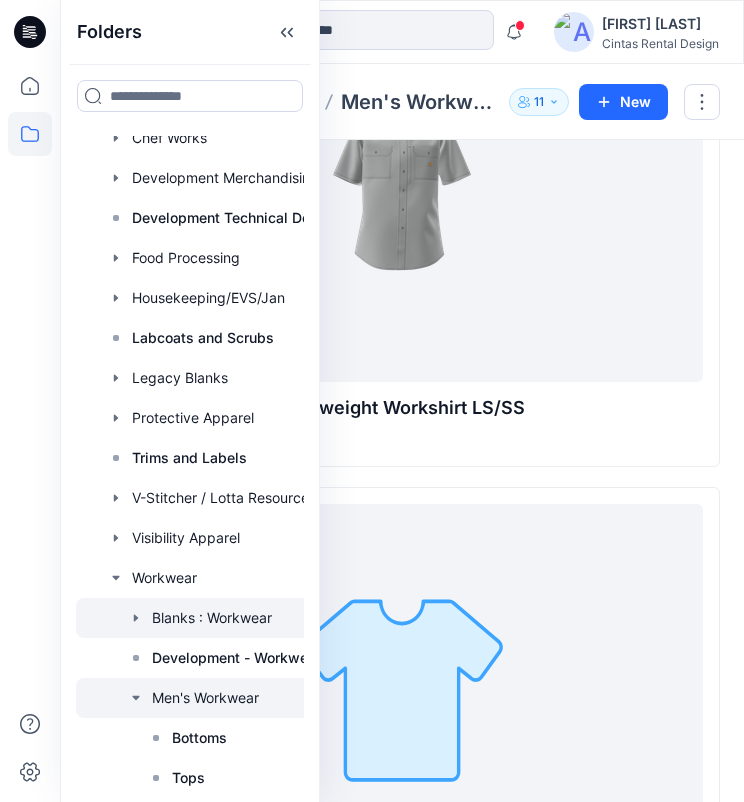 click 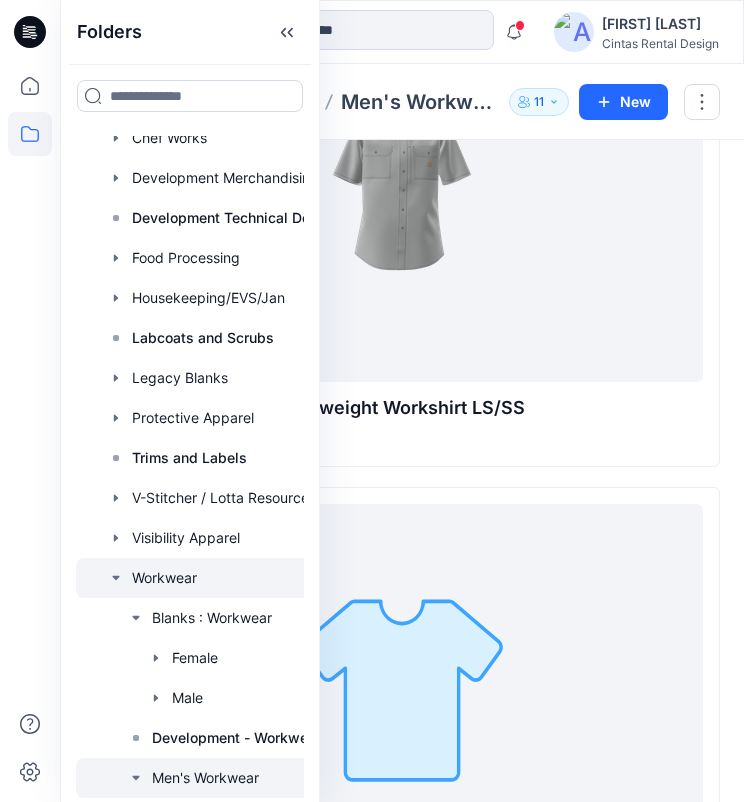 click 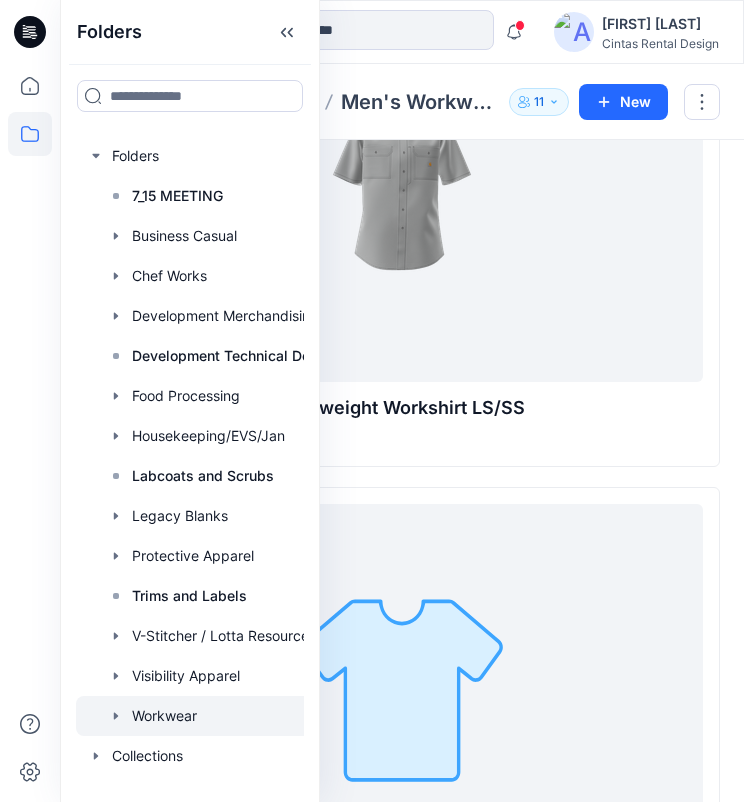 scroll, scrollTop: 0, scrollLeft: 0, axis: both 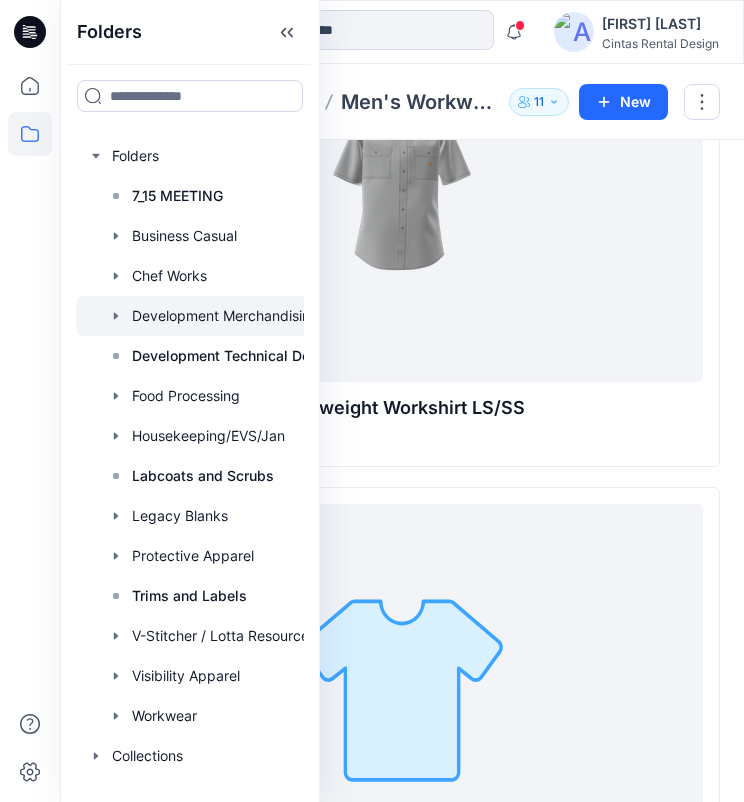 click 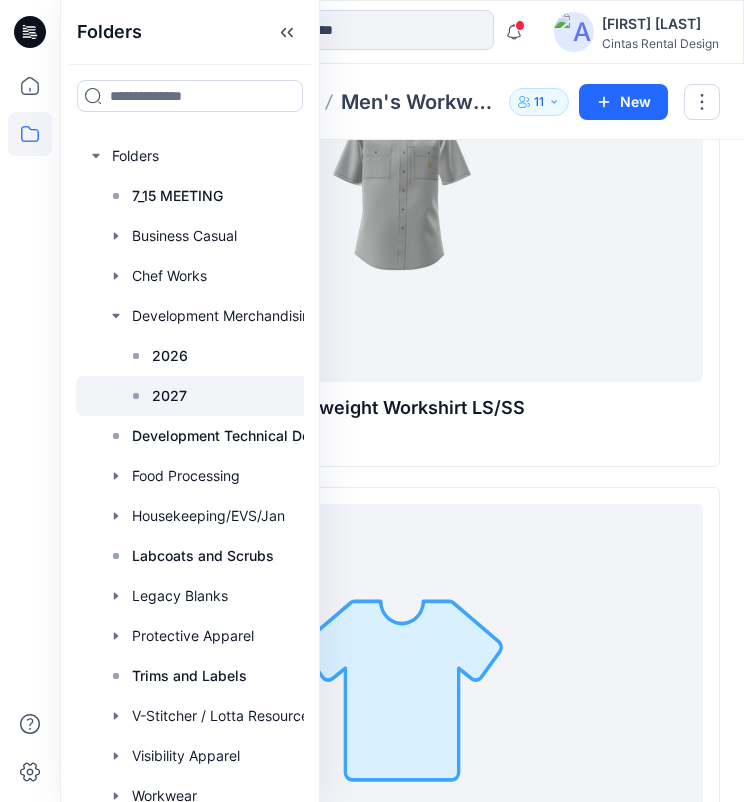 click at bounding box center [213, 396] 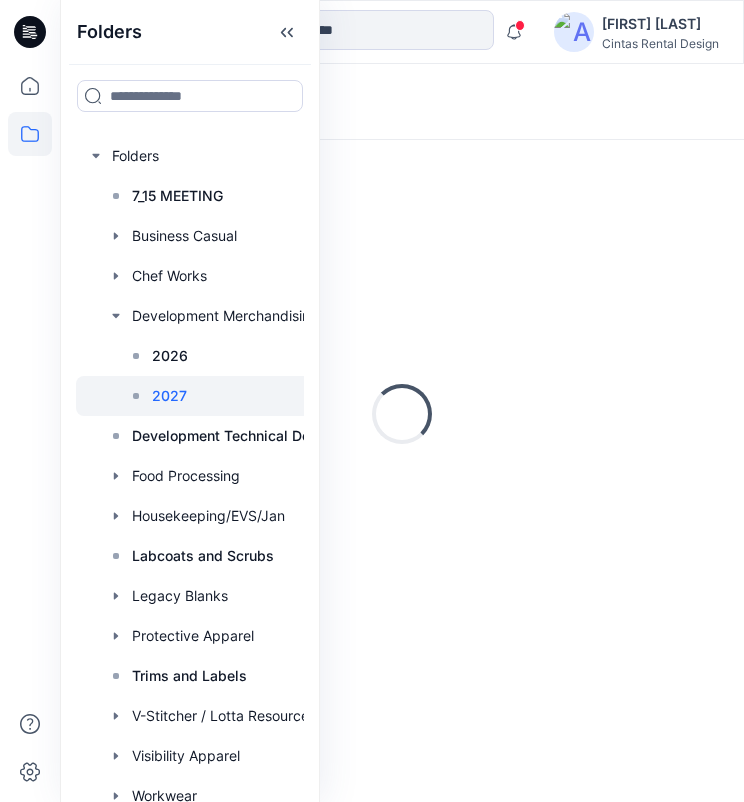 scroll, scrollTop: 0, scrollLeft: 0, axis: both 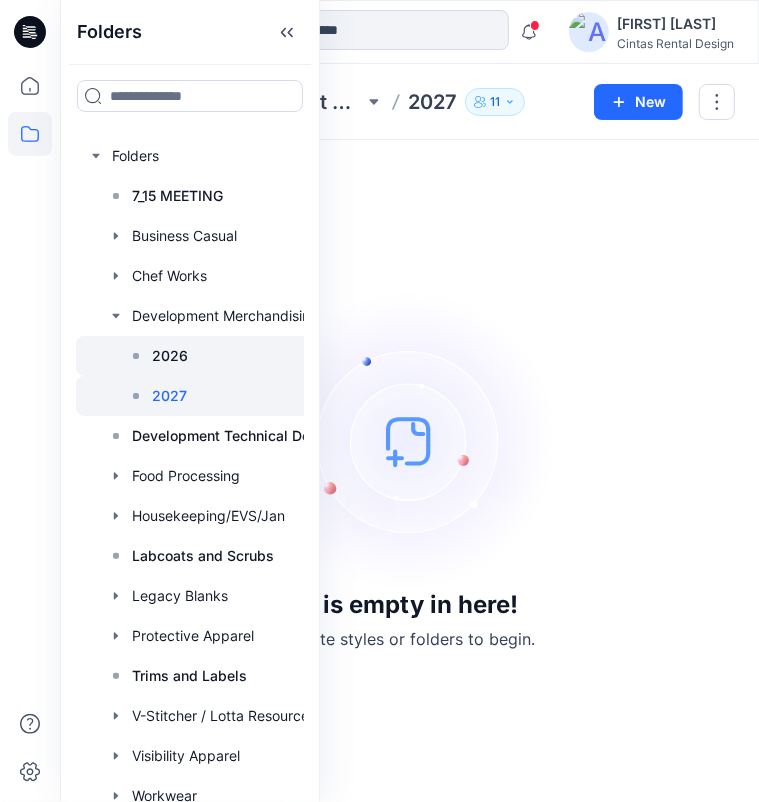 click at bounding box center [213, 356] 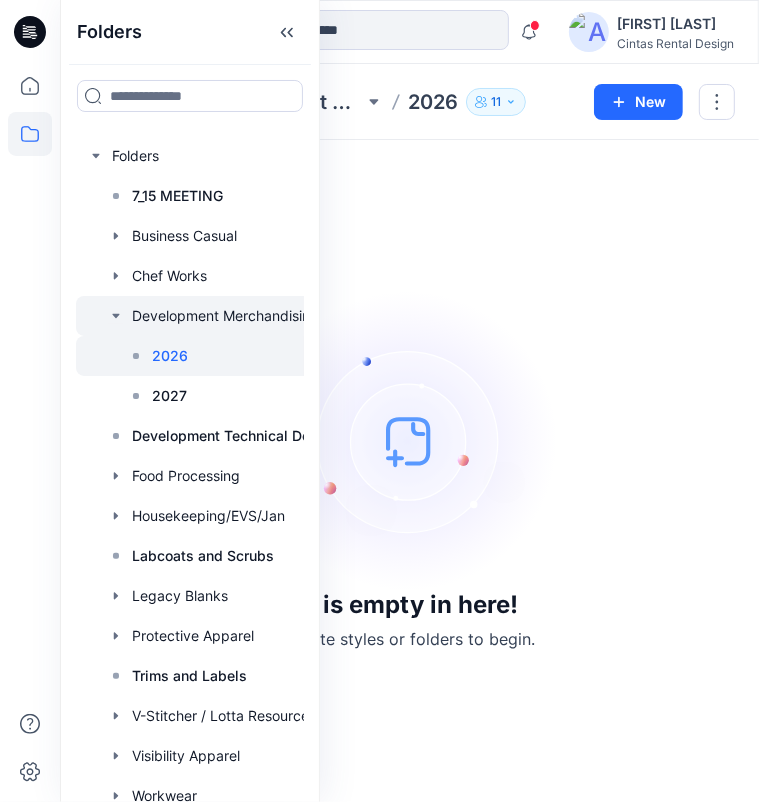 click 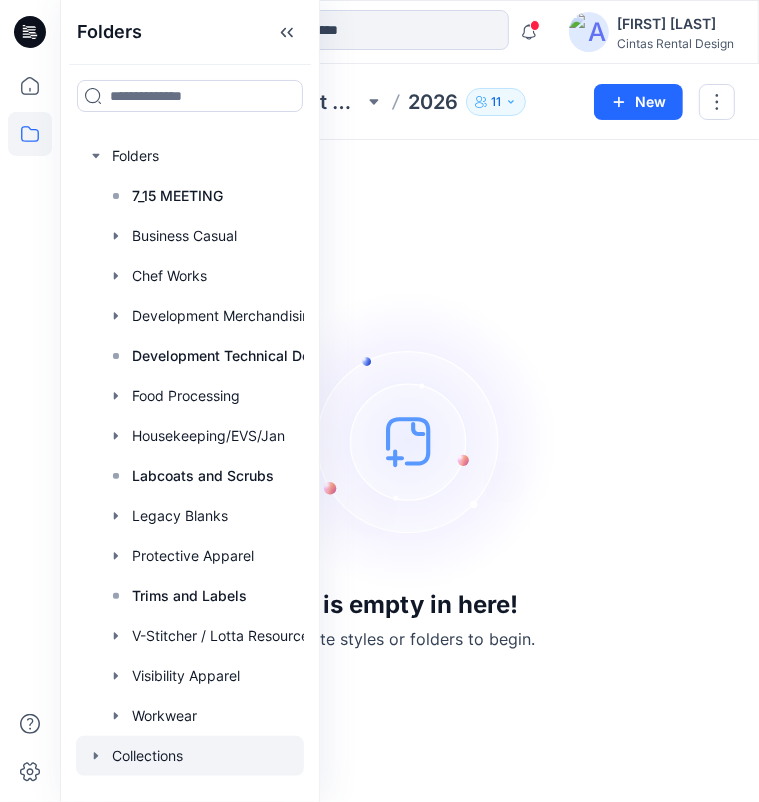 click at bounding box center (190, 756) 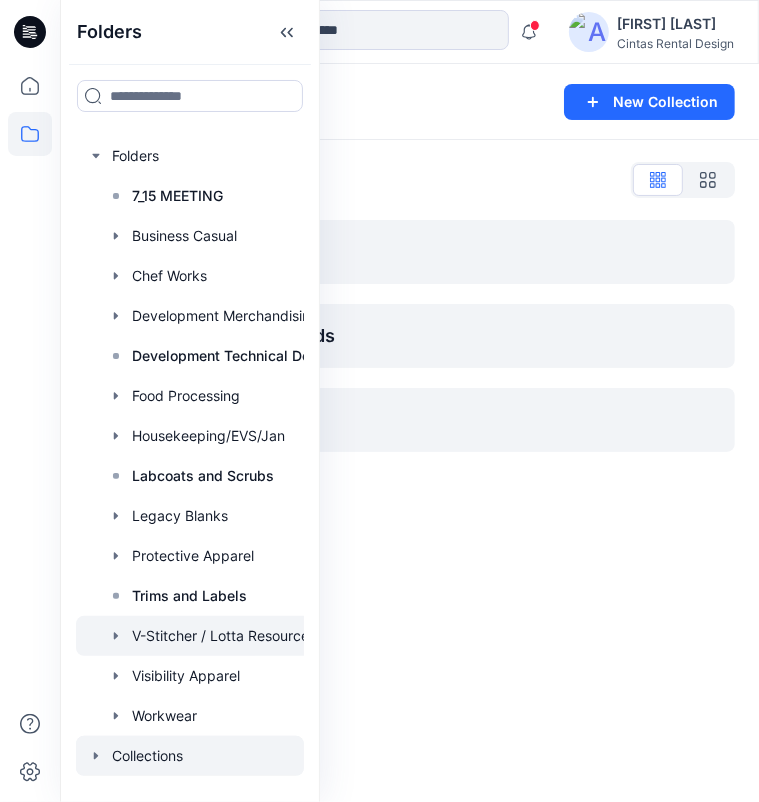 click at bounding box center [213, 636] 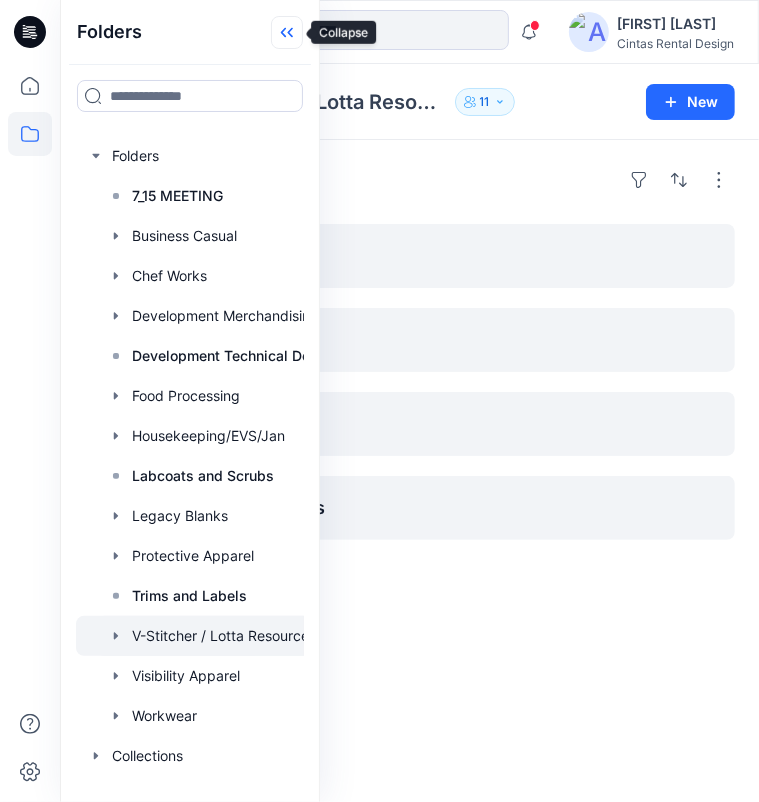 click 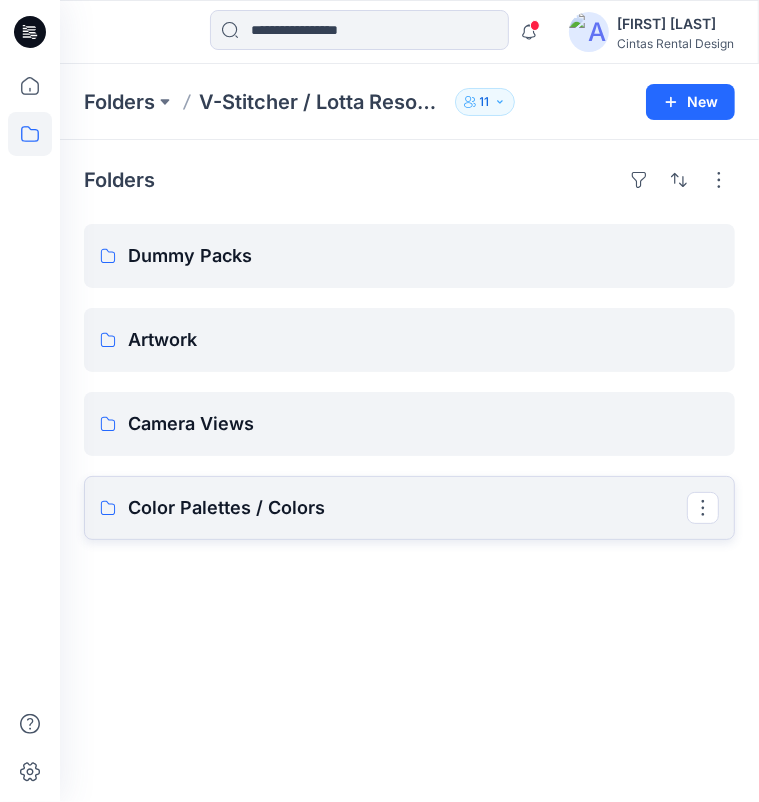 click on "Color Palettes / Colors" at bounding box center (407, 508) 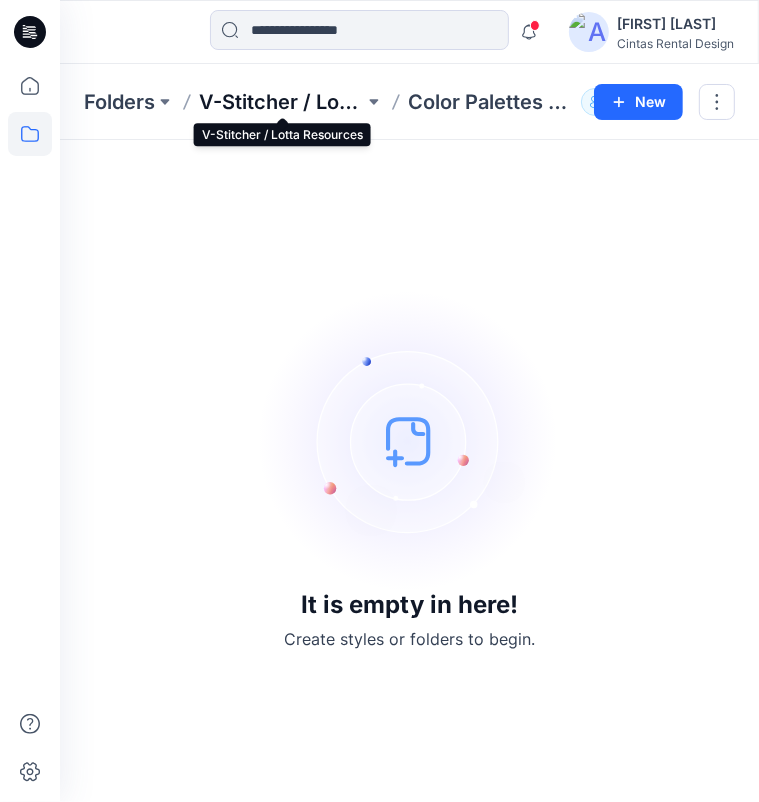 click on "V-Stitcher / Lotta Resources" at bounding box center (281, 102) 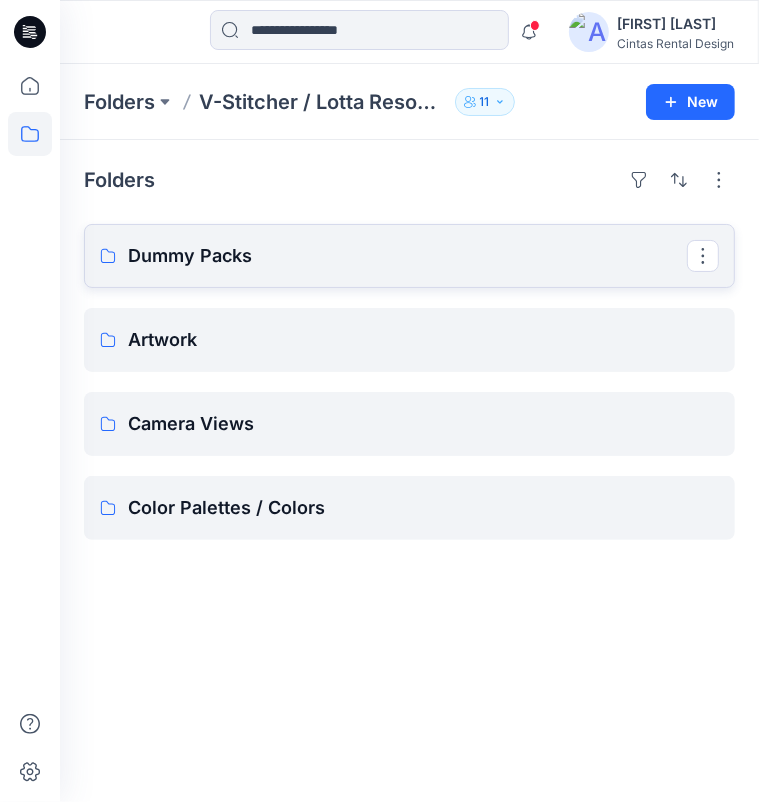 click on "Dummy Packs" at bounding box center (407, 256) 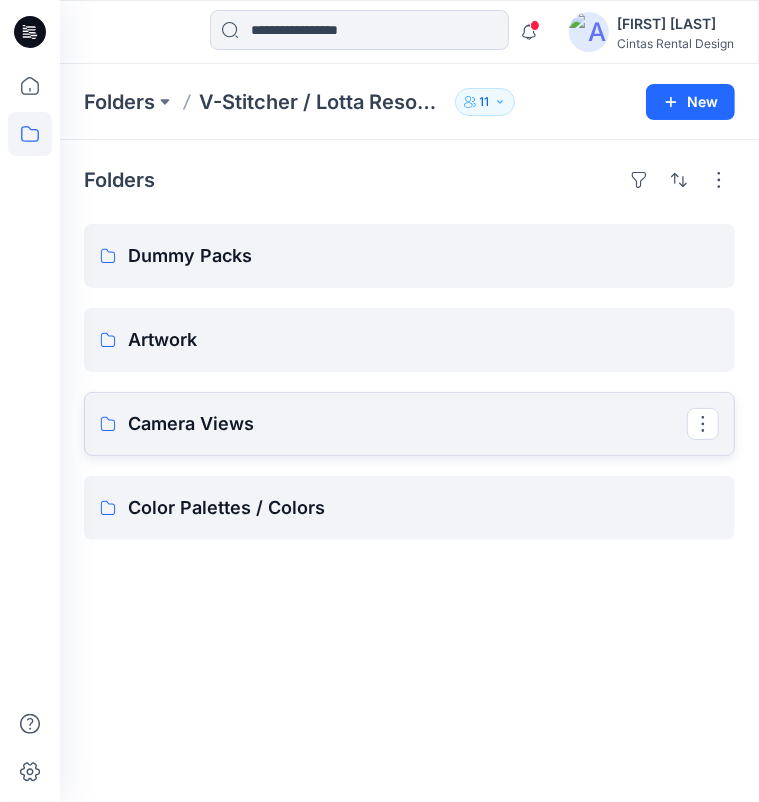 click on "Camera Views" at bounding box center [407, 424] 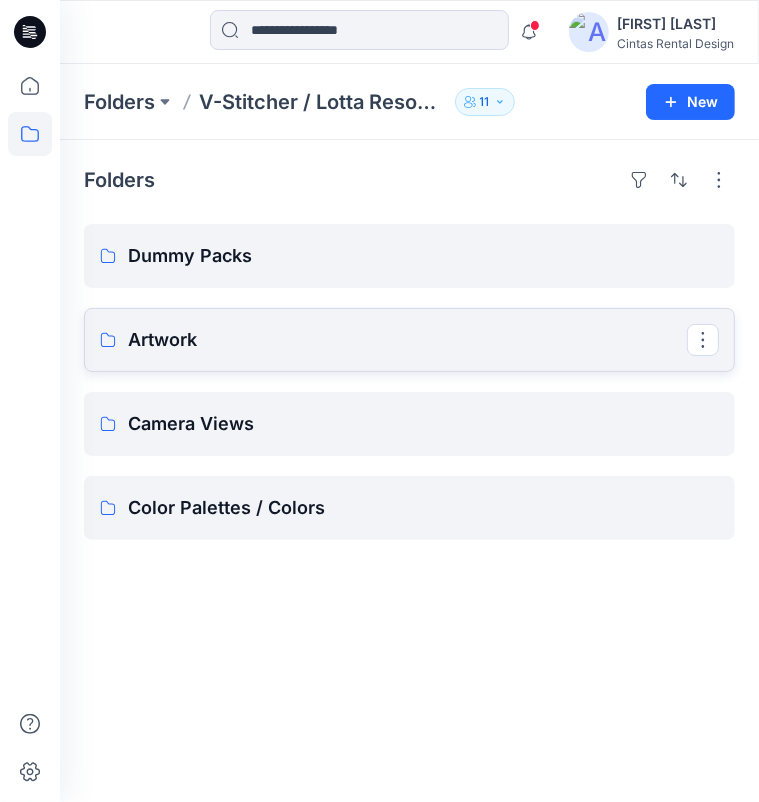 click on "Artwork" at bounding box center [407, 340] 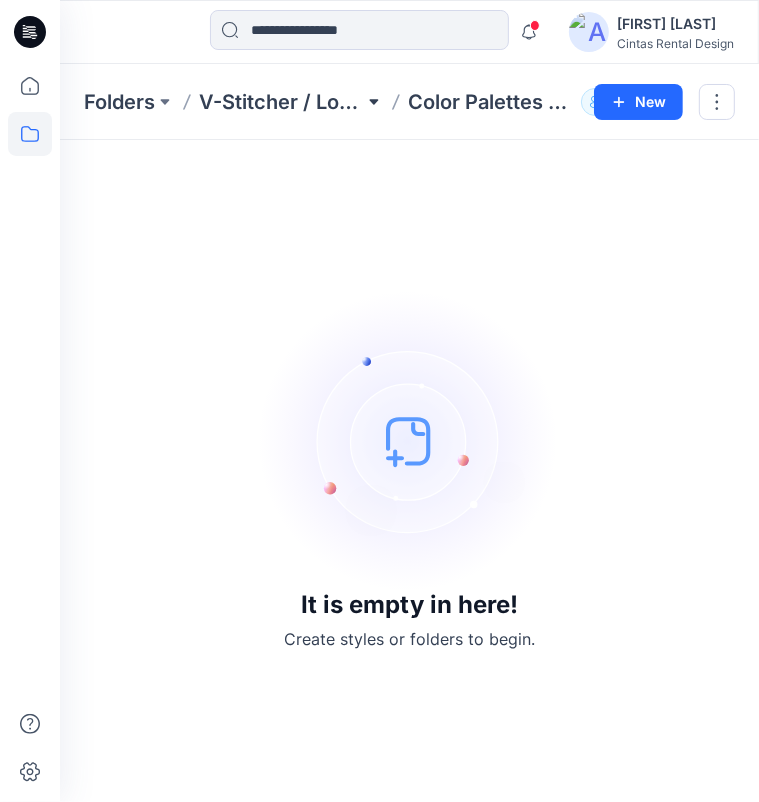click at bounding box center (374, 102) 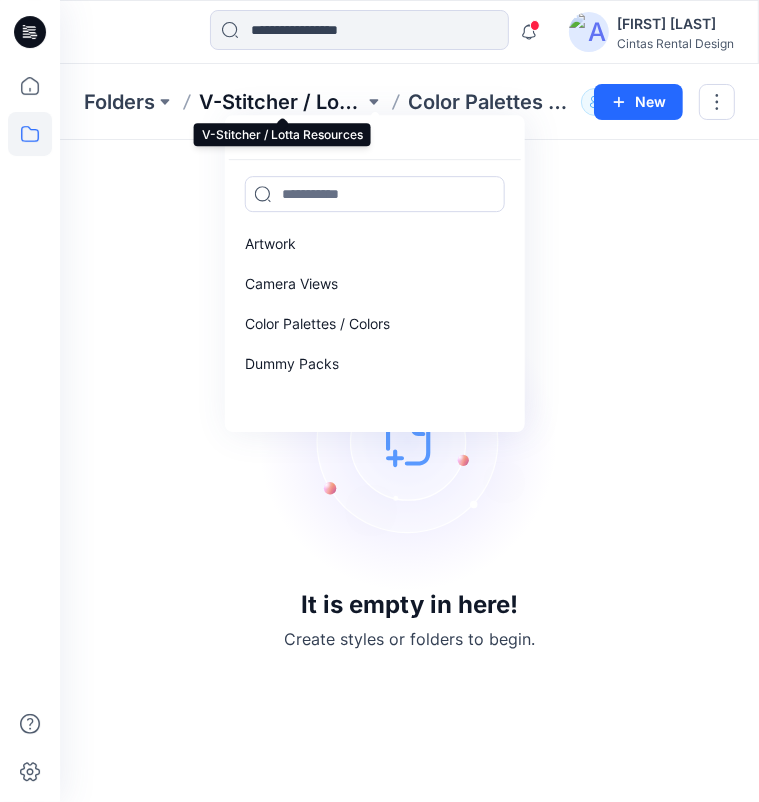 click on "V-Stitcher / Lotta Resources" at bounding box center [281, 102] 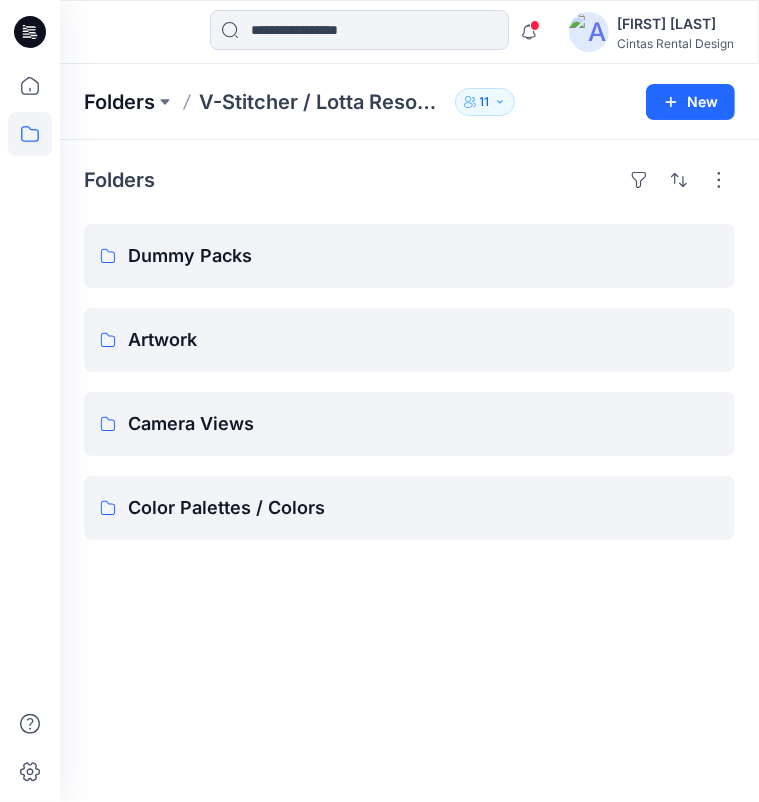 click on "Folders" at bounding box center [119, 102] 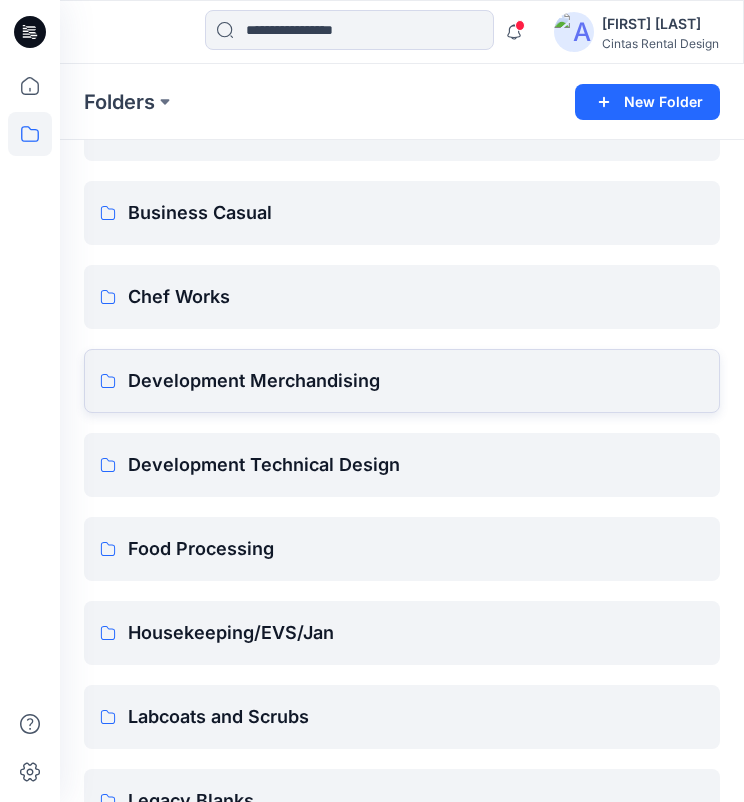 scroll, scrollTop: 0, scrollLeft: 0, axis: both 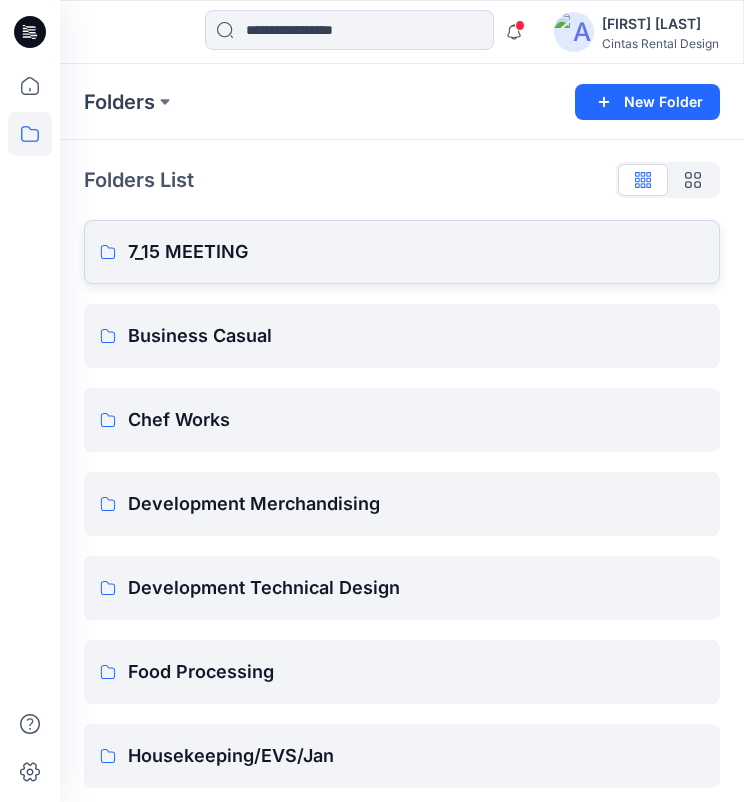 click on "7_15 MEETING" at bounding box center [416, 252] 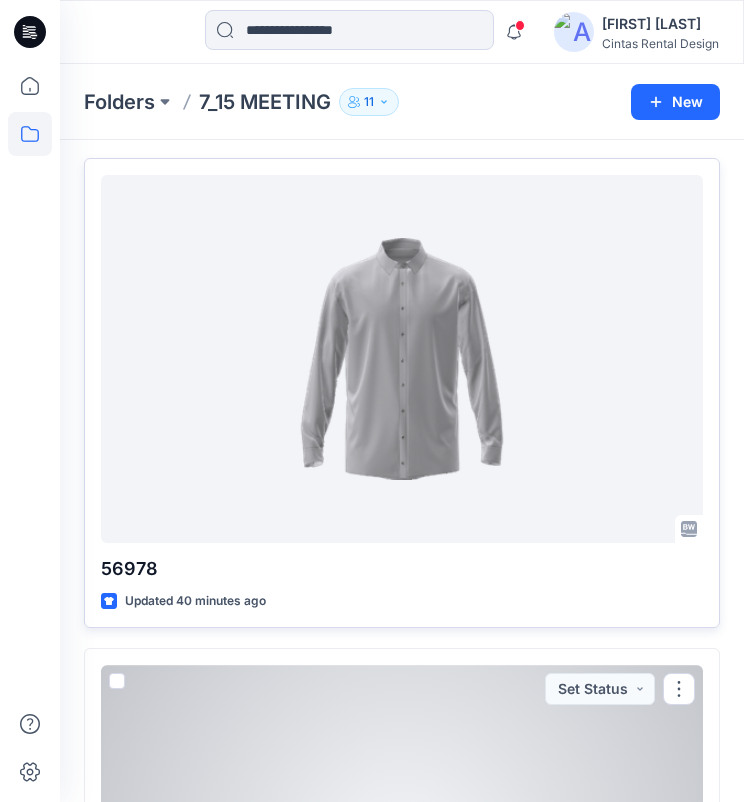 scroll, scrollTop: 64, scrollLeft: 0, axis: vertical 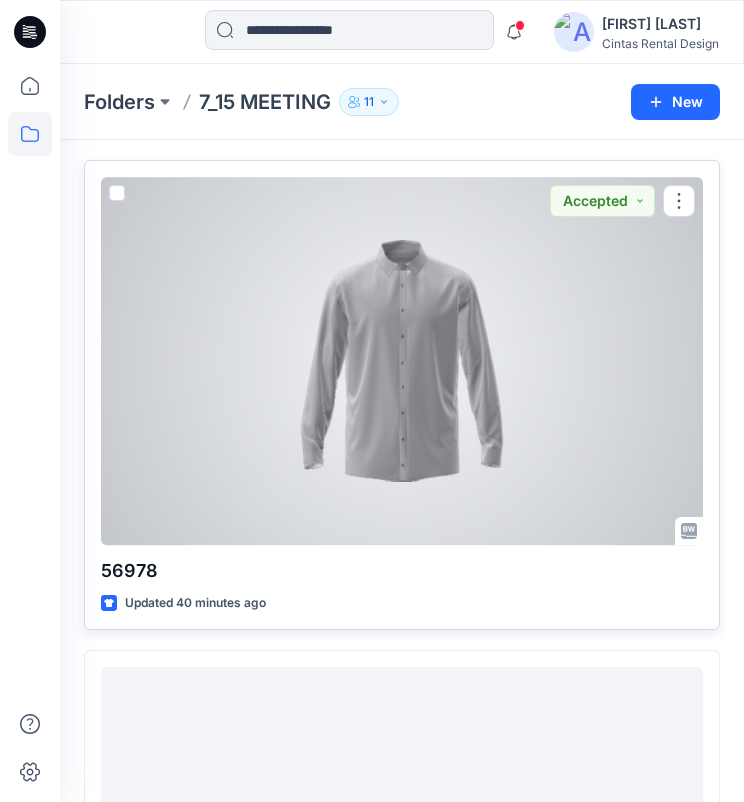 click at bounding box center [402, 361] 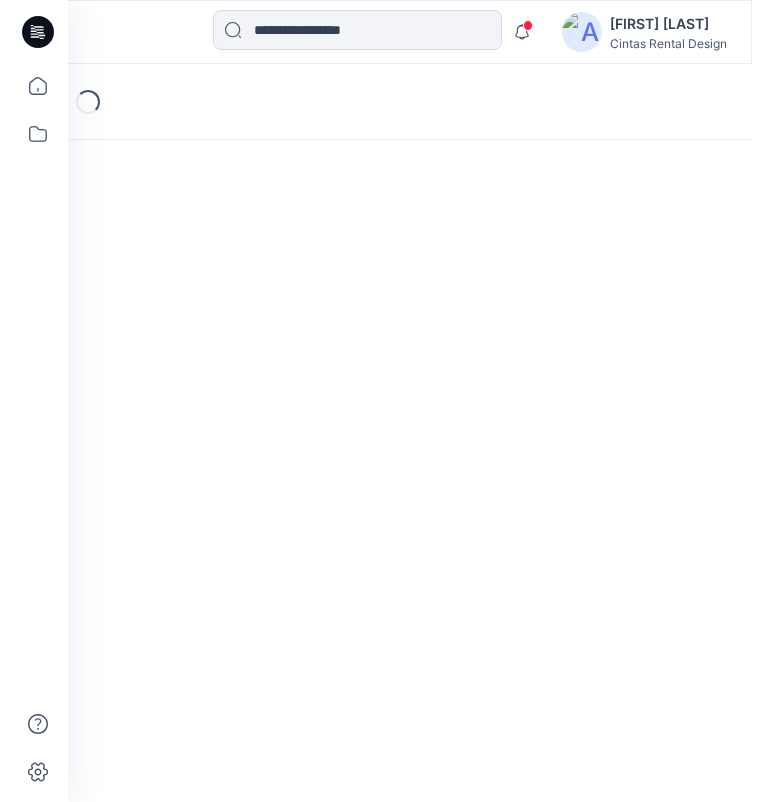 scroll, scrollTop: 0, scrollLeft: 0, axis: both 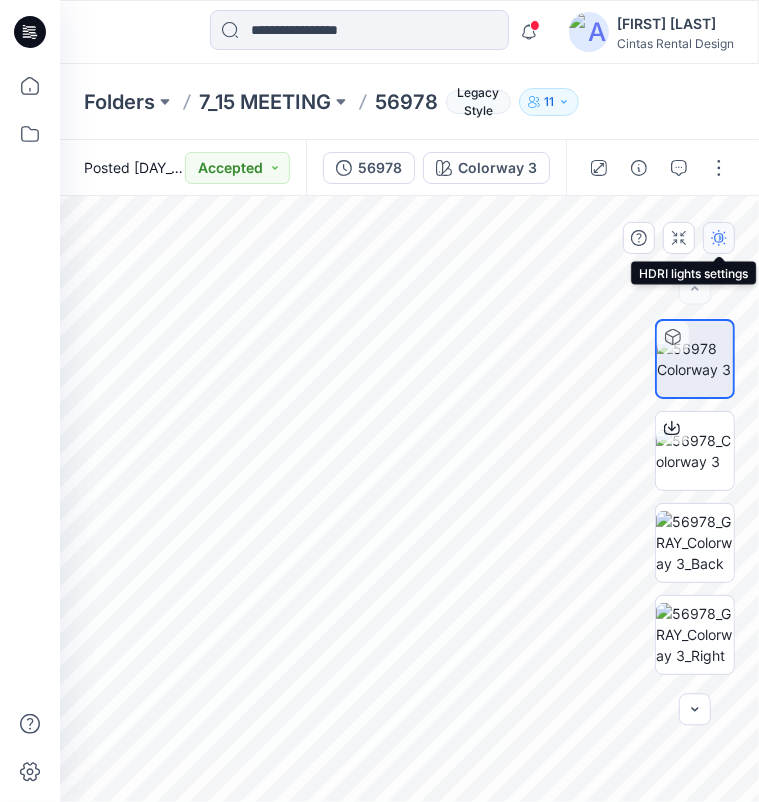click at bounding box center (719, 238) 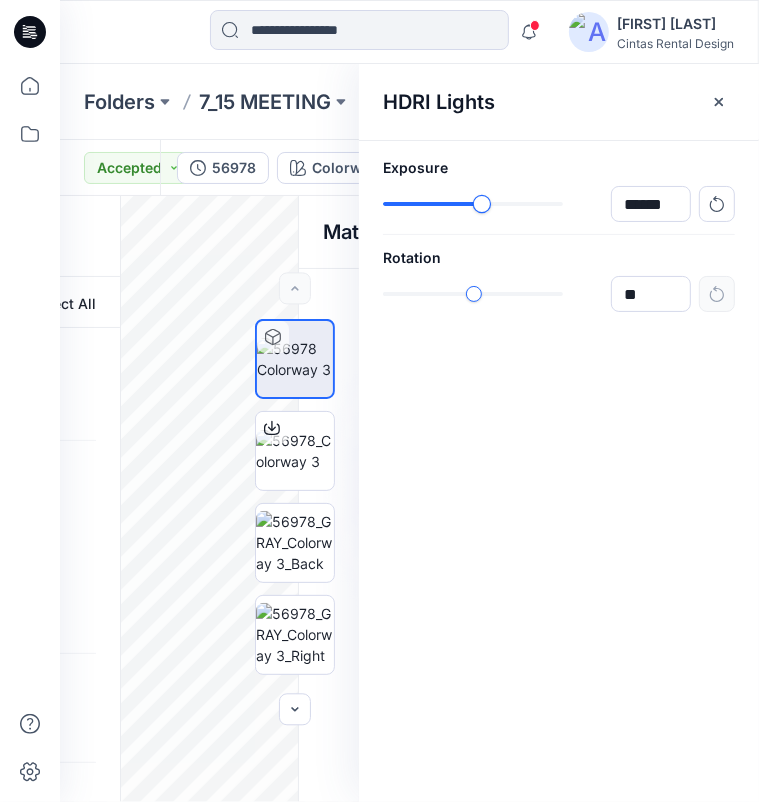type on "******" 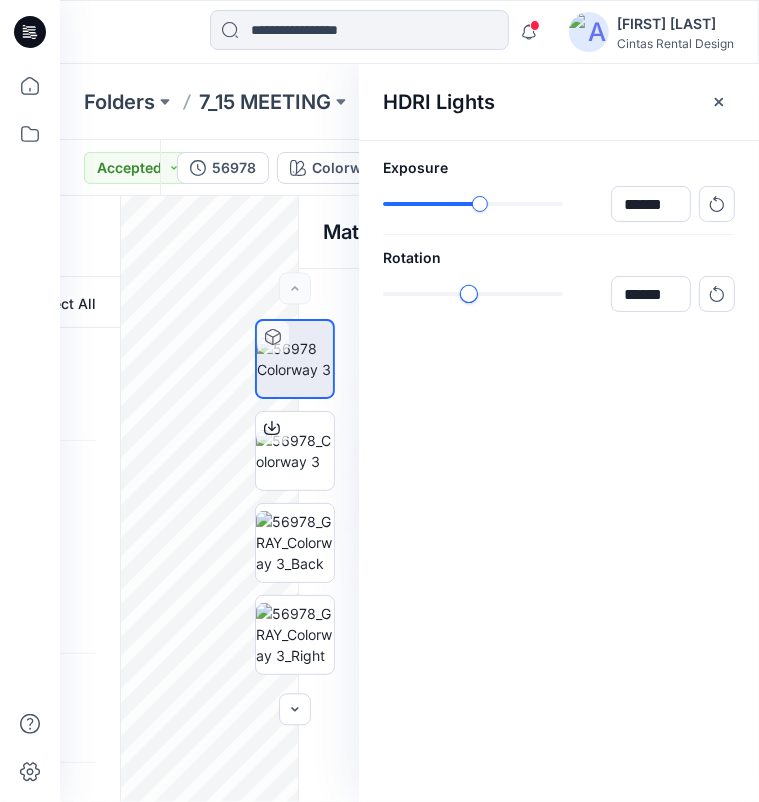type on "*****" 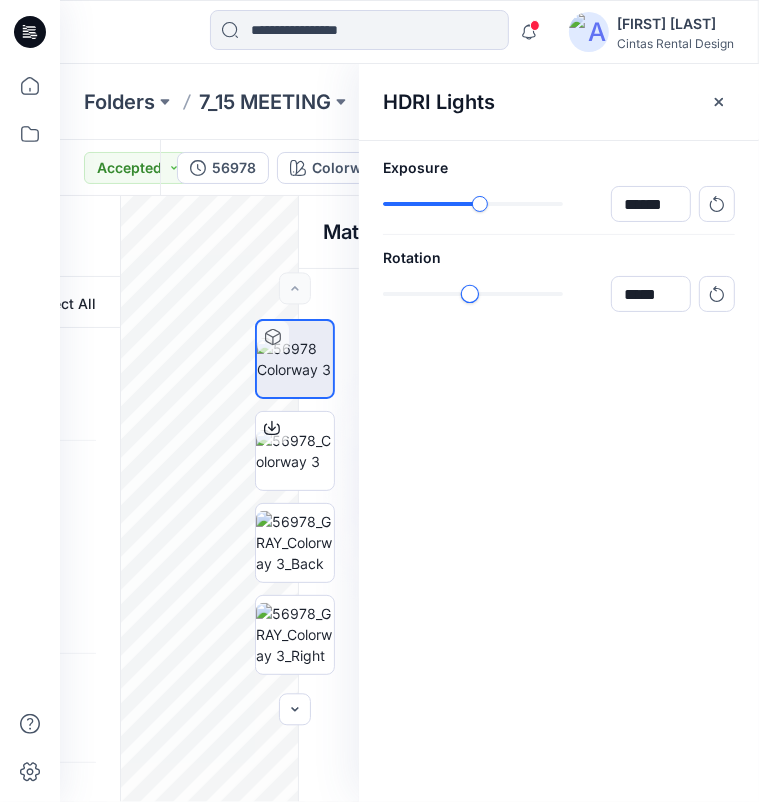 click at bounding box center [469, 294] 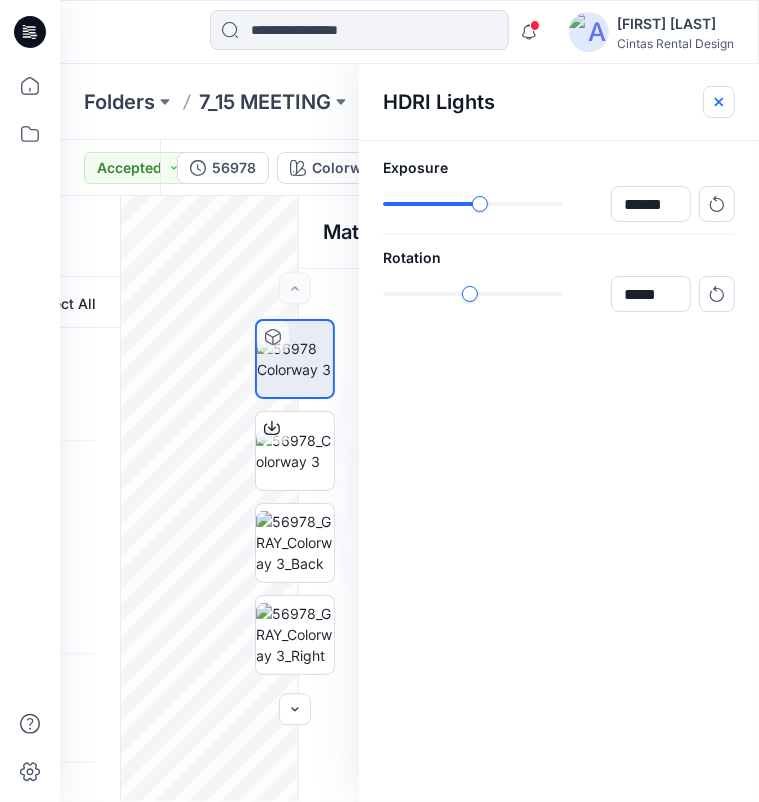 click 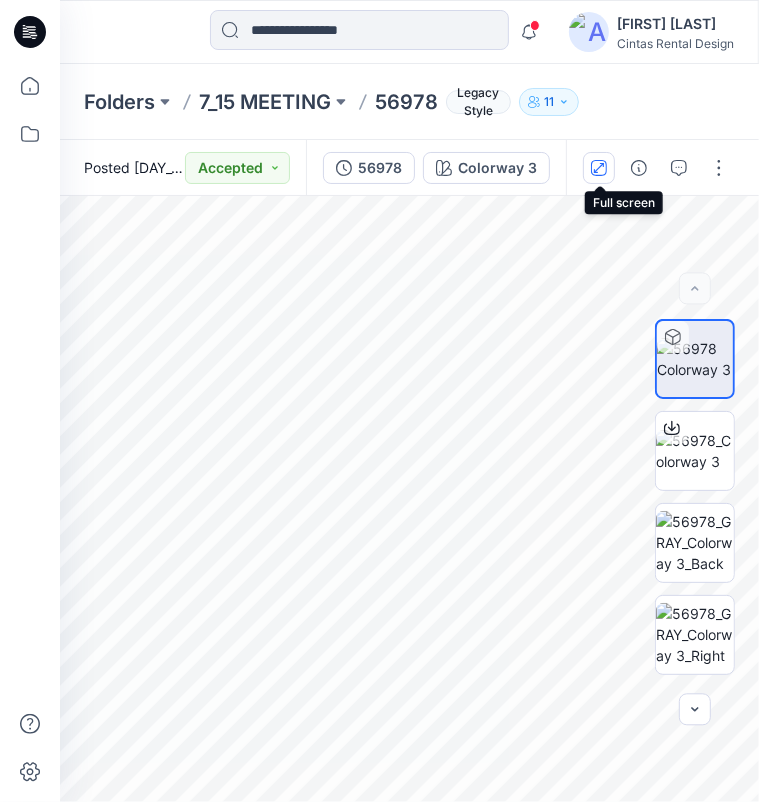 click 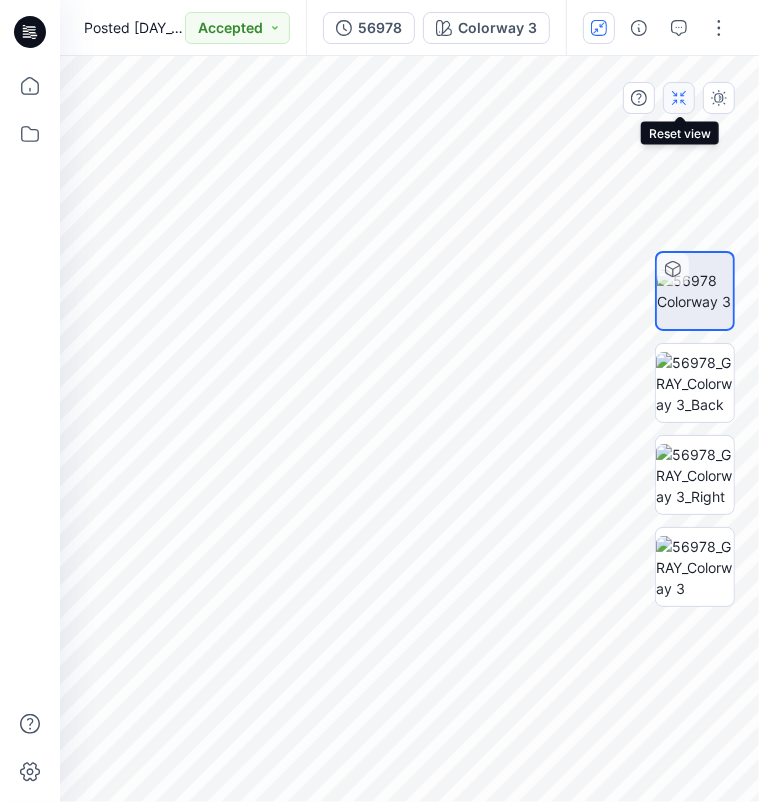 click 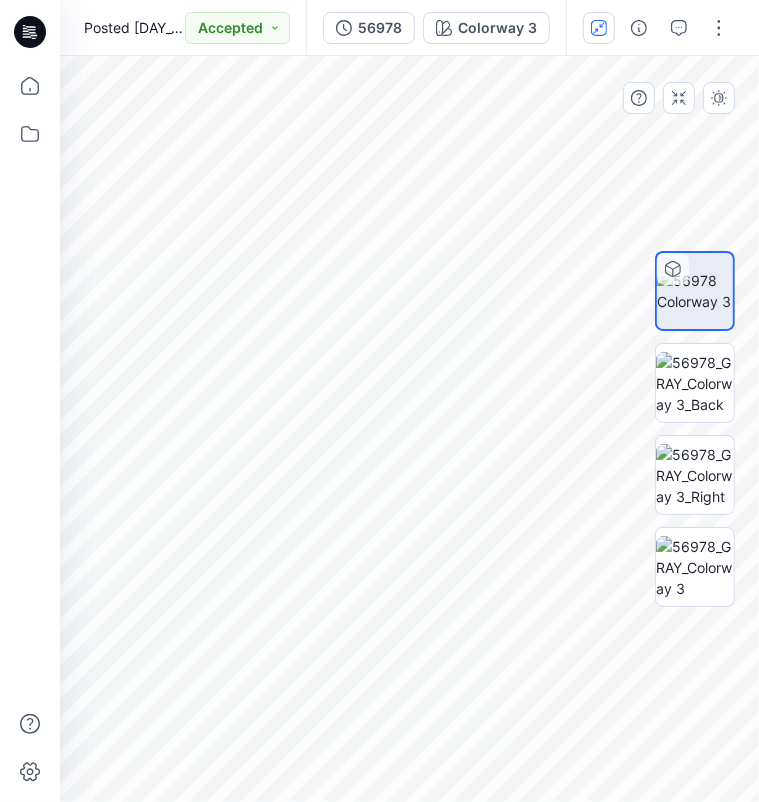 click at bounding box center [658, 28] 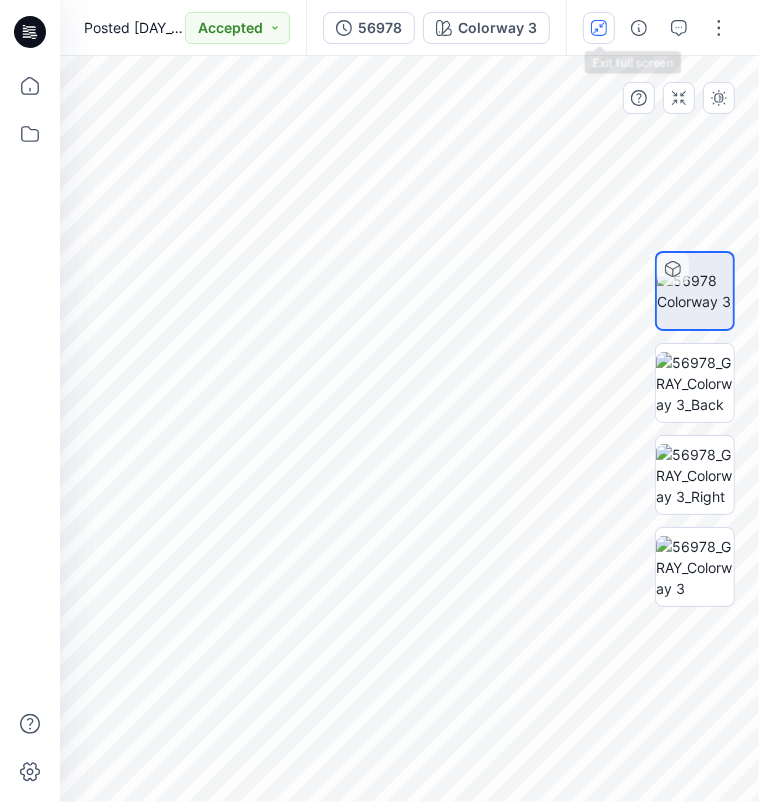 click at bounding box center (599, 28) 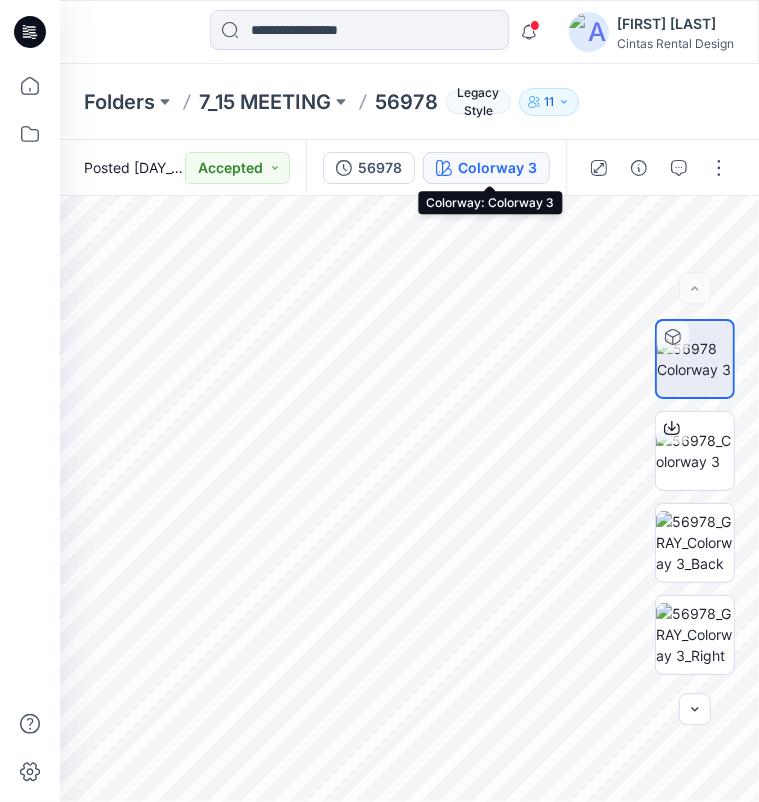 click on "Colorway 3" at bounding box center (497, 168) 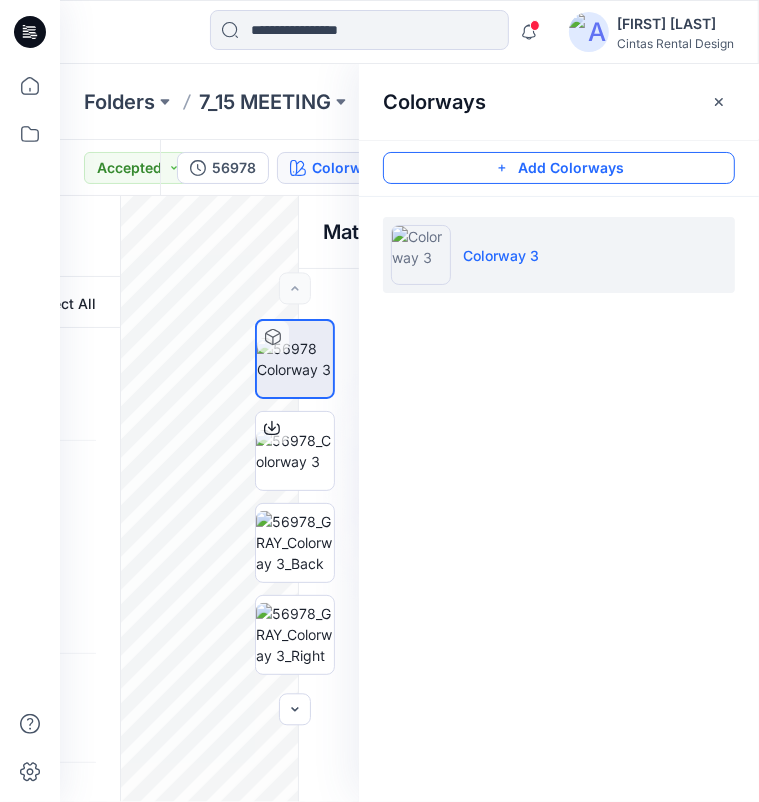 click 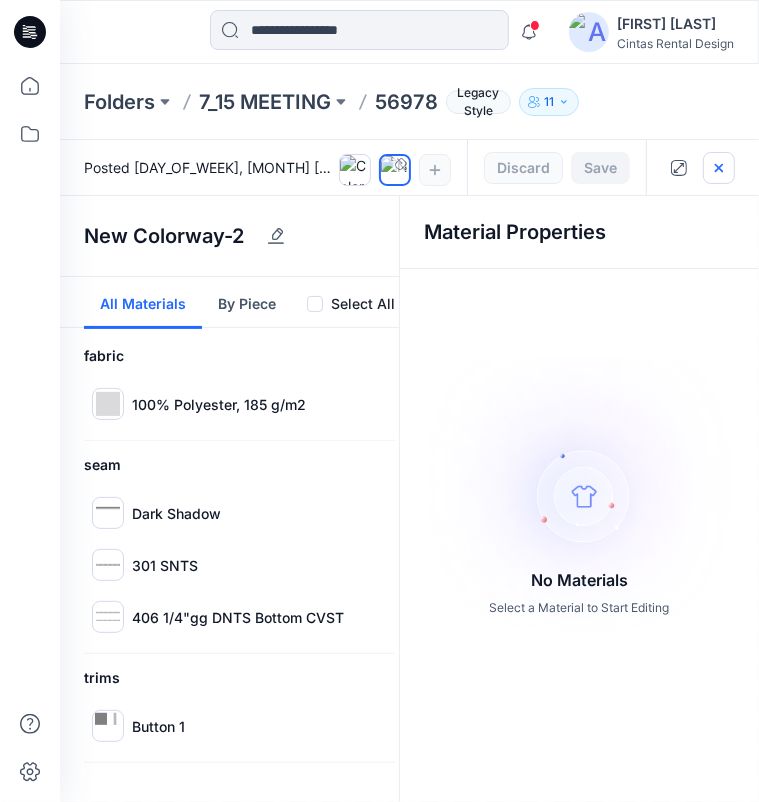 click at bounding box center (719, 168) 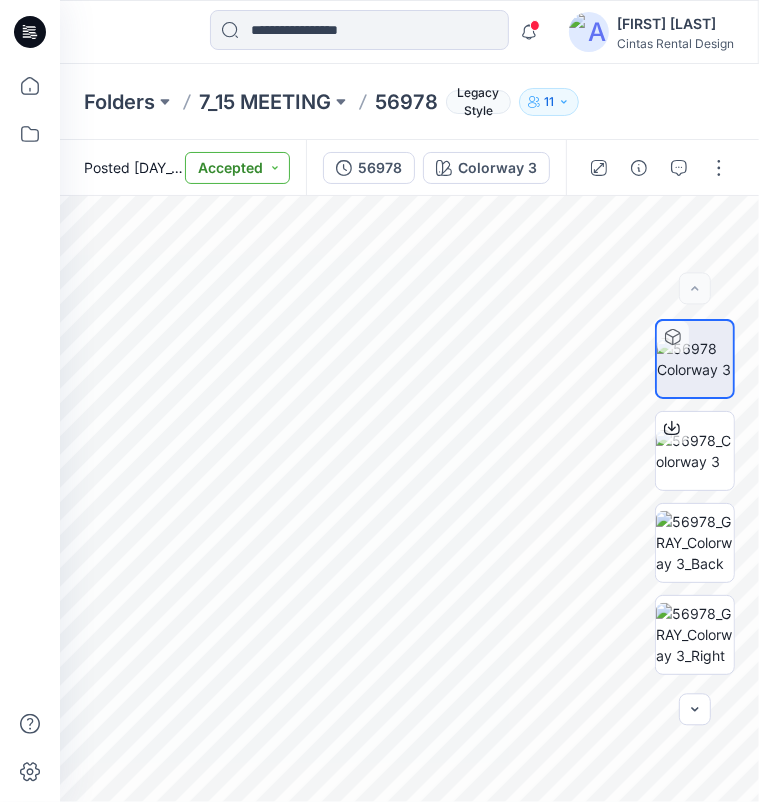 click on "Accepted" at bounding box center [237, 168] 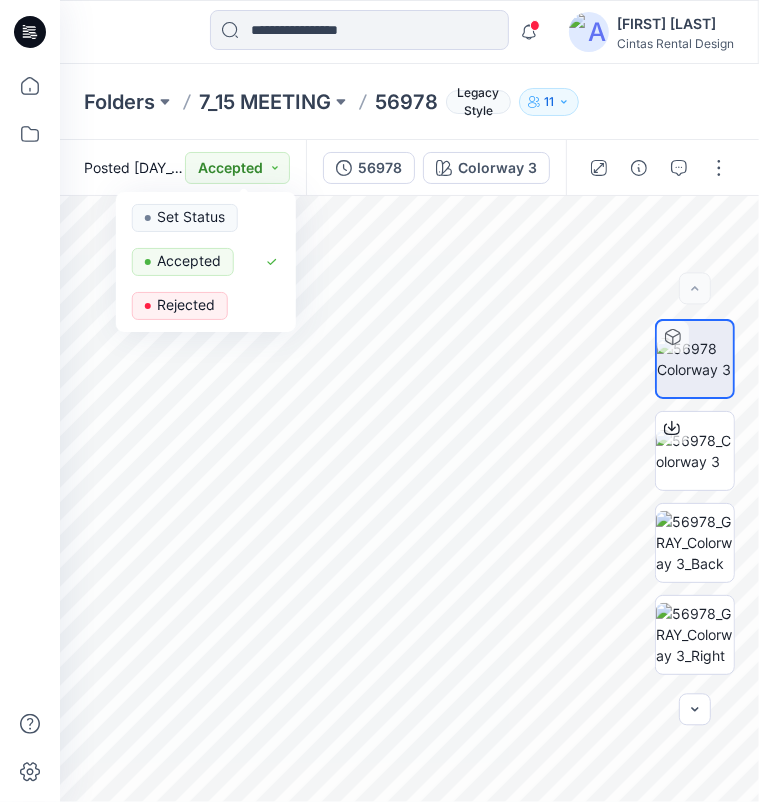 click on "Folders 7_15 MEETING 56978 Legacy Style 11" at bounding box center [409, 102] 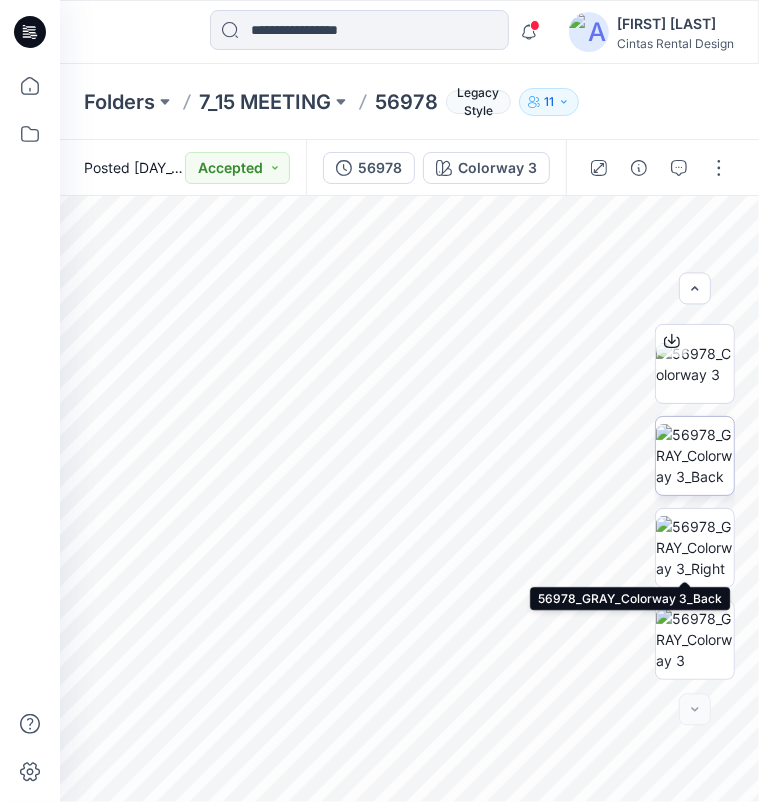 scroll, scrollTop: 0, scrollLeft: 0, axis: both 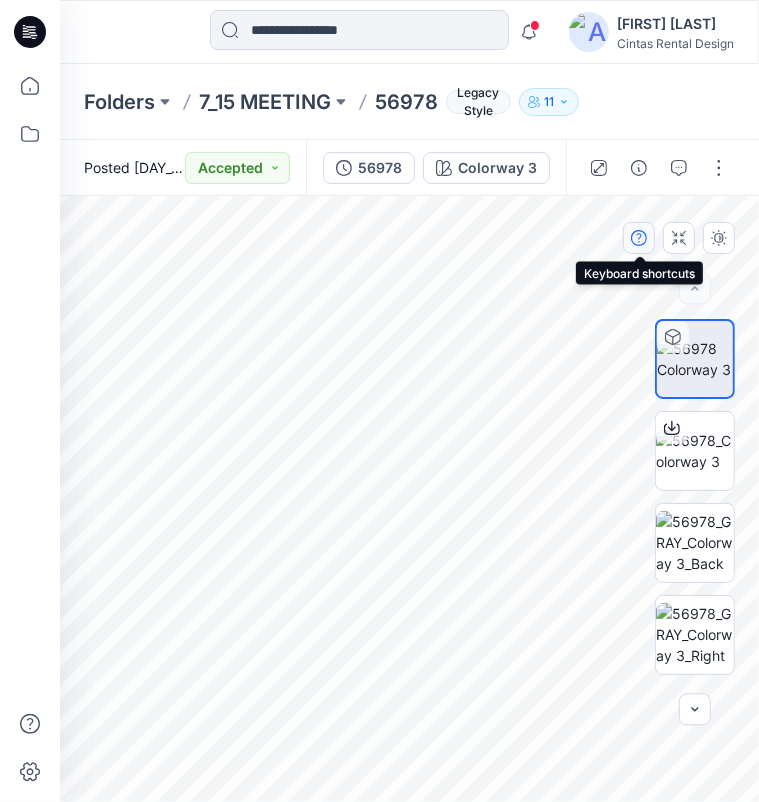 click 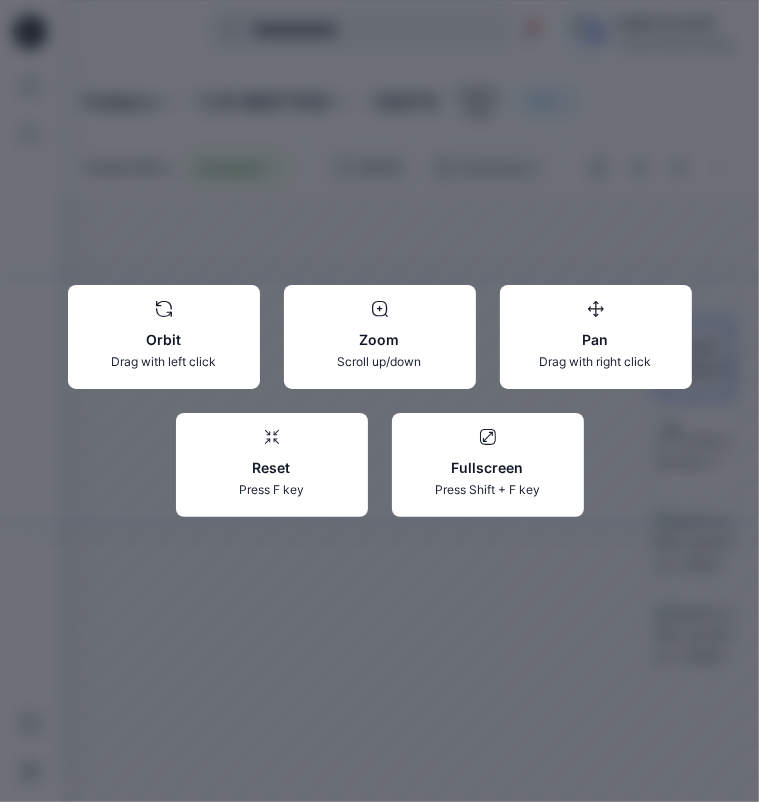 click on "Orbit Drag with left click Zoom Scroll up/down Pan Drag with right click Reset Press F key Fullscreen Press Shift + F key" at bounding box center (379, 401) 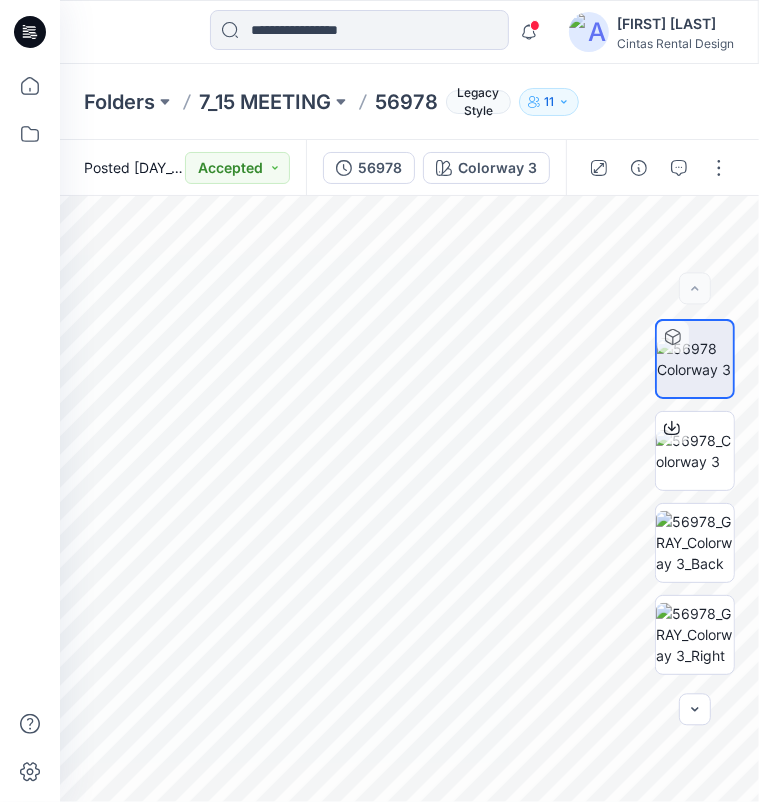 click on "Folders 7_15 MEETING 56978 Legacy Style 11" at bounding box center (409, 102) 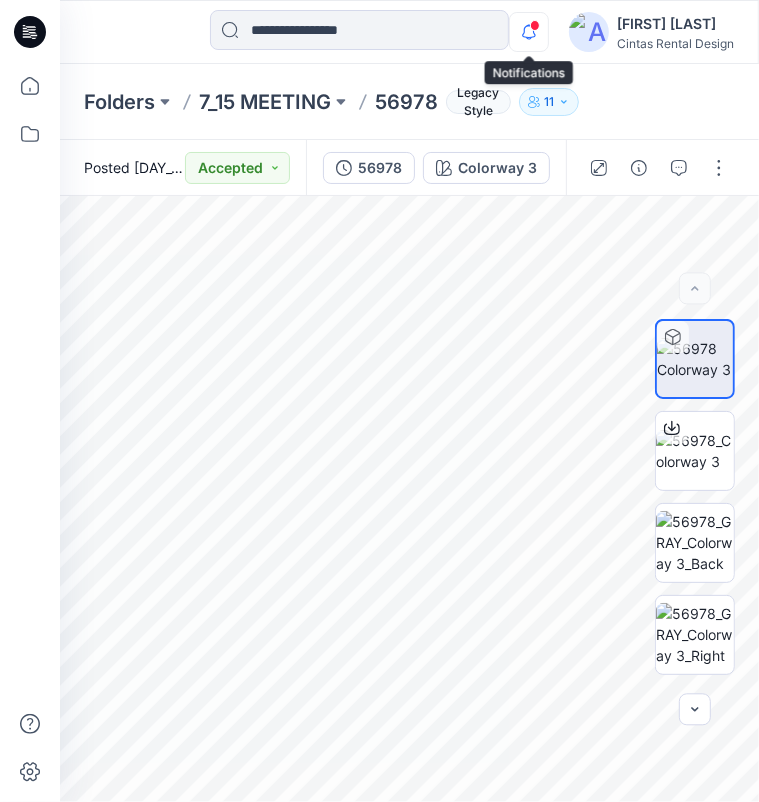 click 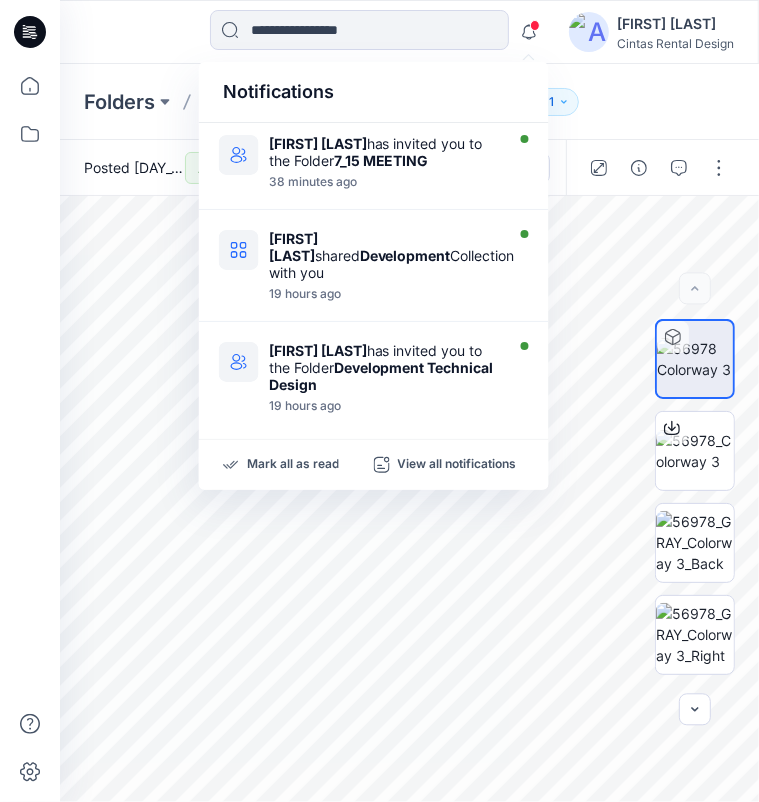 click on "Folders 7_15 MEETING 56978 Legacy Style 11" at bounding box center (409, 102) 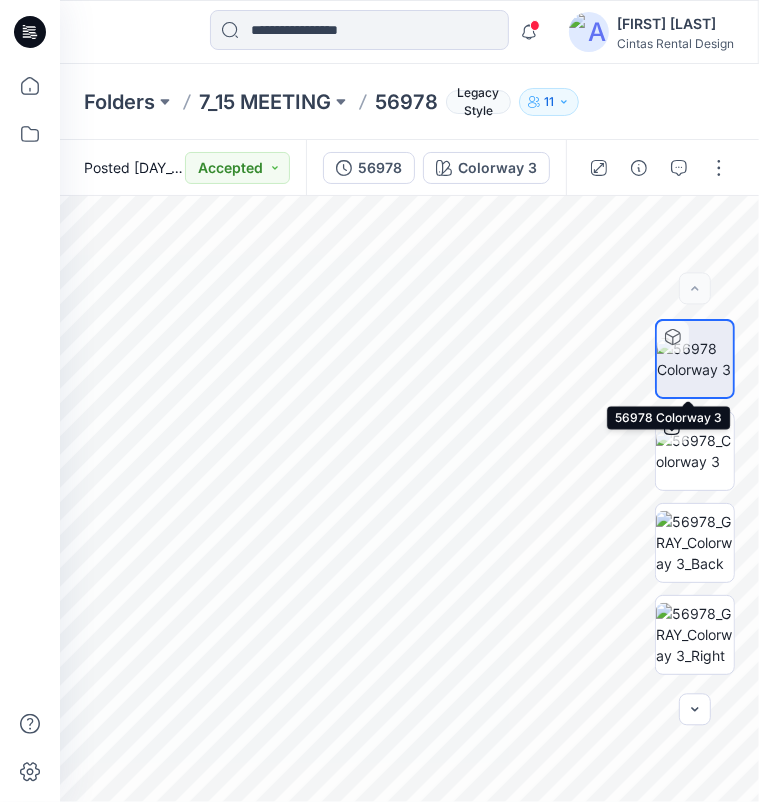 click at bounding box center [695, 359] 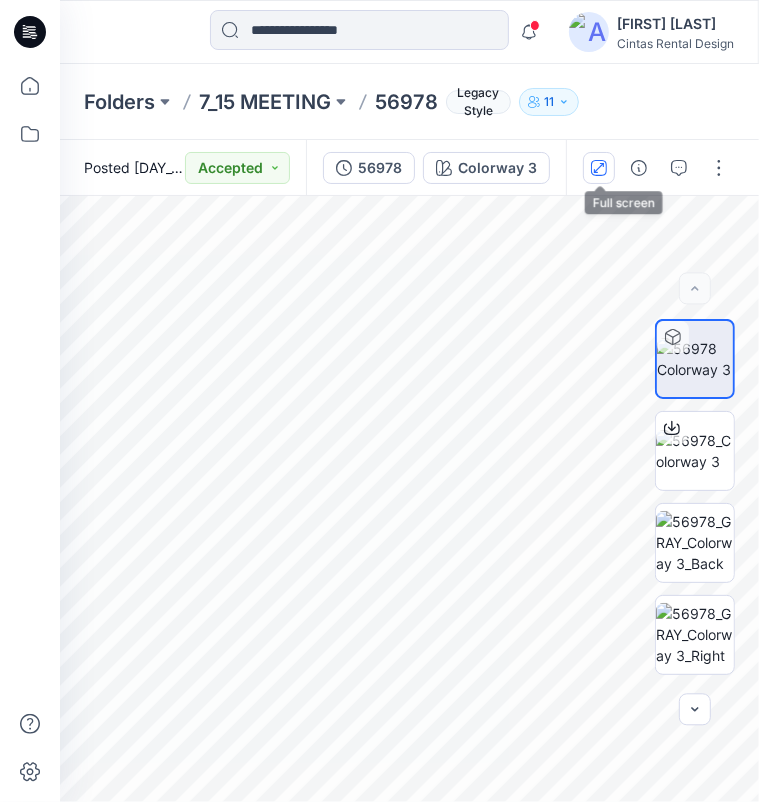 click 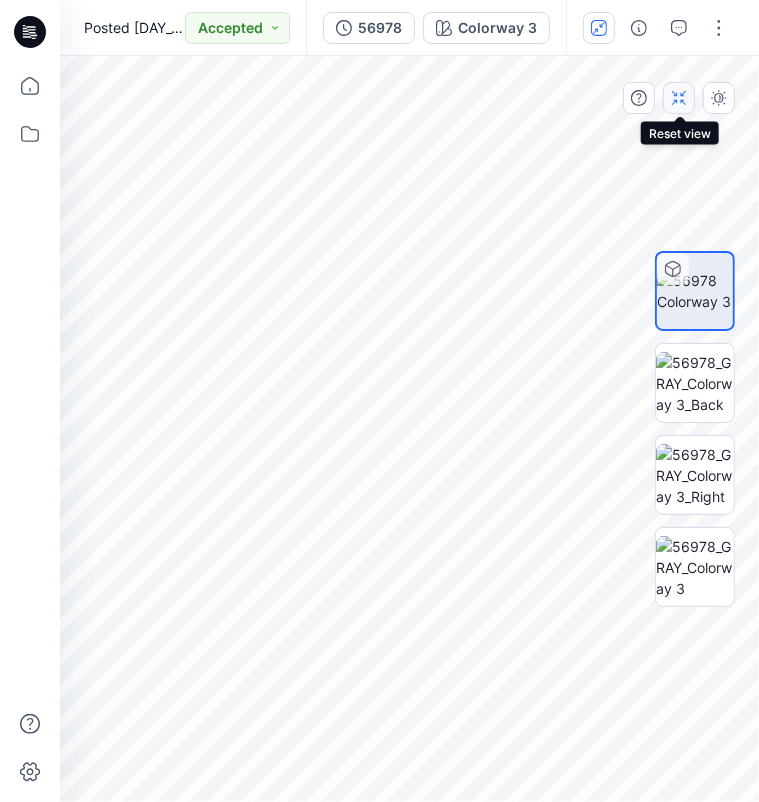 click 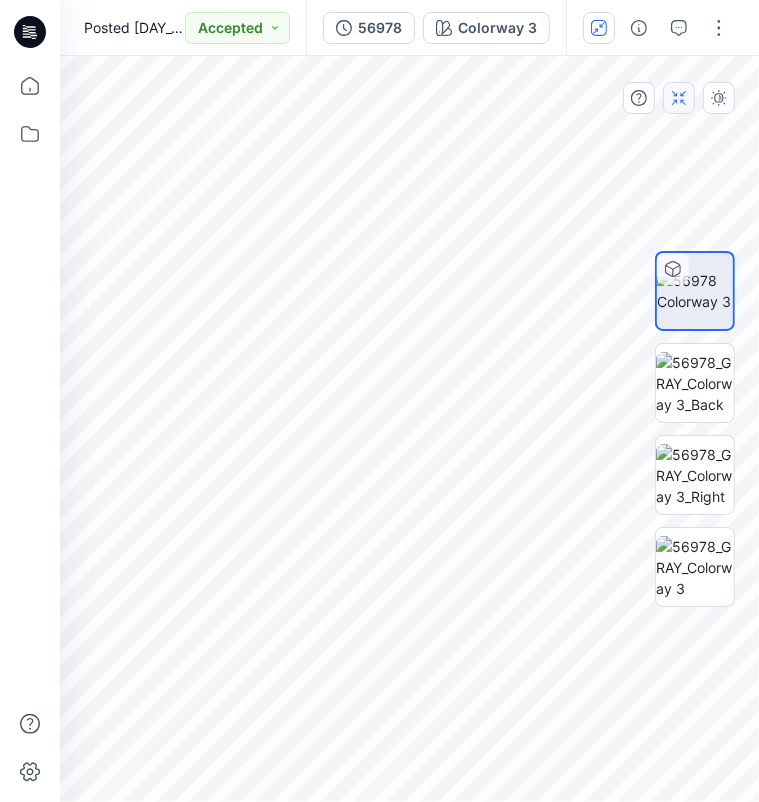 click 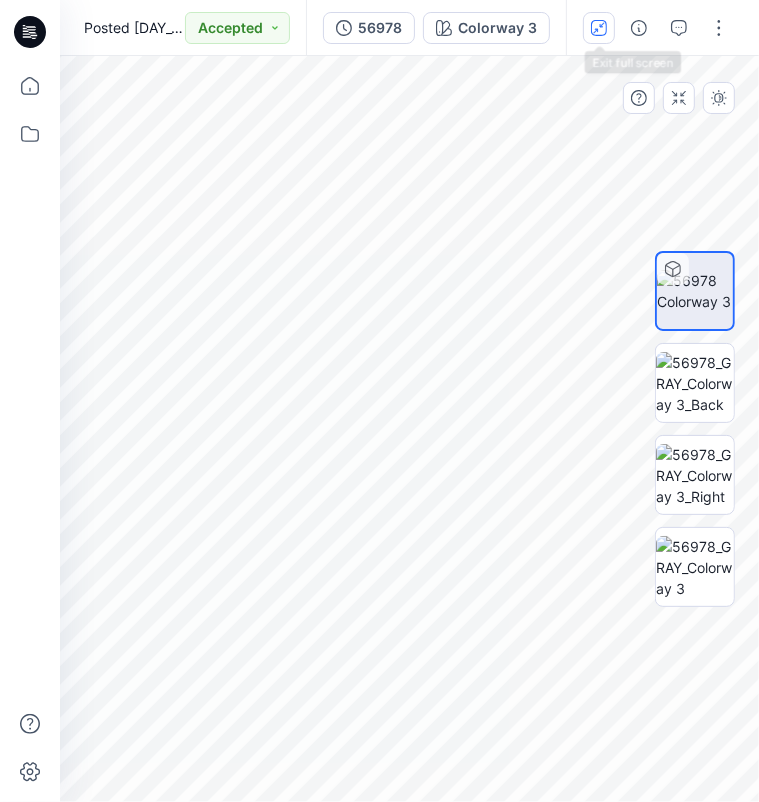 click 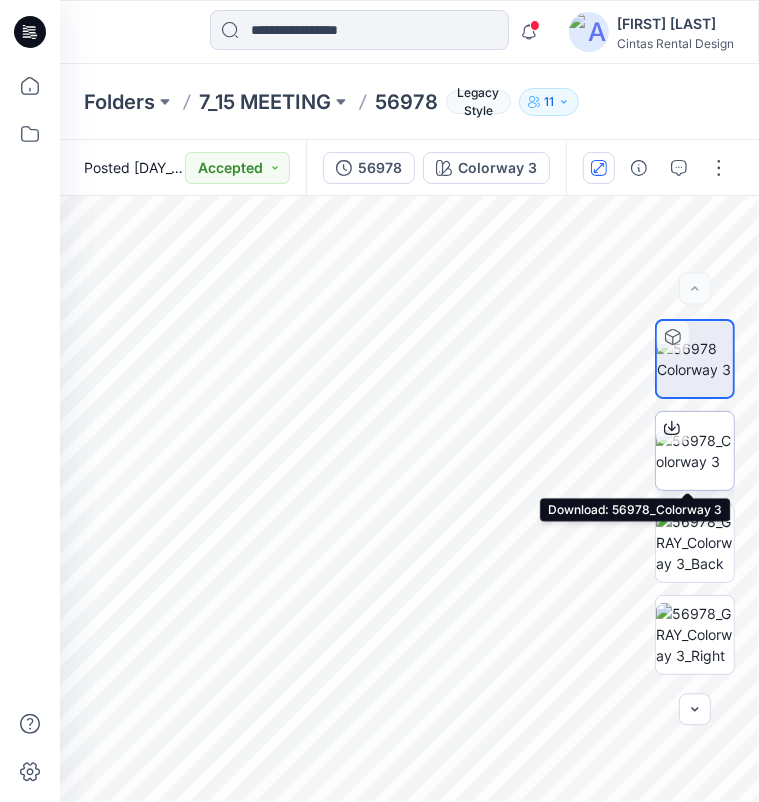 click at bounding box center (695, 451) 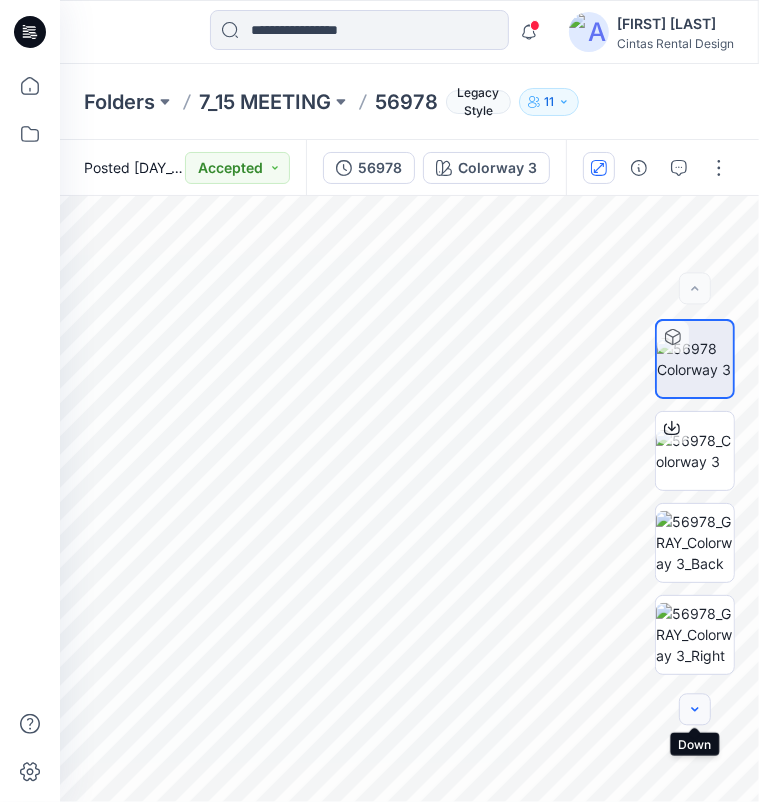 click 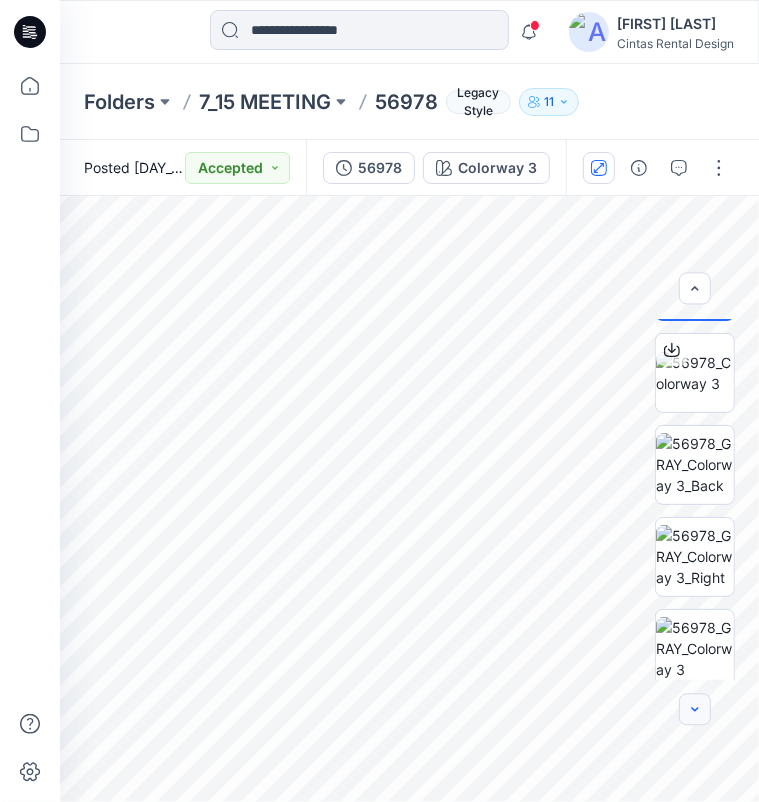 click 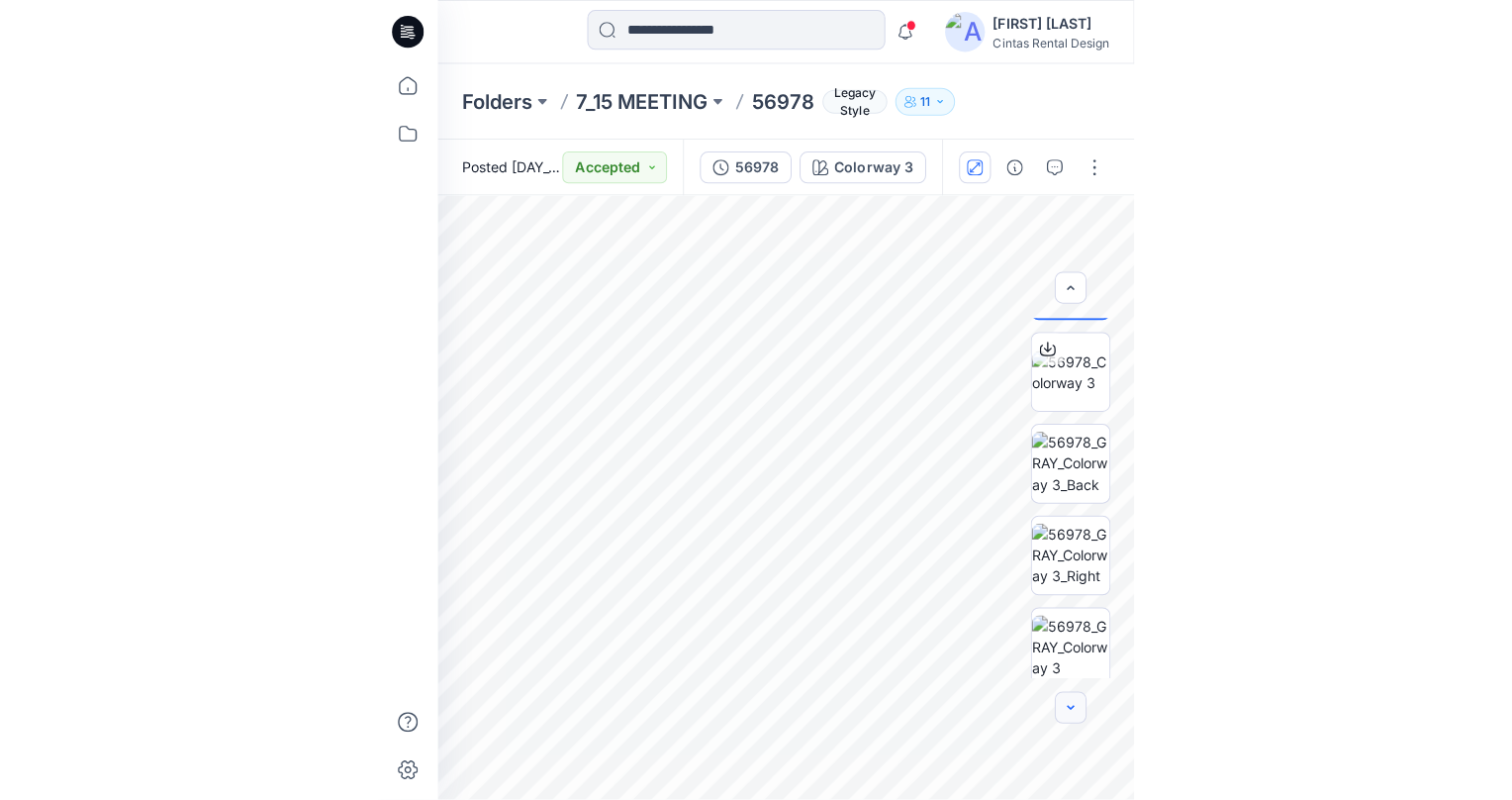 scroll, scrollTop: 86, scrollLeft: 0, axis: vertical 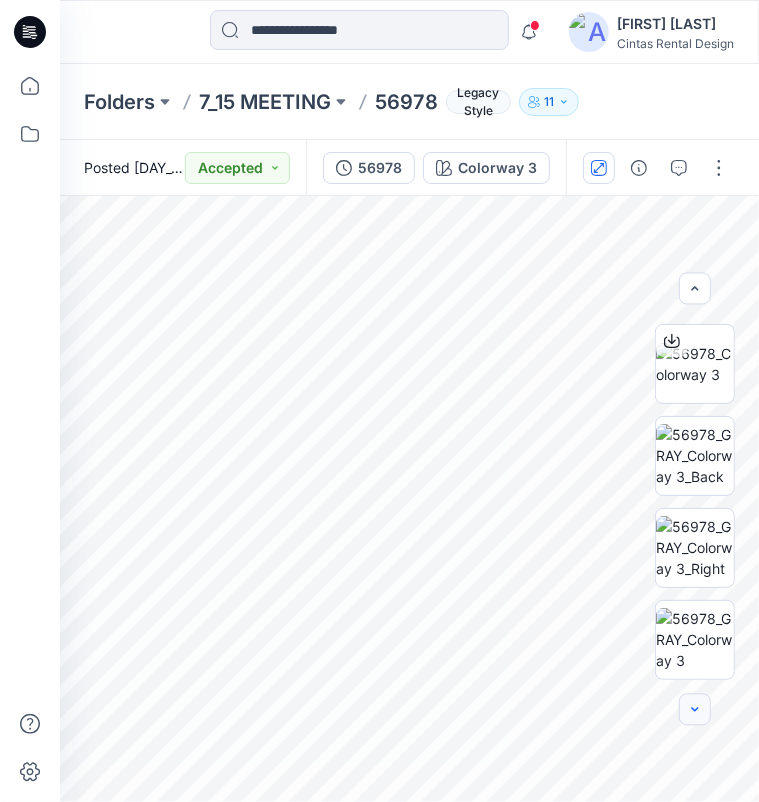 click at bounding box center (695, 710) 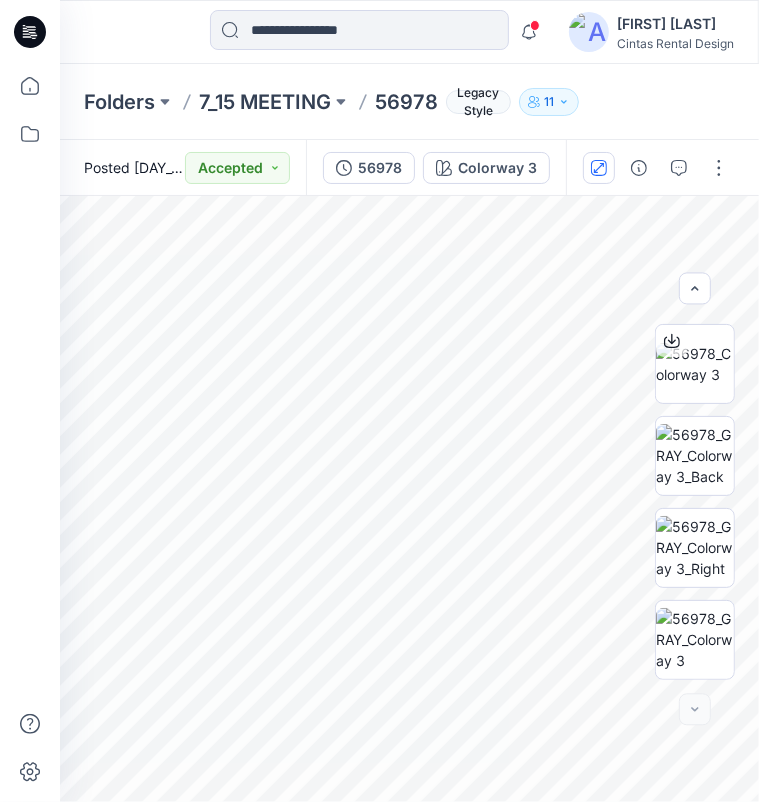 click 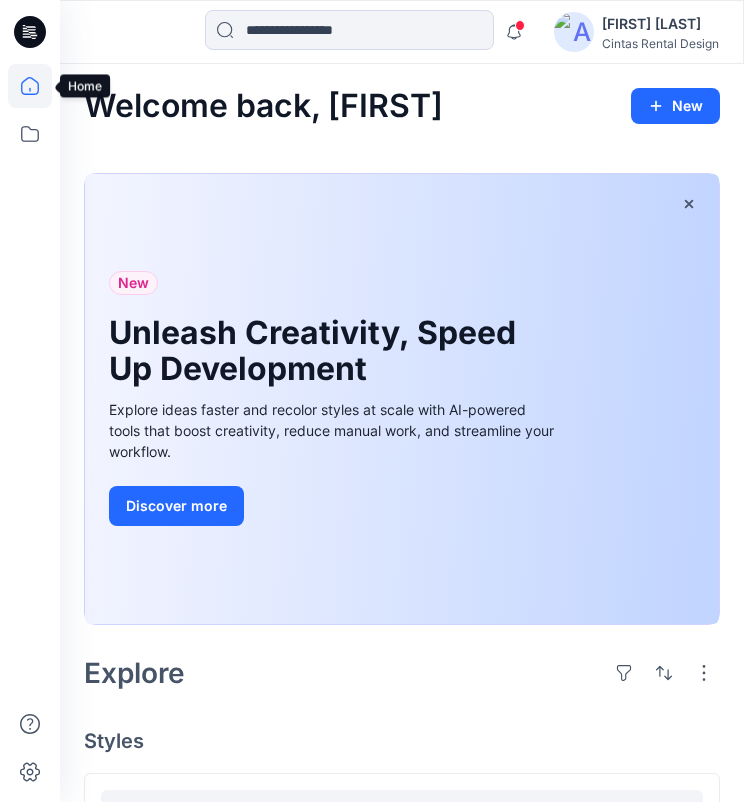 click 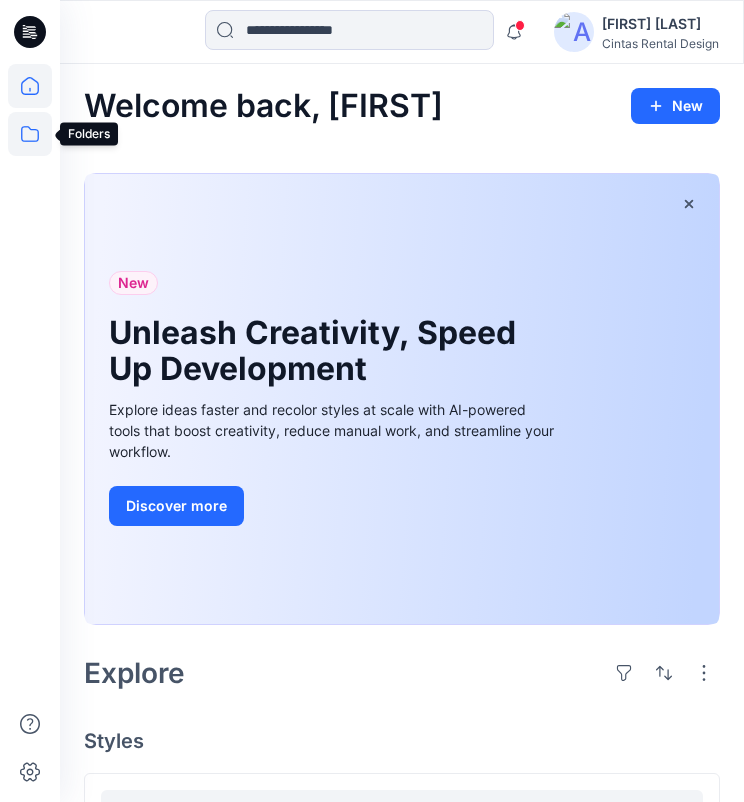 click 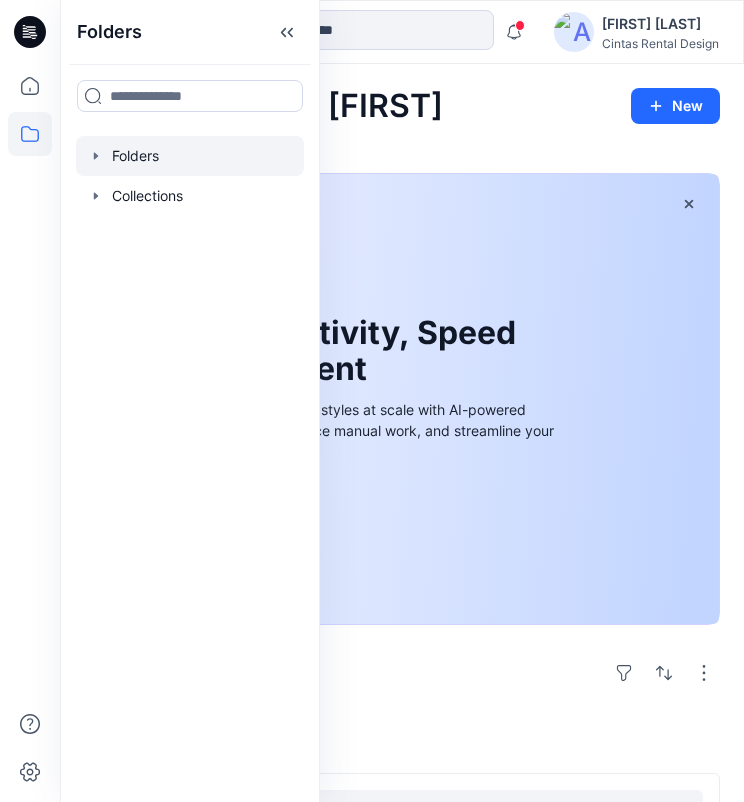click 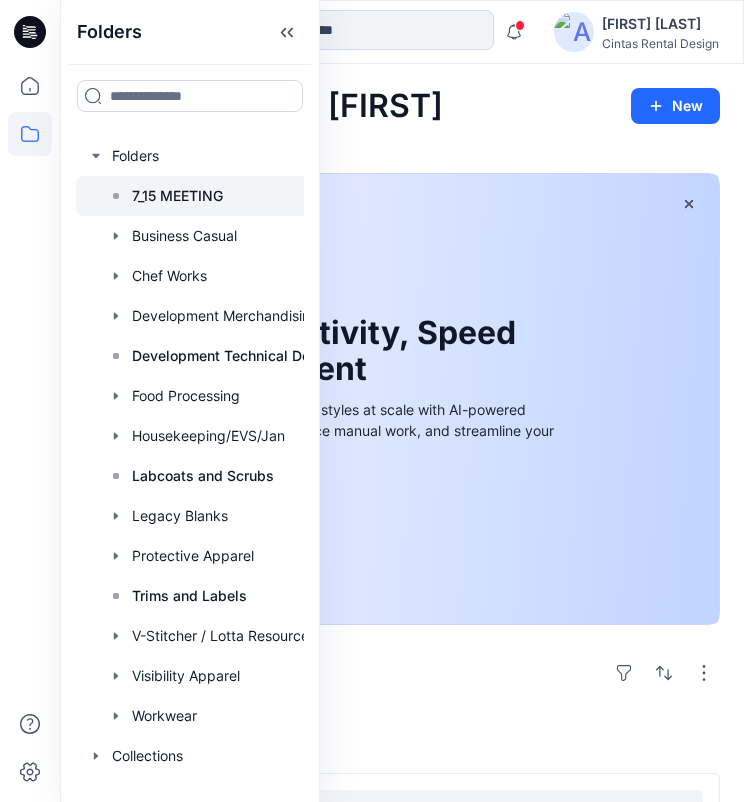 click 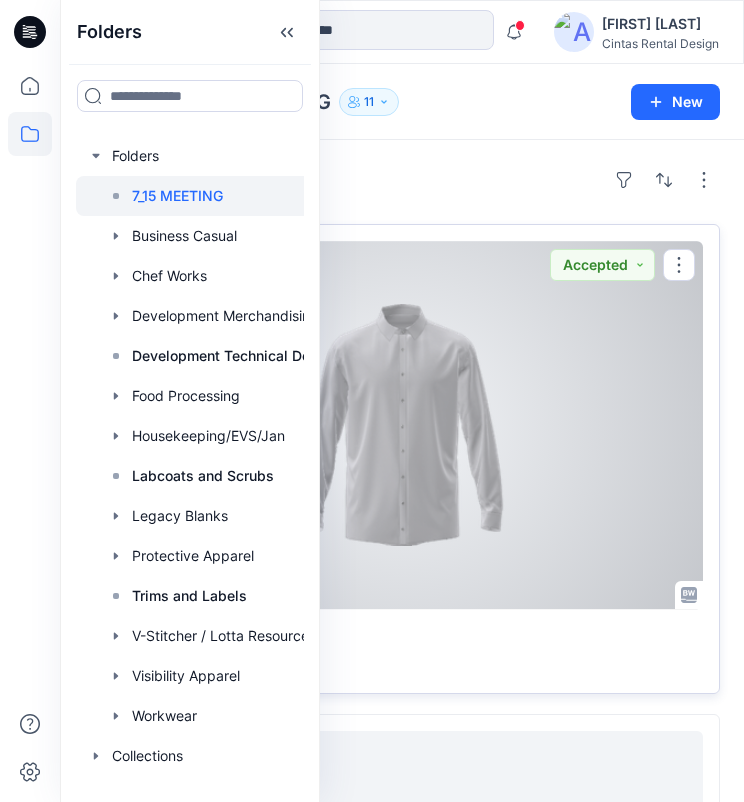 click at bounding box center [402, 425] 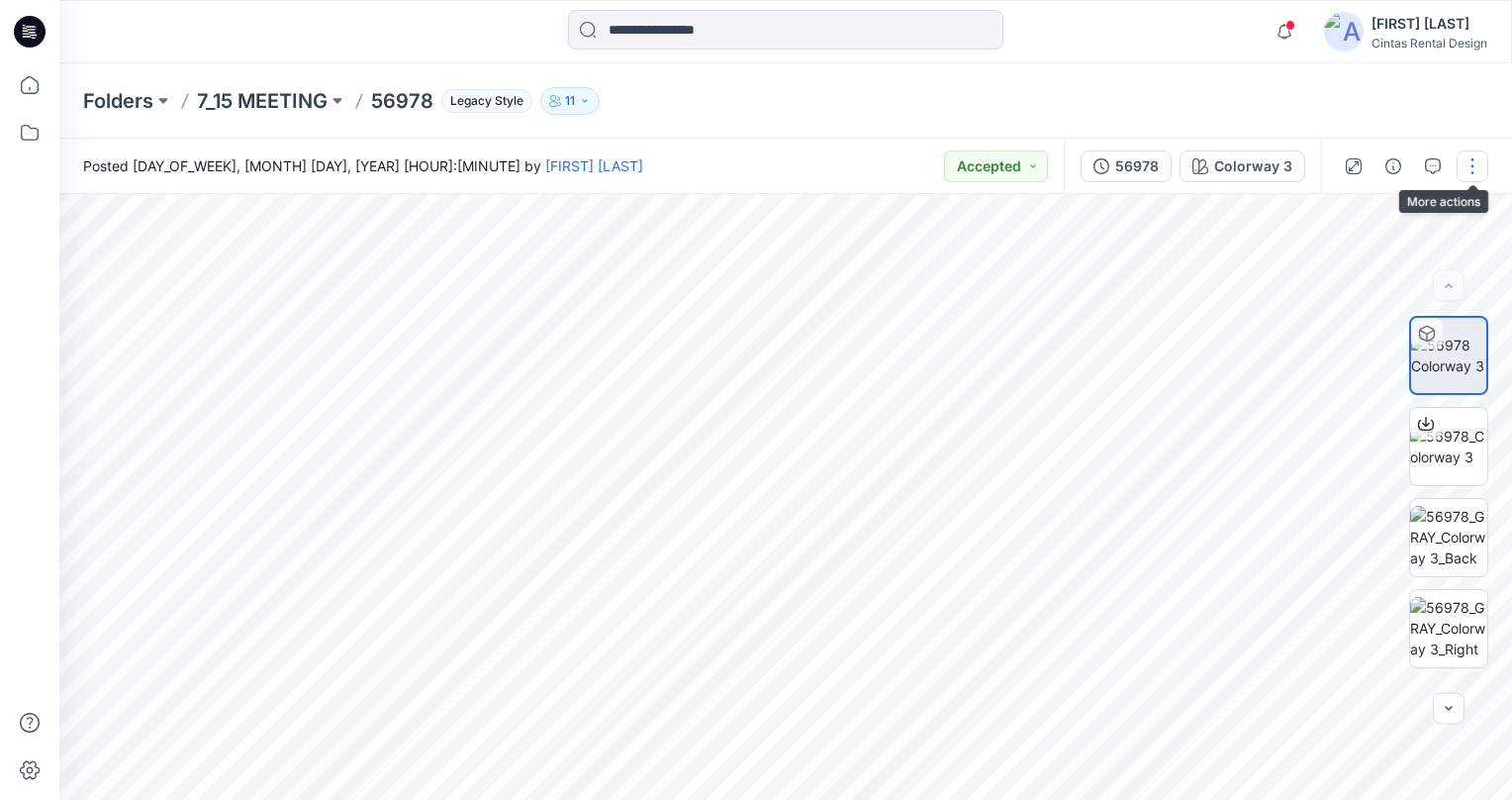 click at bounding box center [1472, 166] 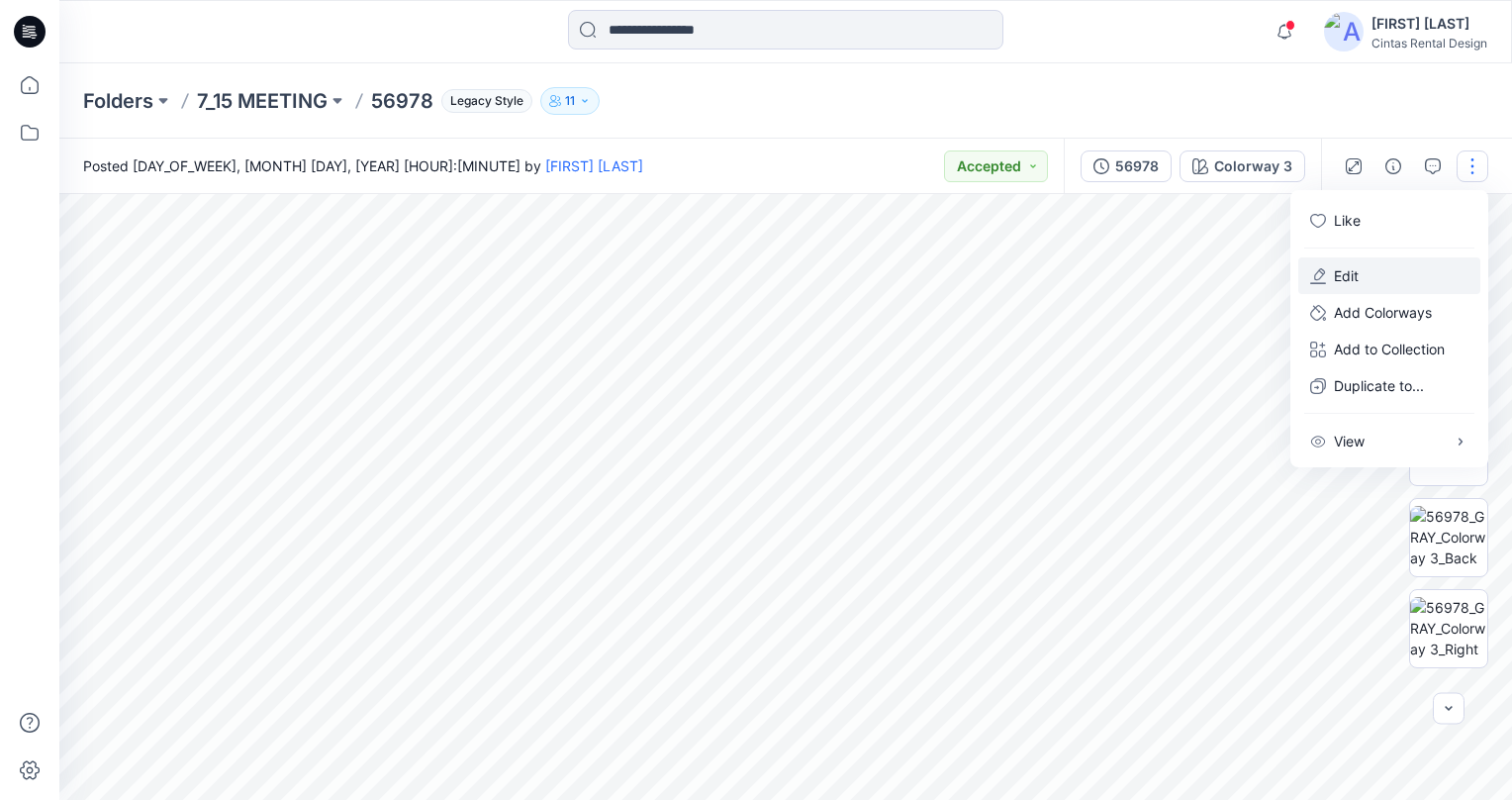click on "Edit" at bounding box center [1389, 275] 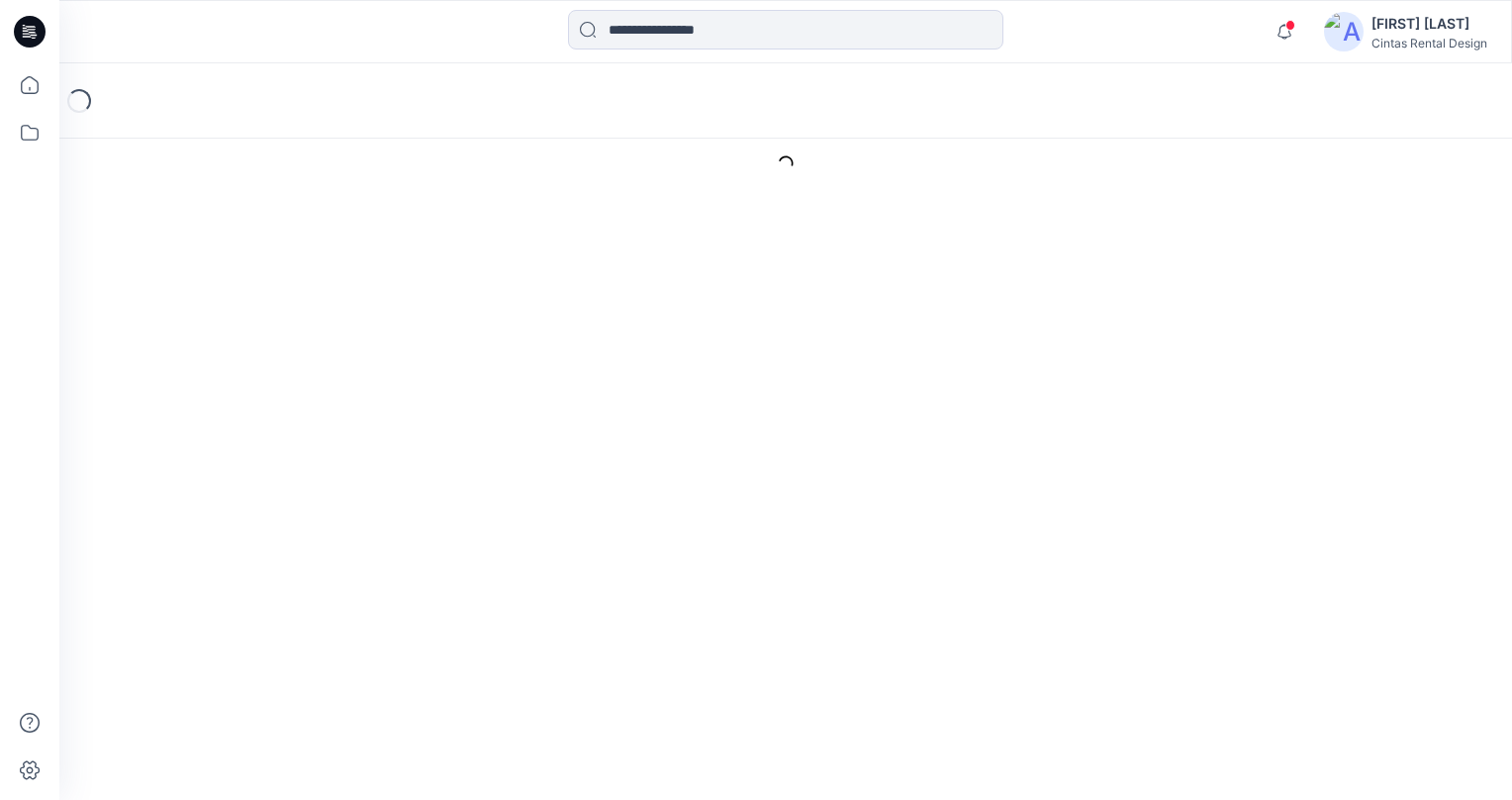 scroll, scrollTop: 0, scrollLeft: 0, axis: both 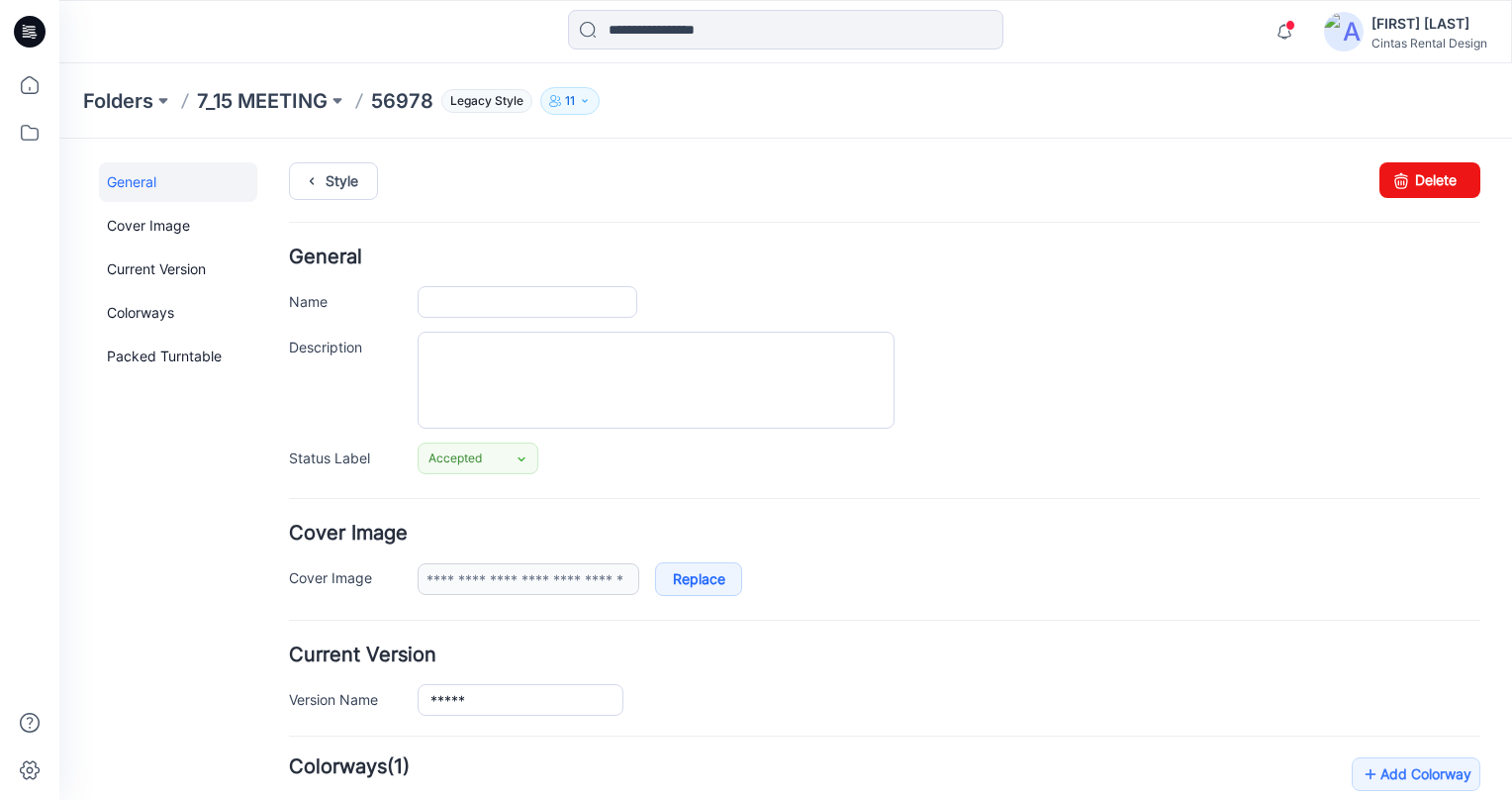 type on "*****" 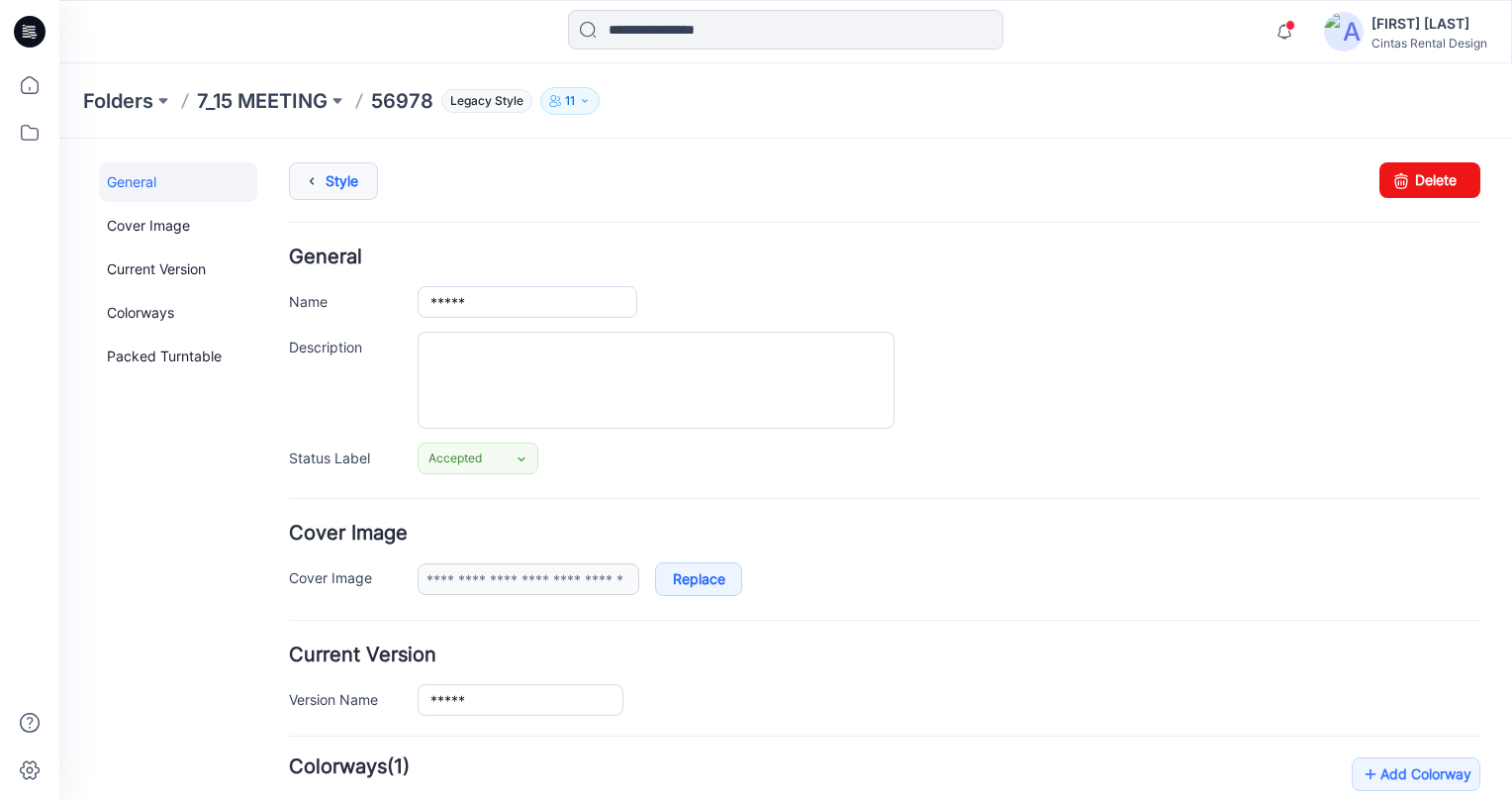 click at bounding box center [312, 181] 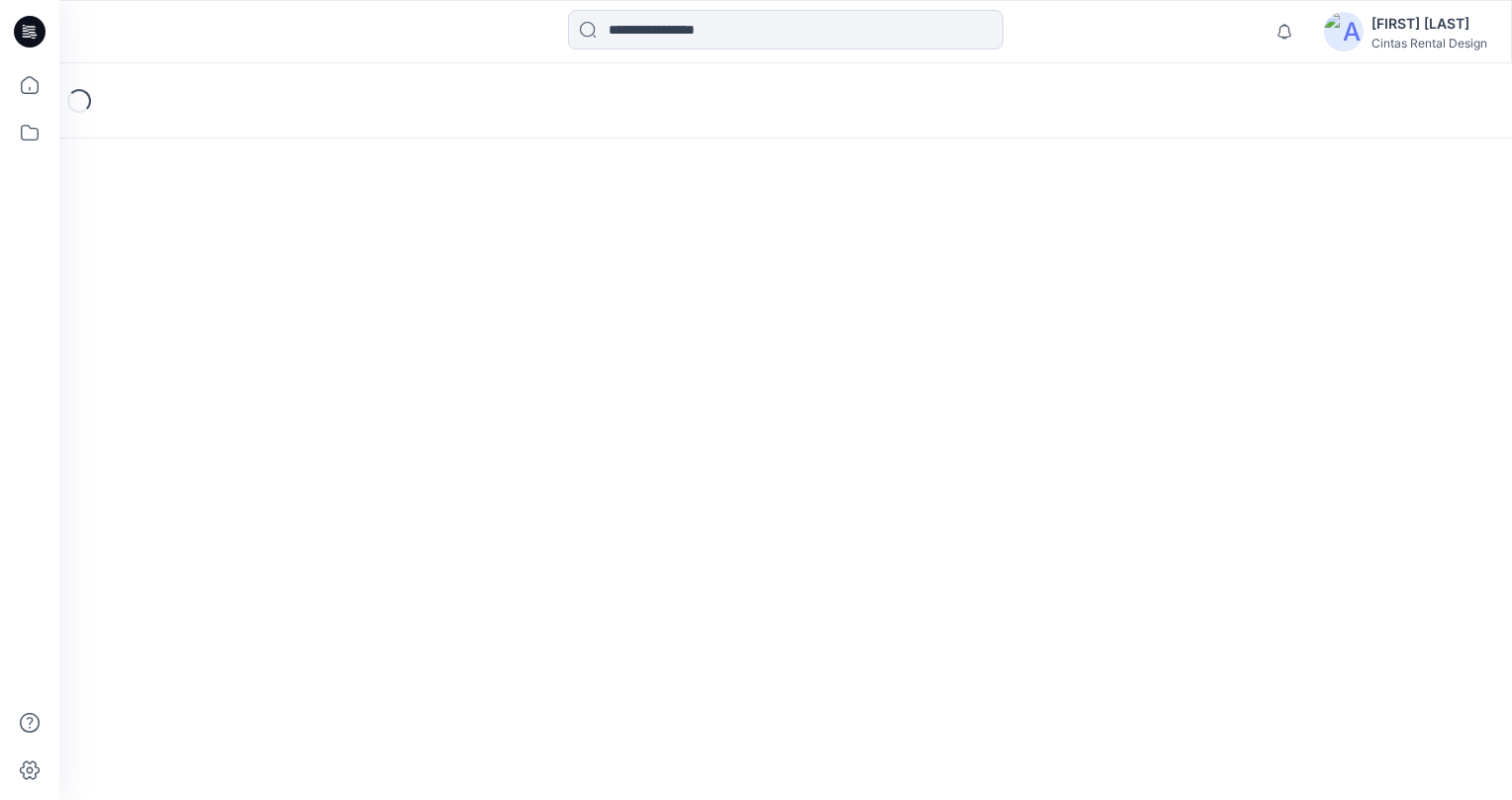 scroll, scrollTop: 0, scrollLeft: 0, axis: both 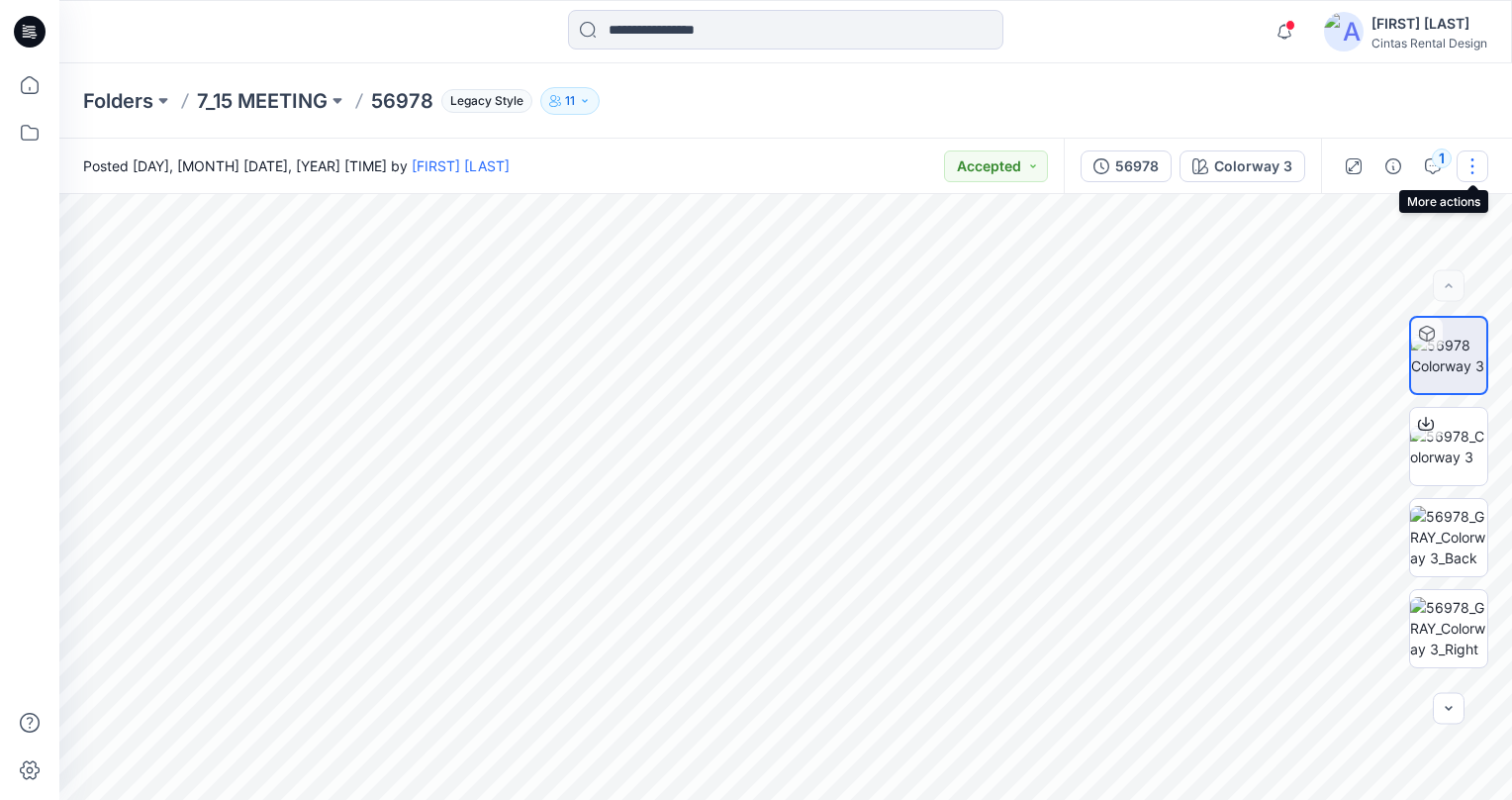 click at bounding box center [1472, 166] 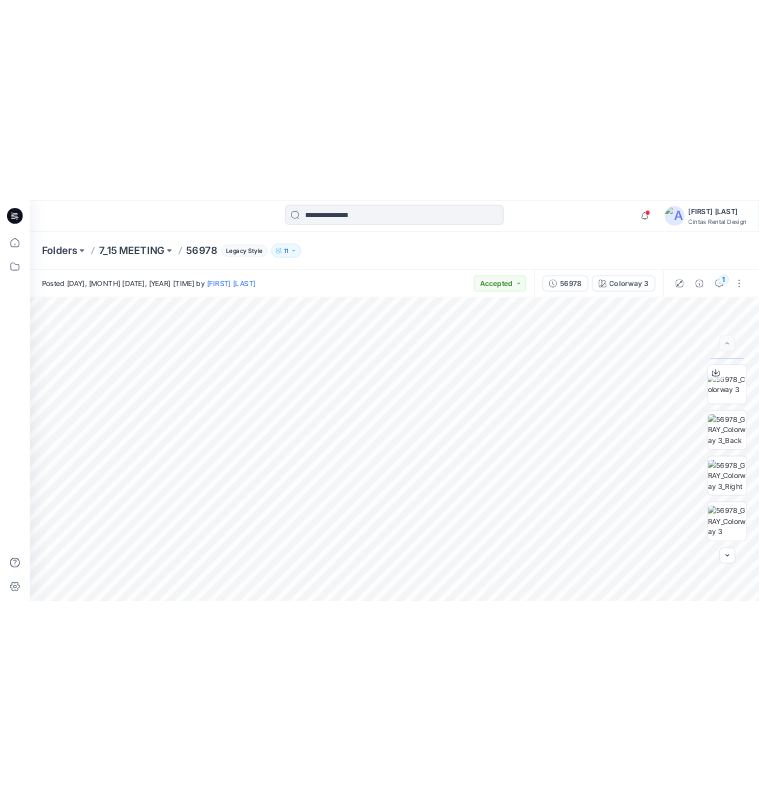 scroll, scrollTop: 0, scrollLeft: 0, axis: both 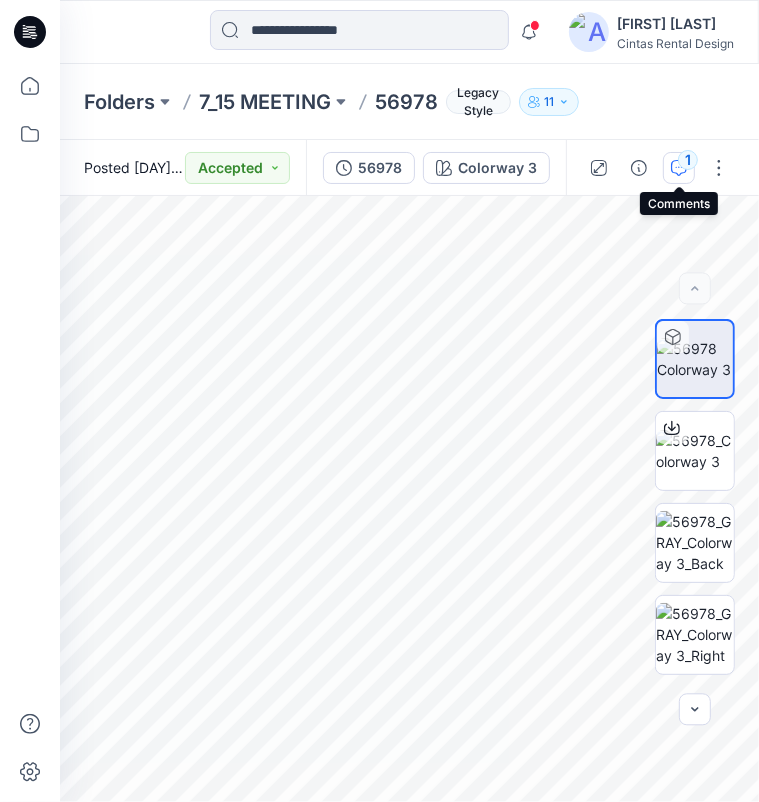 click on "1" at bounding box center [679, 168] 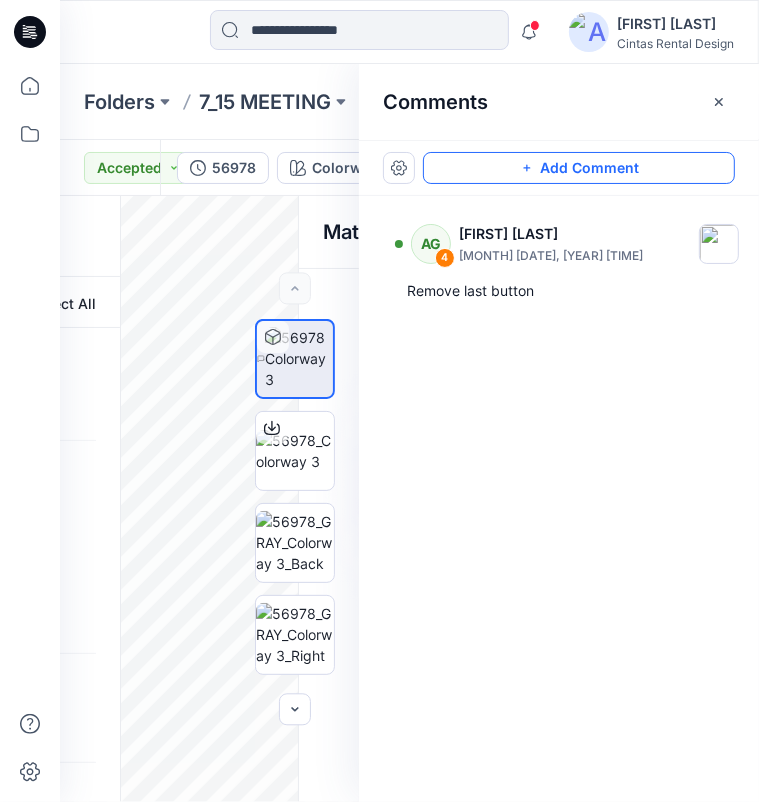 click 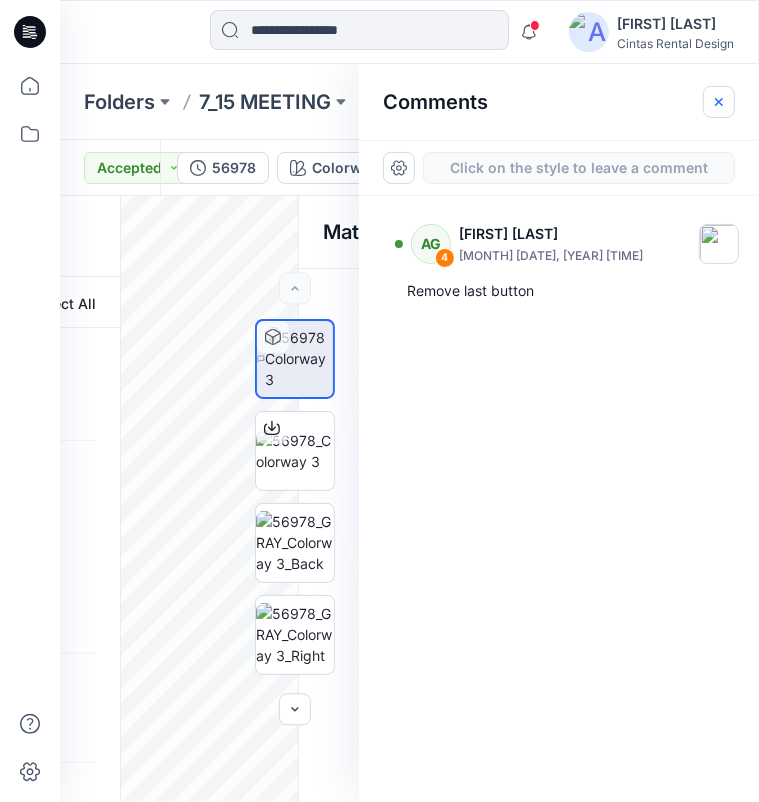 click 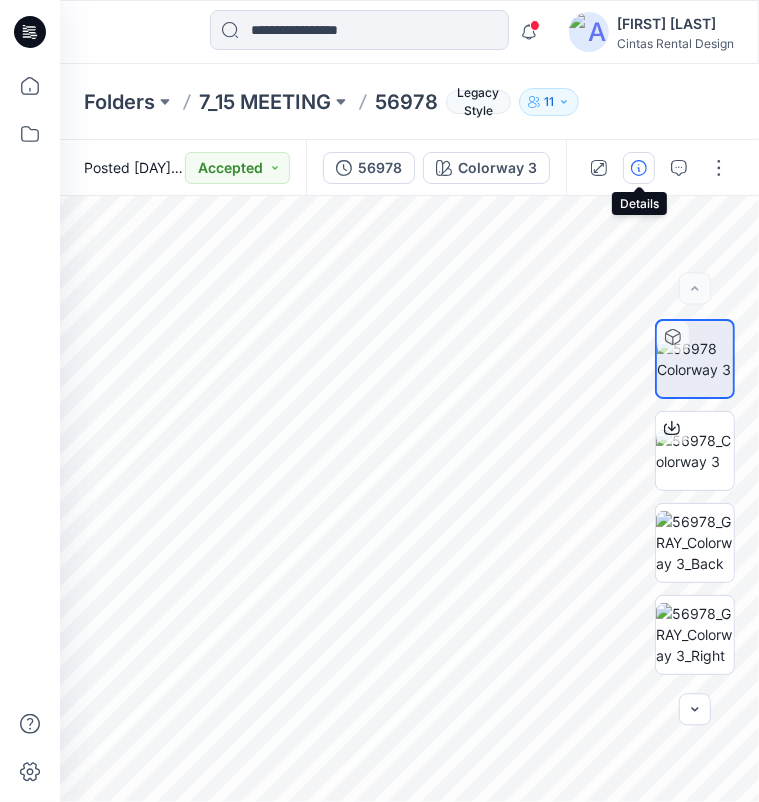 click 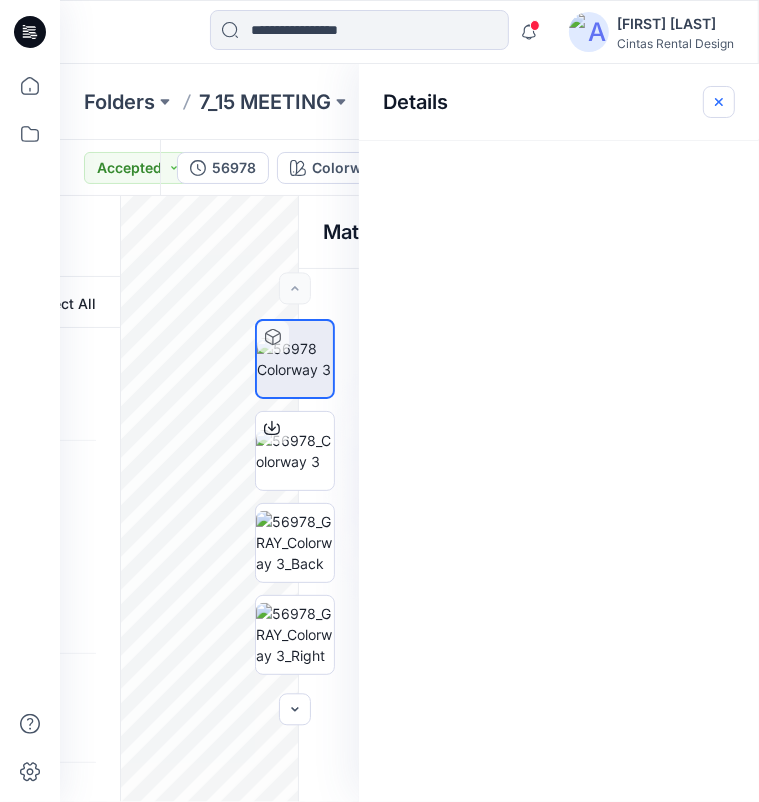 click 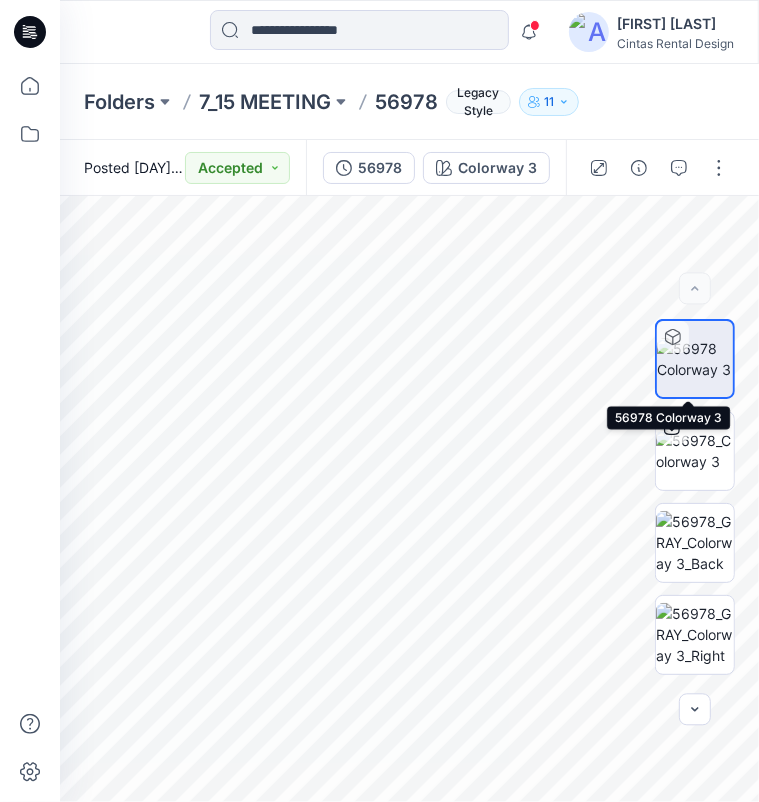 click 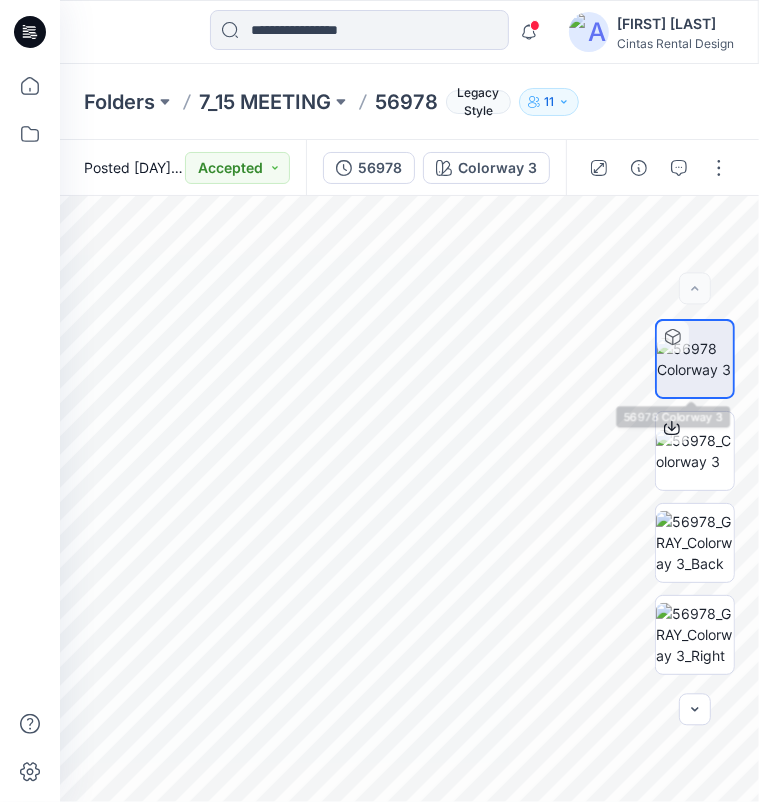 click at bounding box center [695, 359] 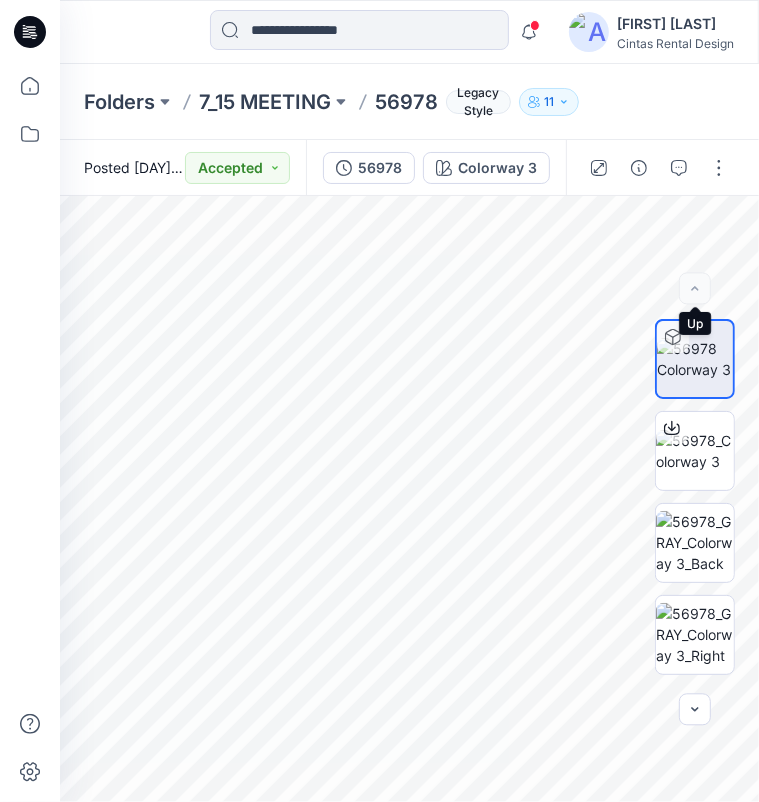click at bounding box center [695, 289] 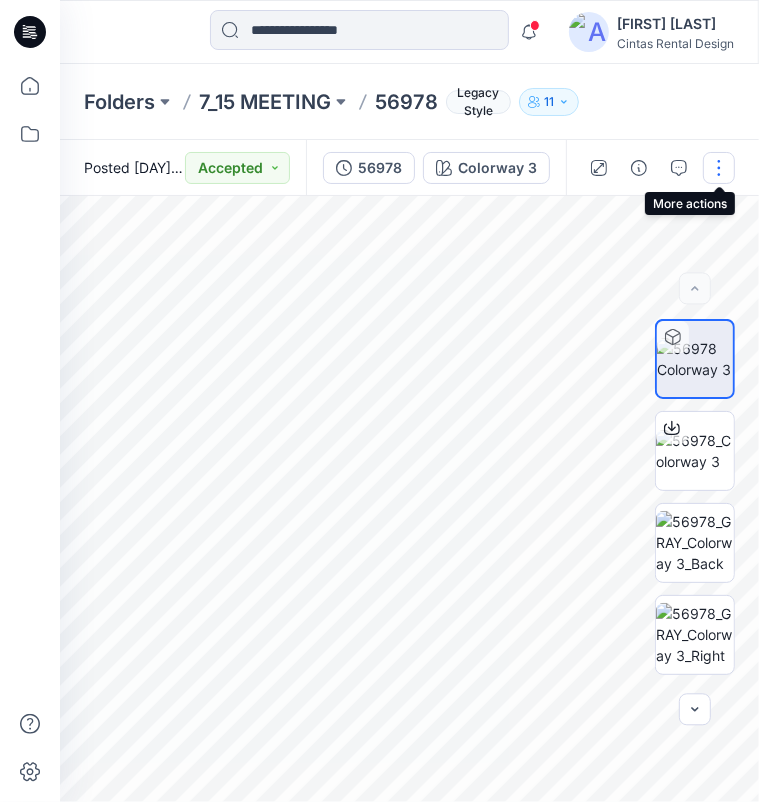 click at bounding box center (719, 168) 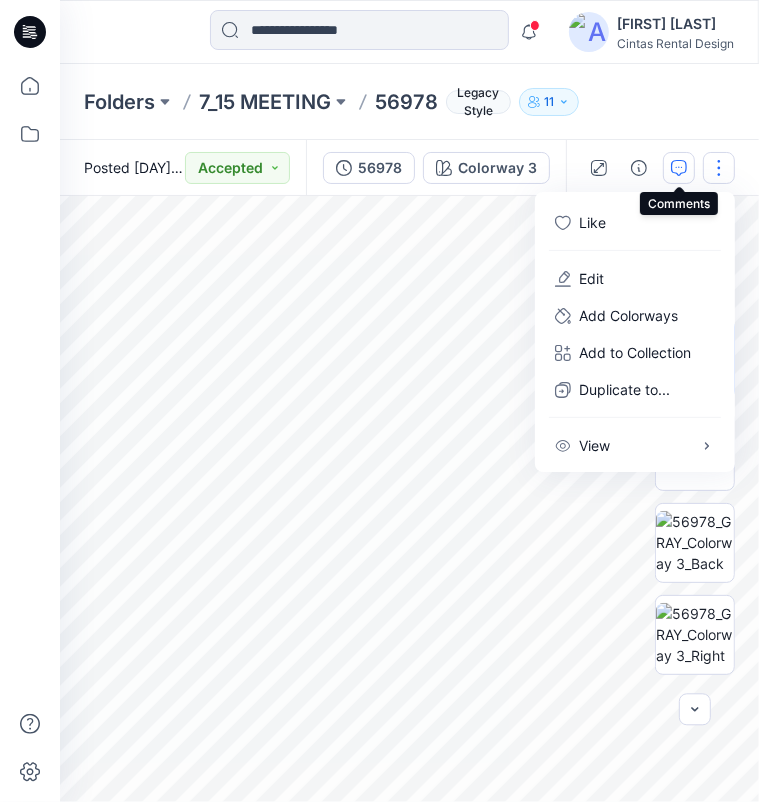 click 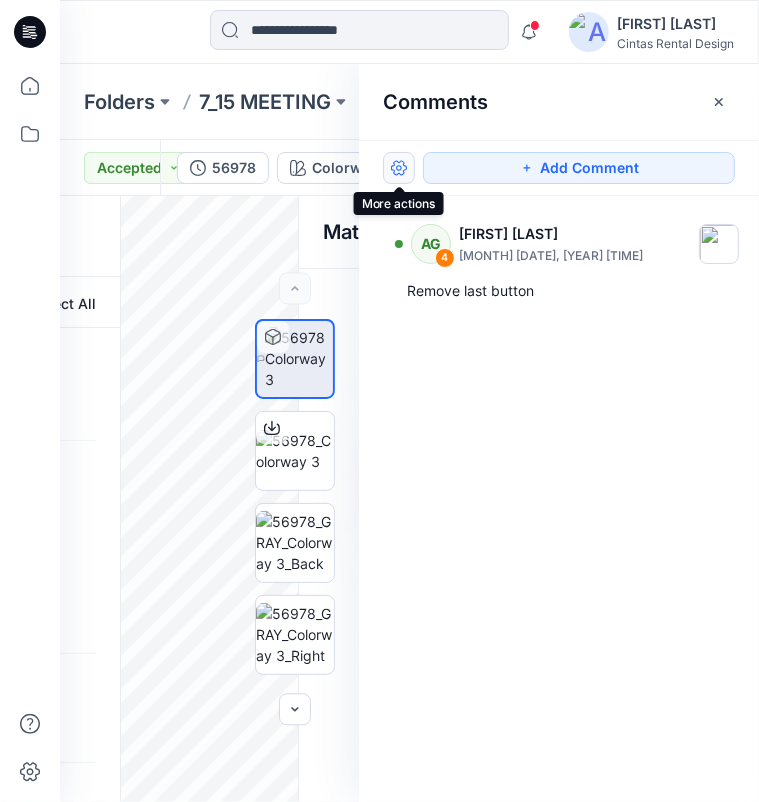 click at bounding box center (399, 168) 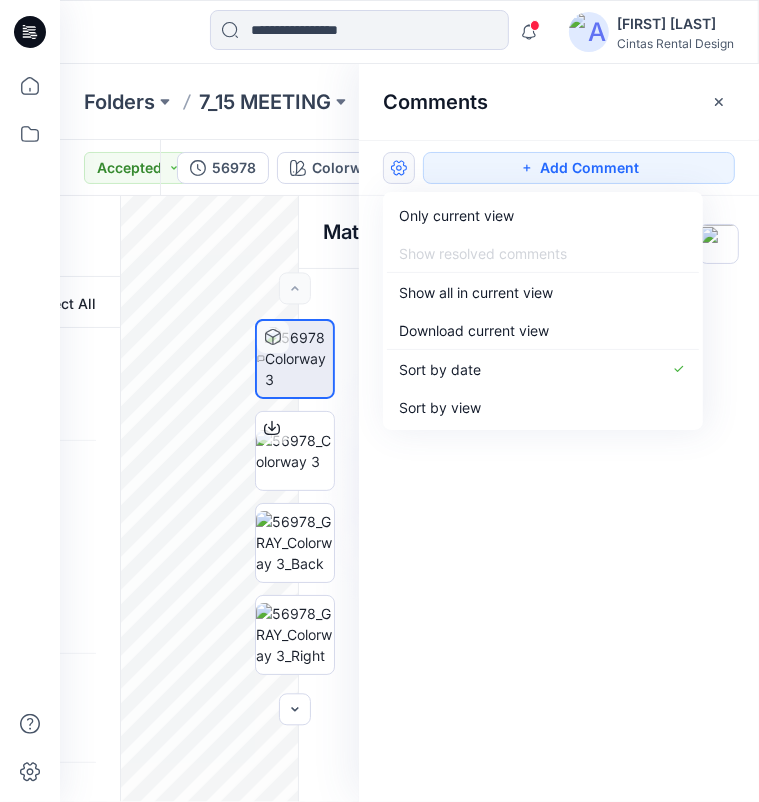 click at bounding box center [399, 168] 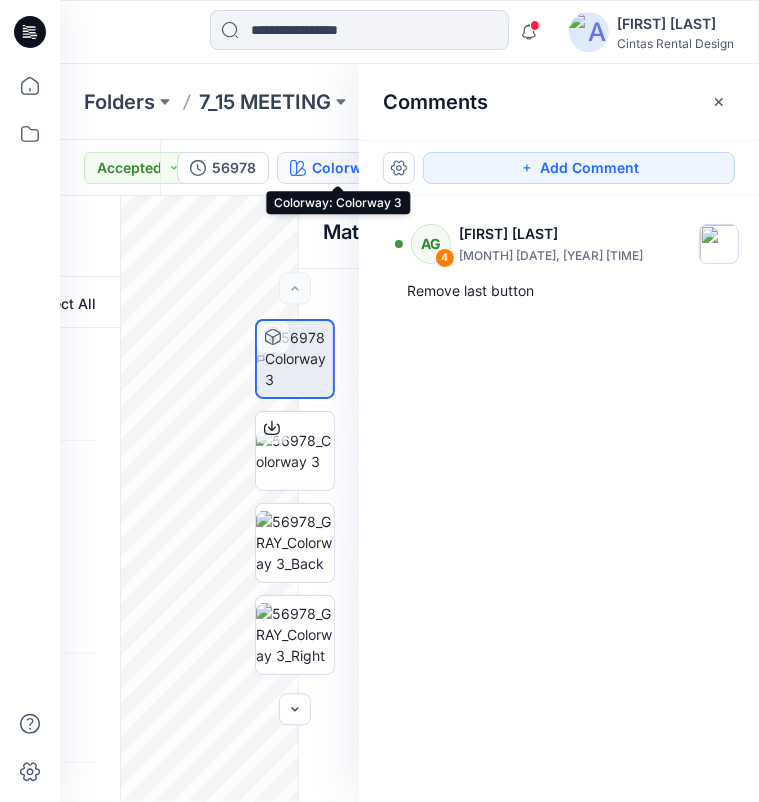 click on "Colorway 3" at bounding box center (351, 168) 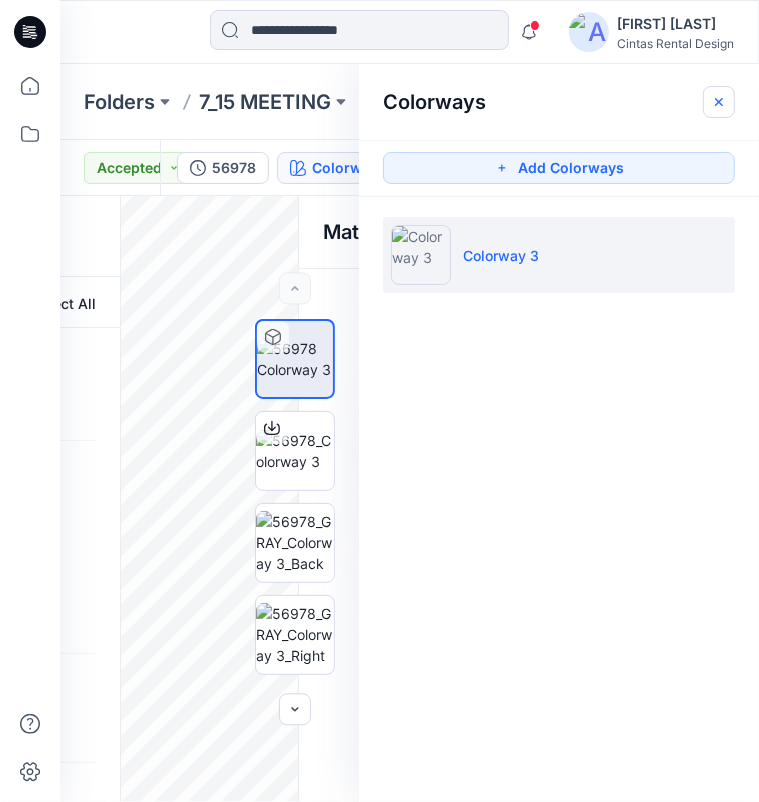 click at bounding box center (719, 102) 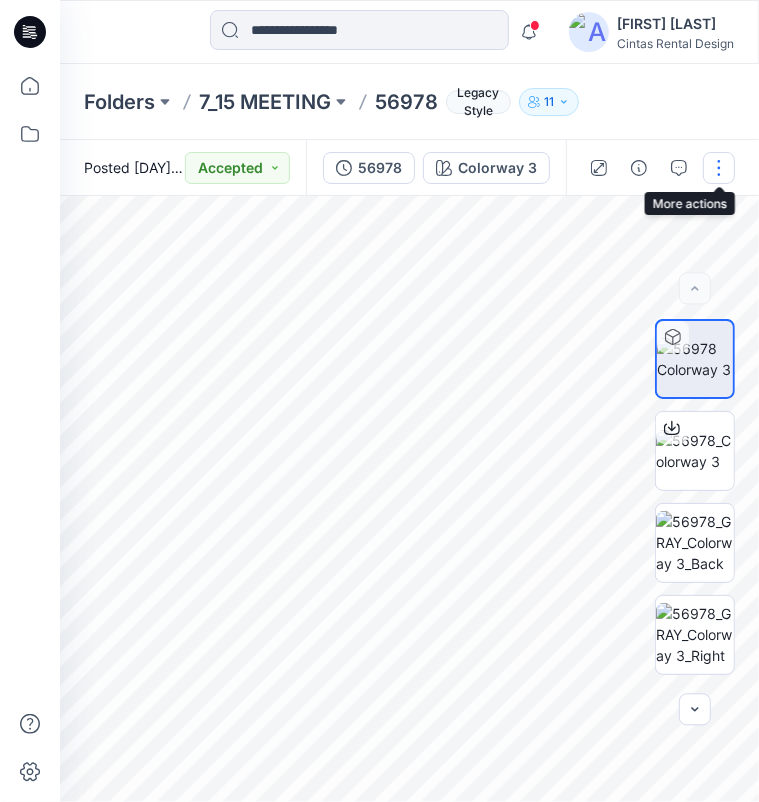 click at bounding box center (719, 168) 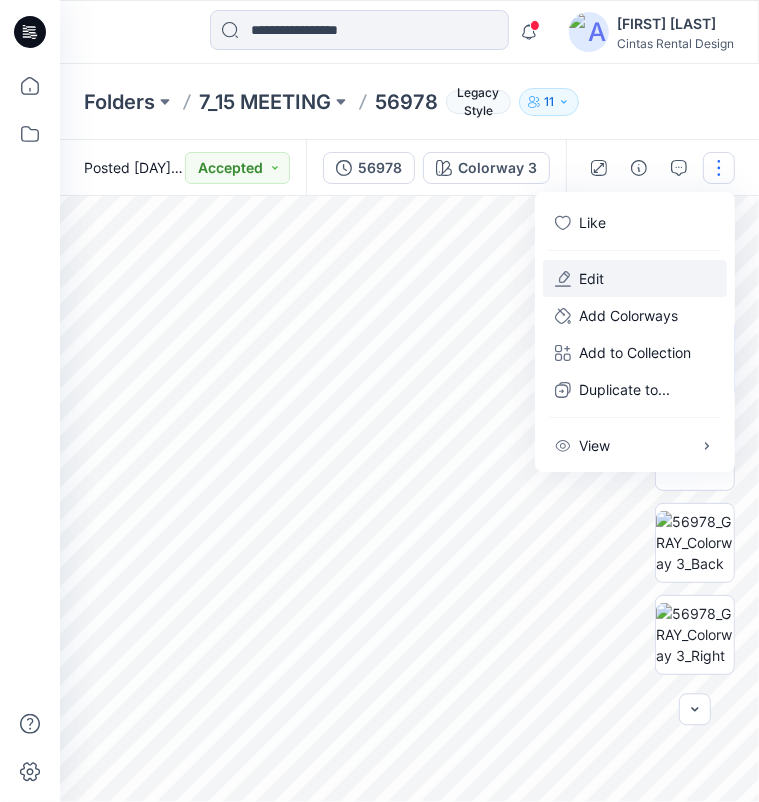 click on "Edit" at bounding box center [635, 278] 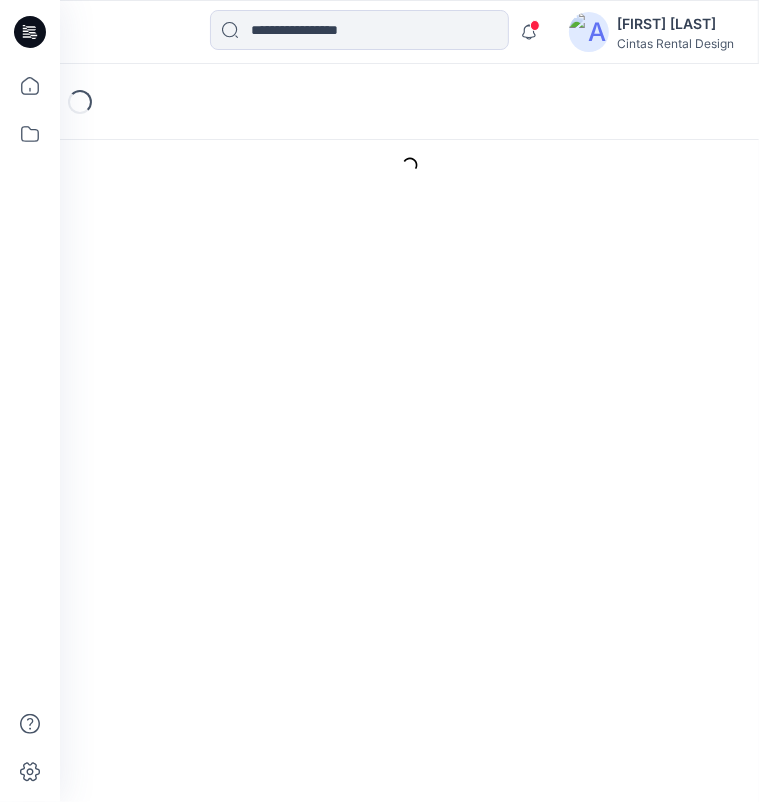 scroll, scrollTop: 0, scrollLeft: 0, axis: both 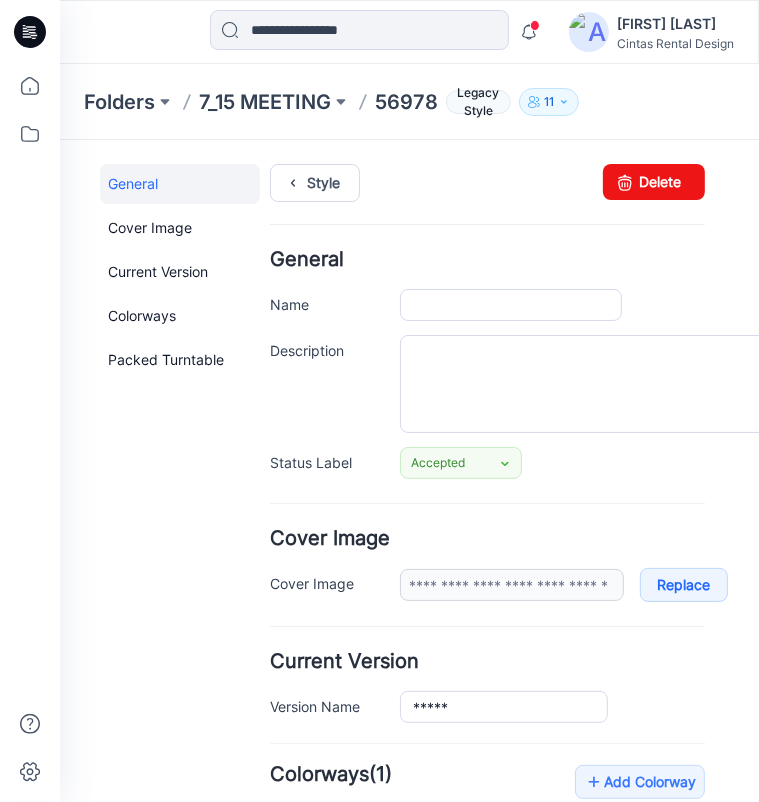 type on "*****" 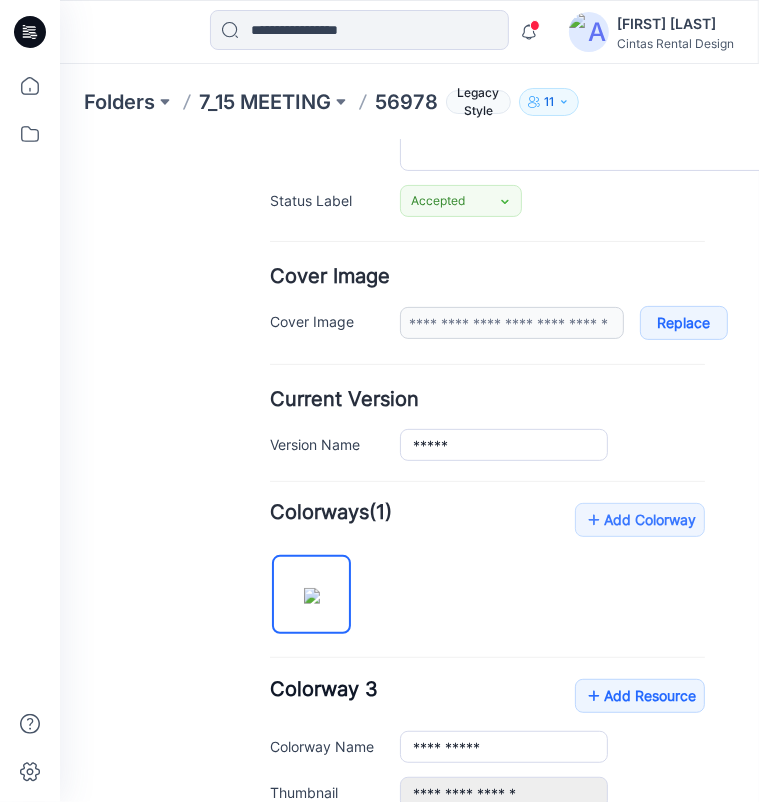 scroll, scrollTop: 0, scrollLeft: 0, axis: both 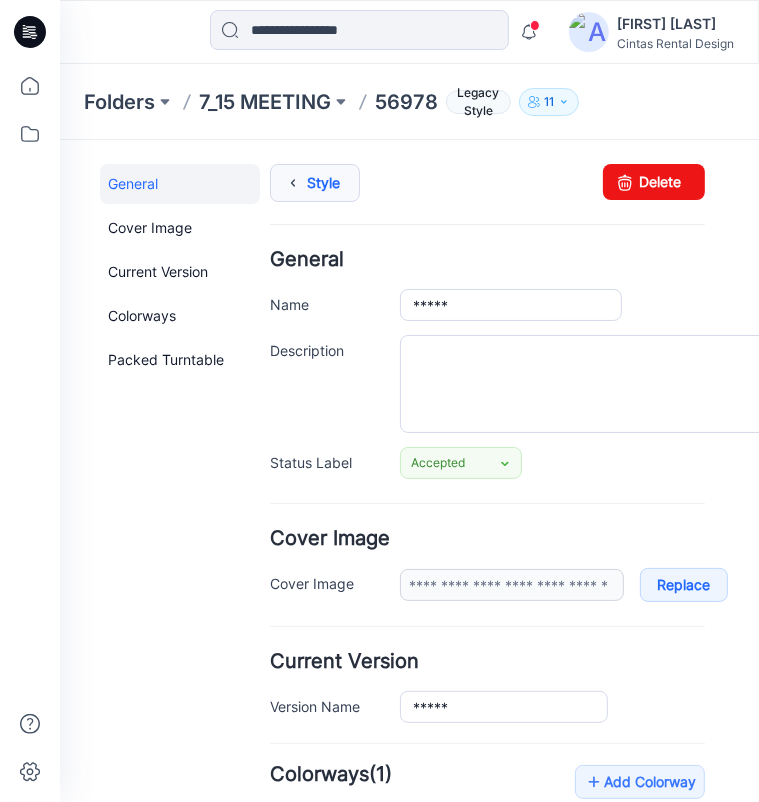 click at bounding box center [292, 182] 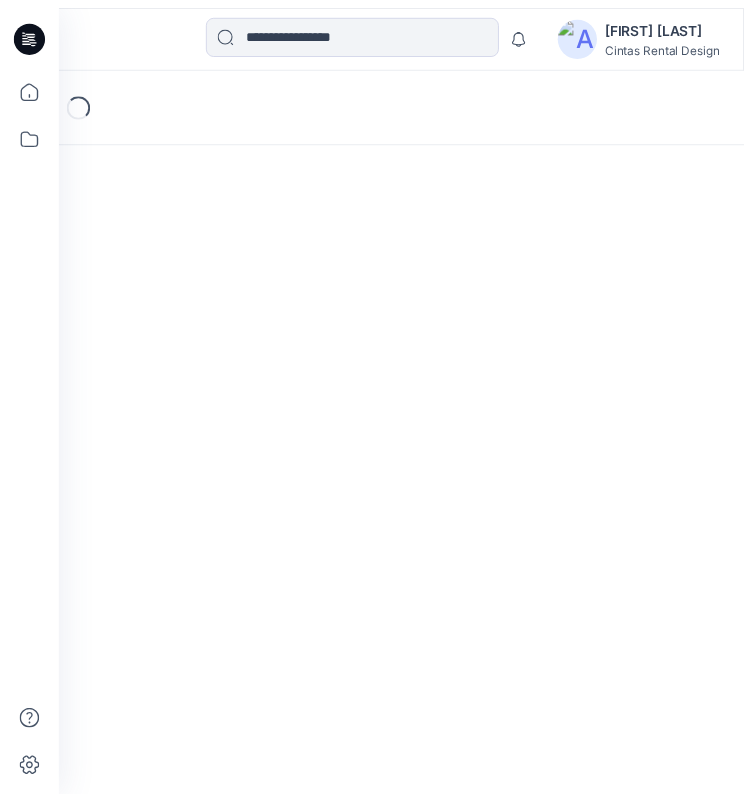 scroll, scrollTop: 0, scrollLeft: 0, axis: both 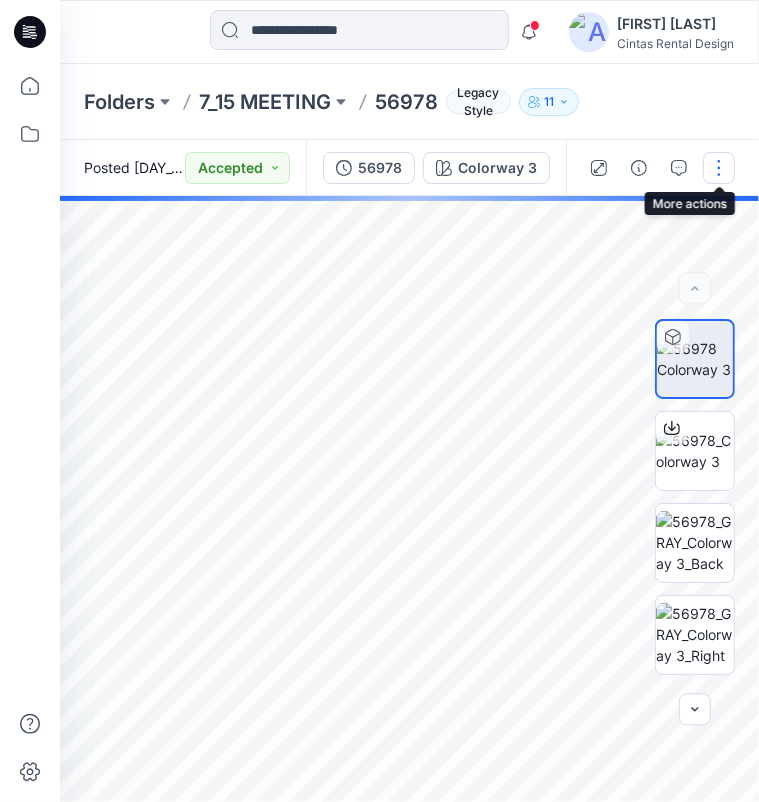 click at bounding box center (719, 168) 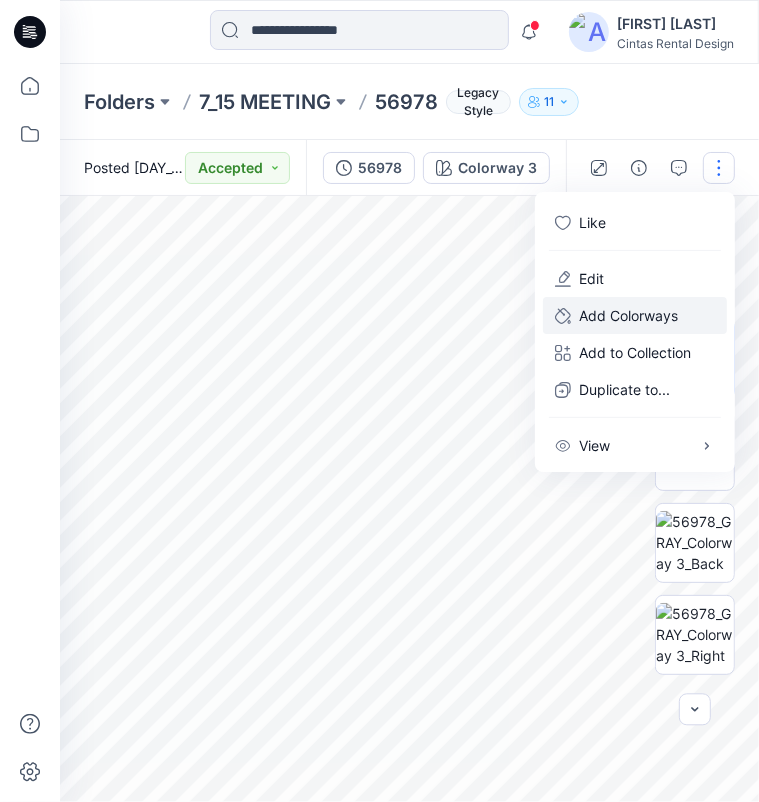click on "Add Colorways" at bounding box center (628, 315) 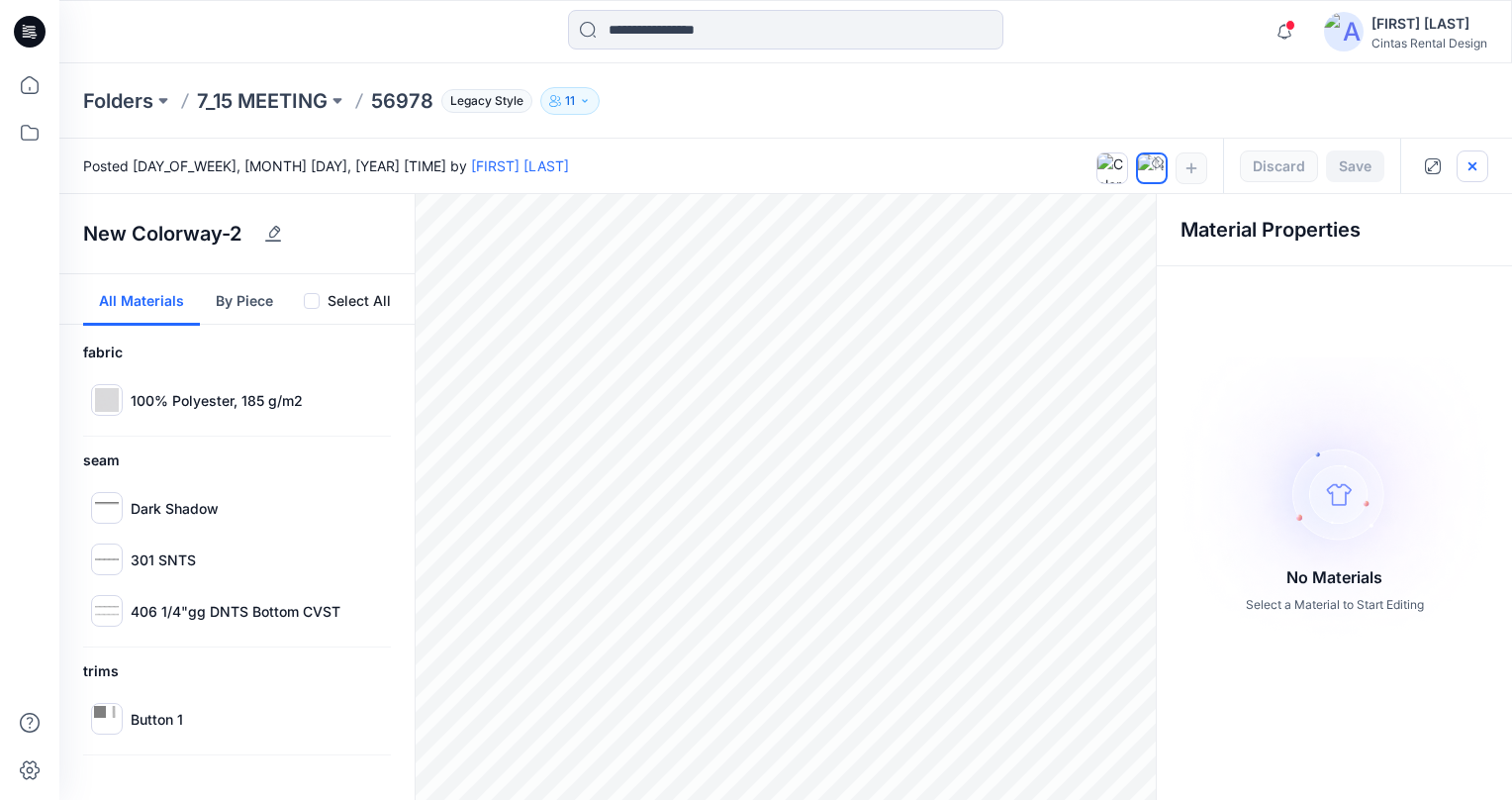 click 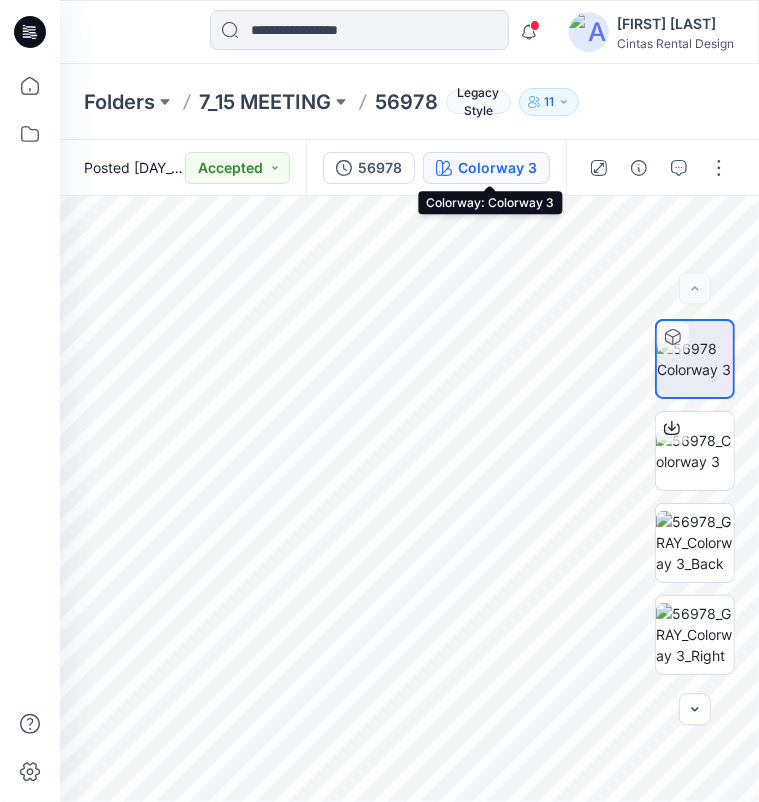 click on "Colorway 3" at bounding box center [497, 168] 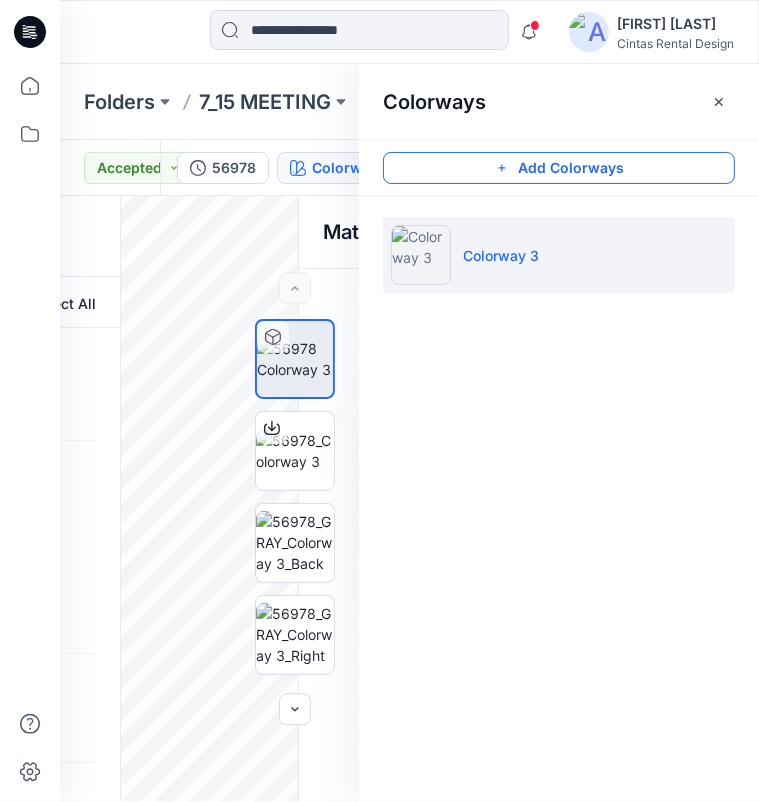 click on "Add Colorways" at bounding box center [559, 168] 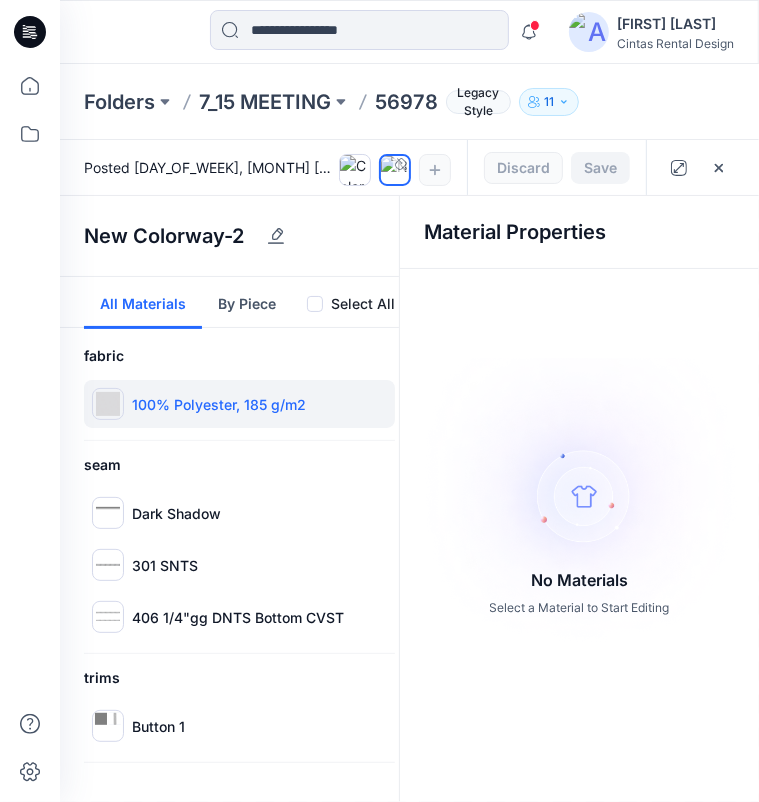 click on "100% Polyester, 185 g/m2" at bounding box center (239, 404) 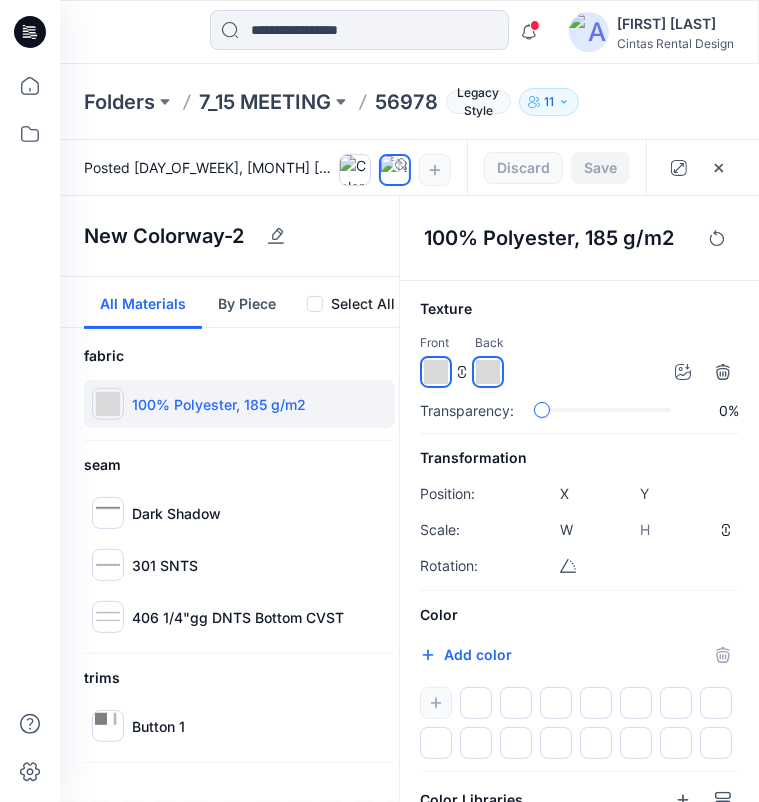 click at bounding box center [579, 723] 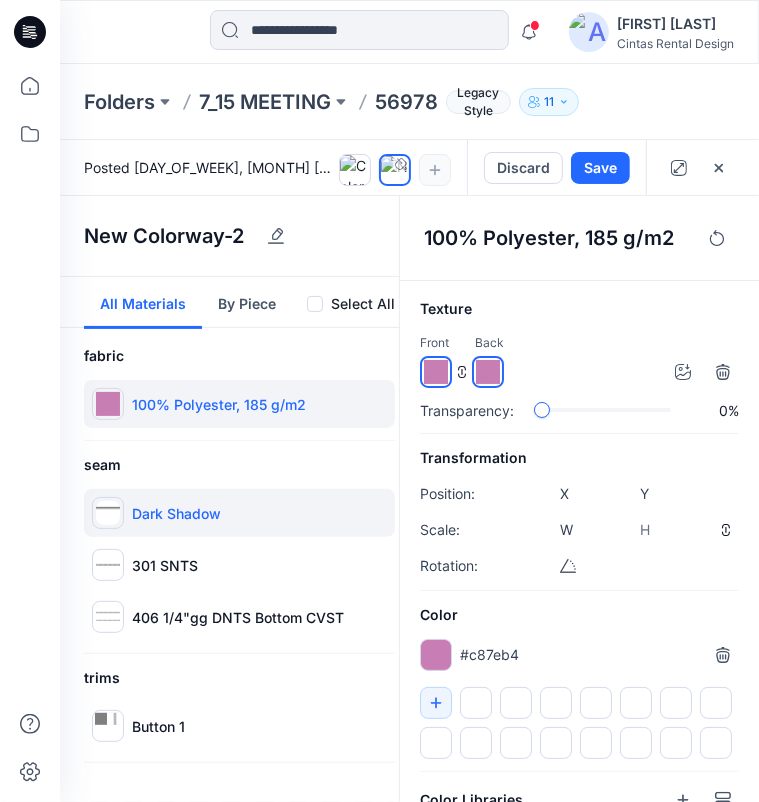 type on "*******" 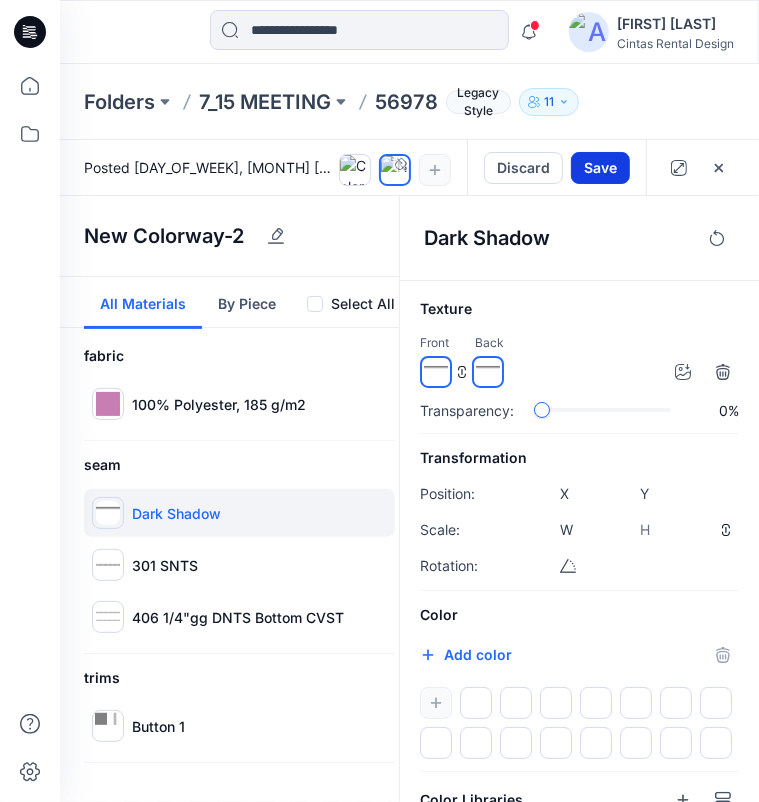 click on "Save" at bounding box center [600, 168] 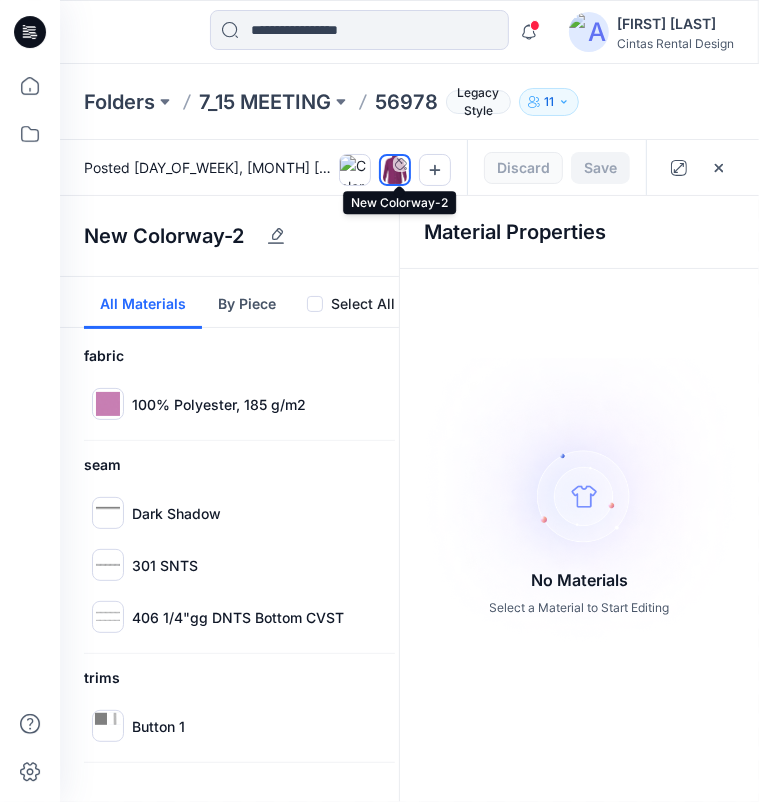 click at bounding box center (395, 170) 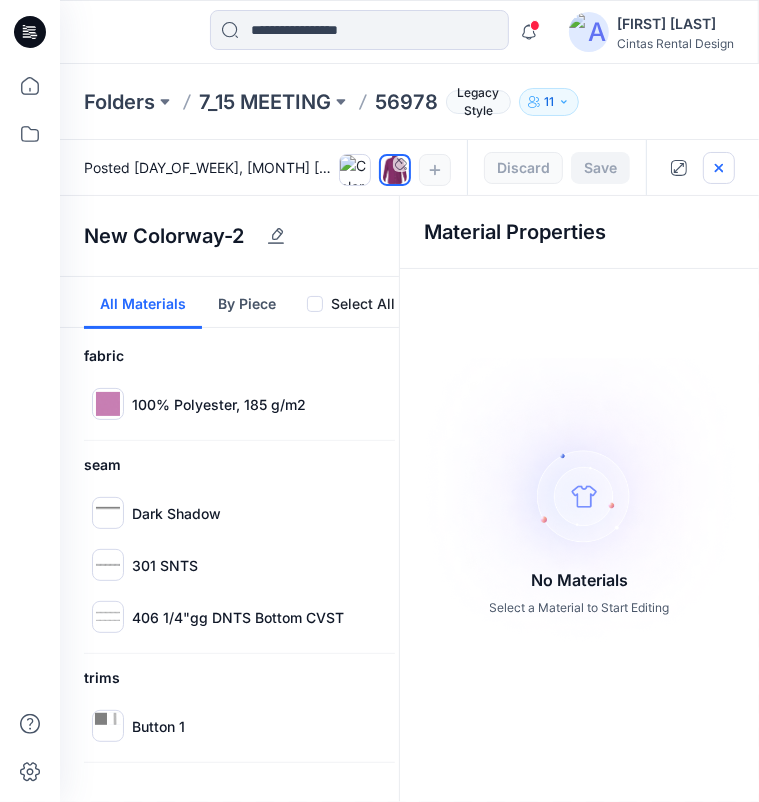 click 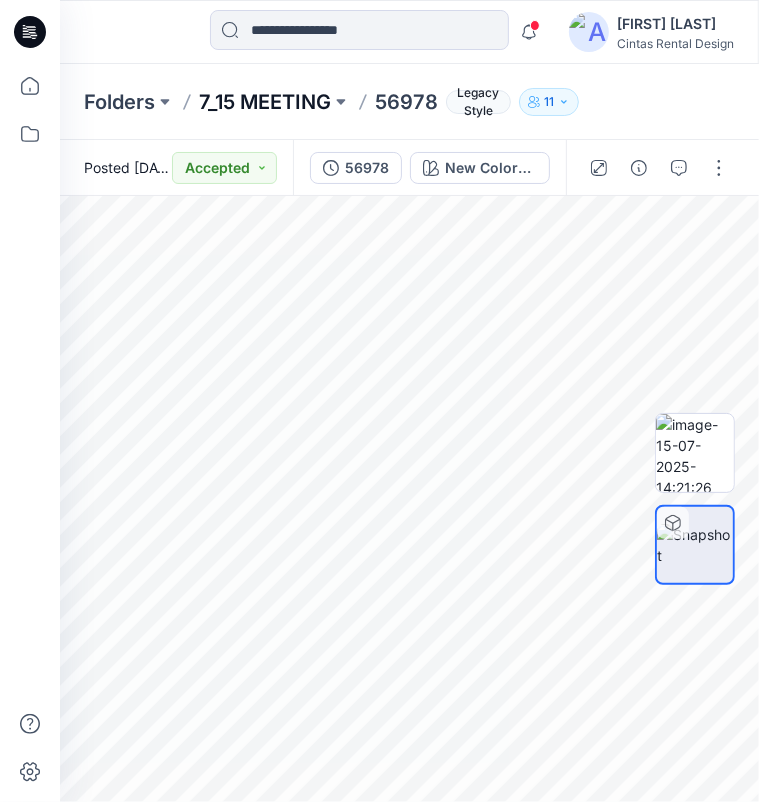 click on "7_15 MEETING" at bounding box center (265, 102) 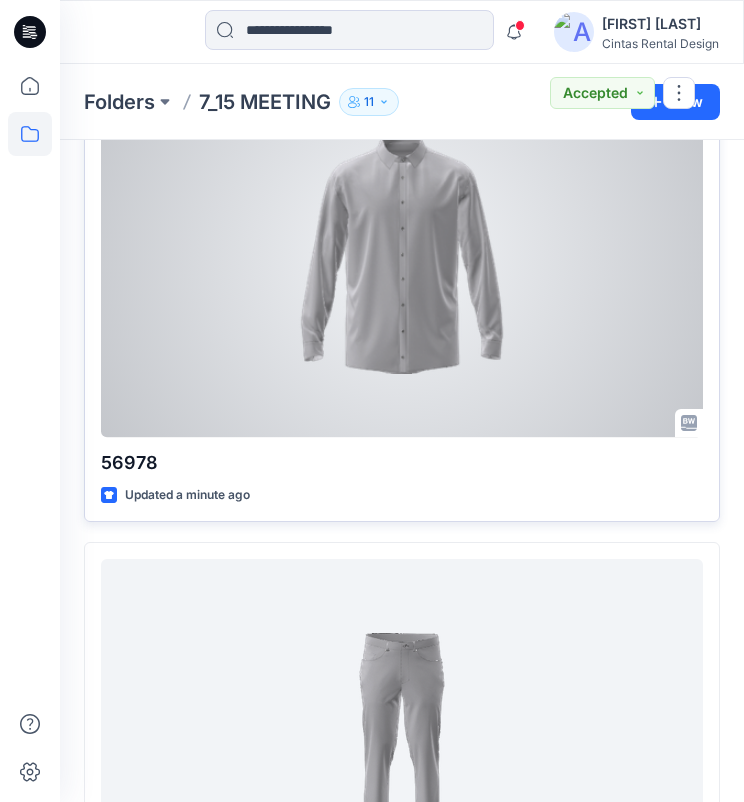 scroll, scrollTop: 0, scrollLeft: 0, axis: both 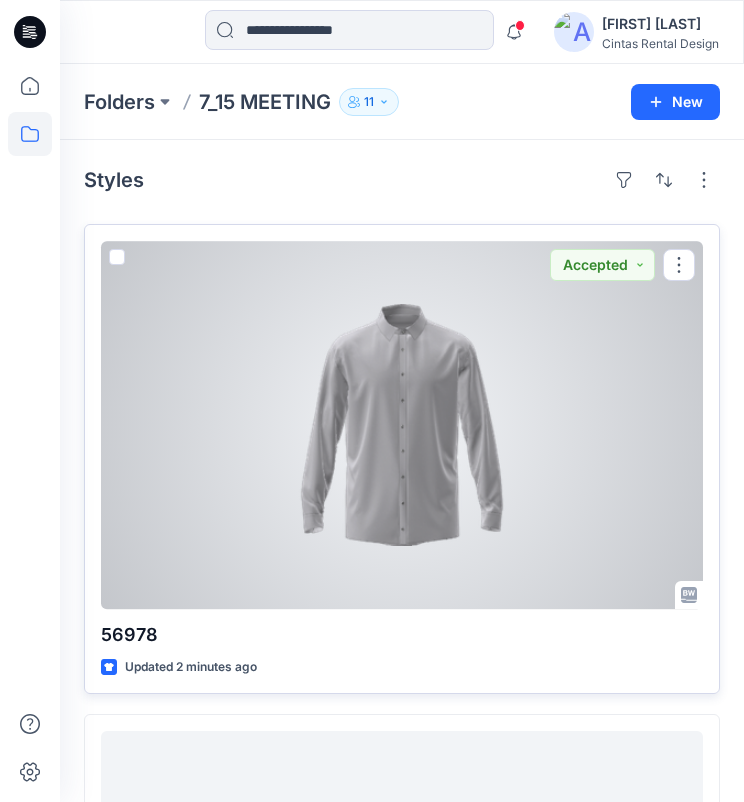 click at bounding box center (402, 425) 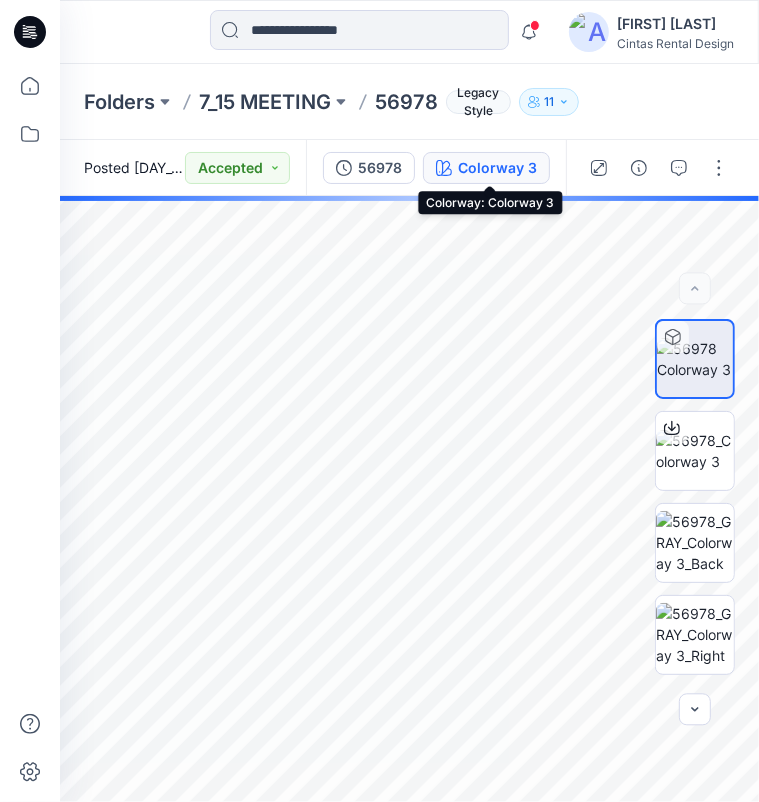 click on "Colorway 3" at bounding box center [497, 168] 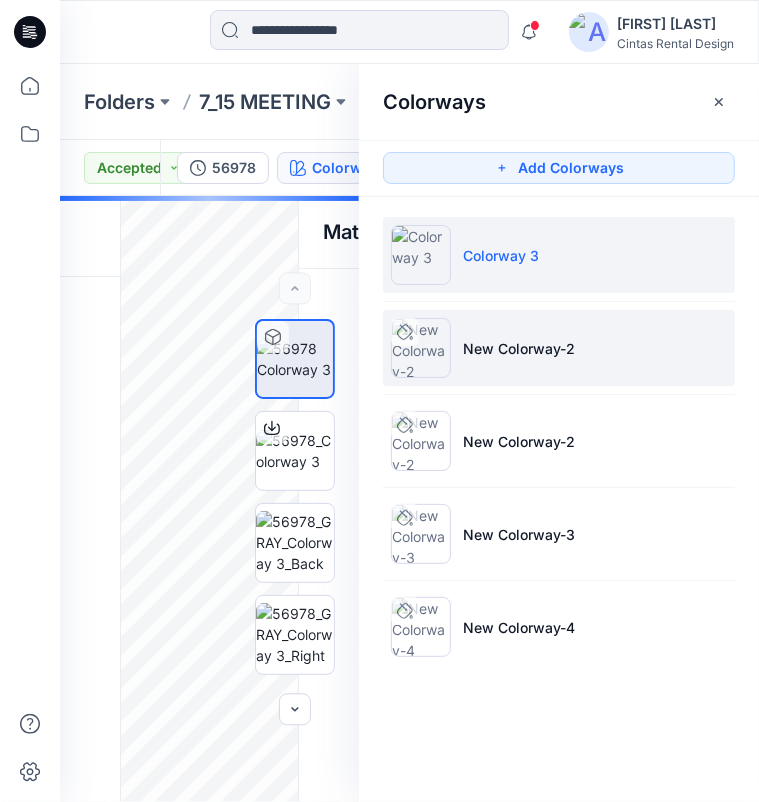 click on "New Colorway-2" at bounding box center [519, 348] 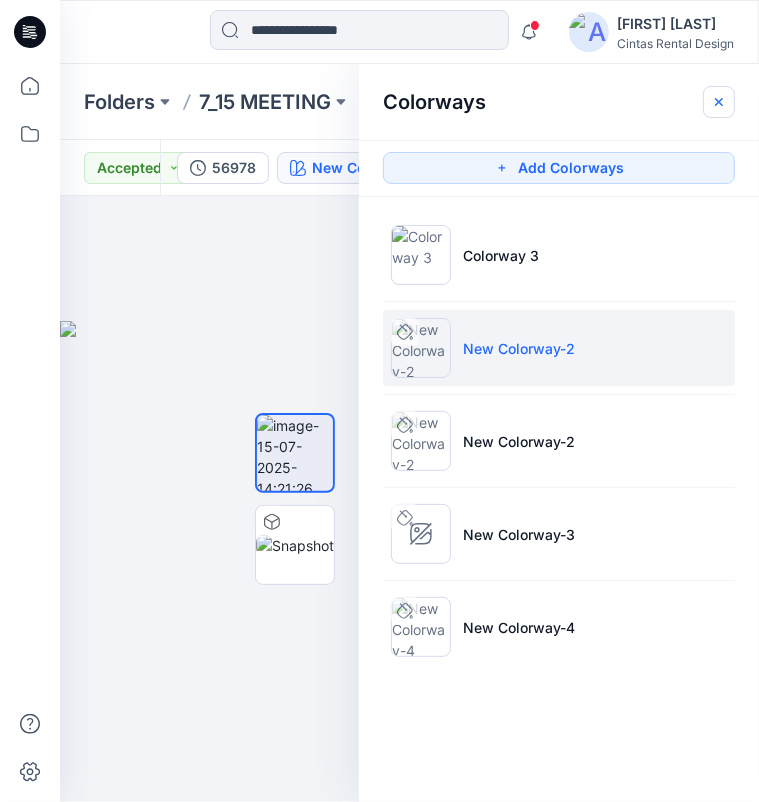 click at bounding box center [719, 102] 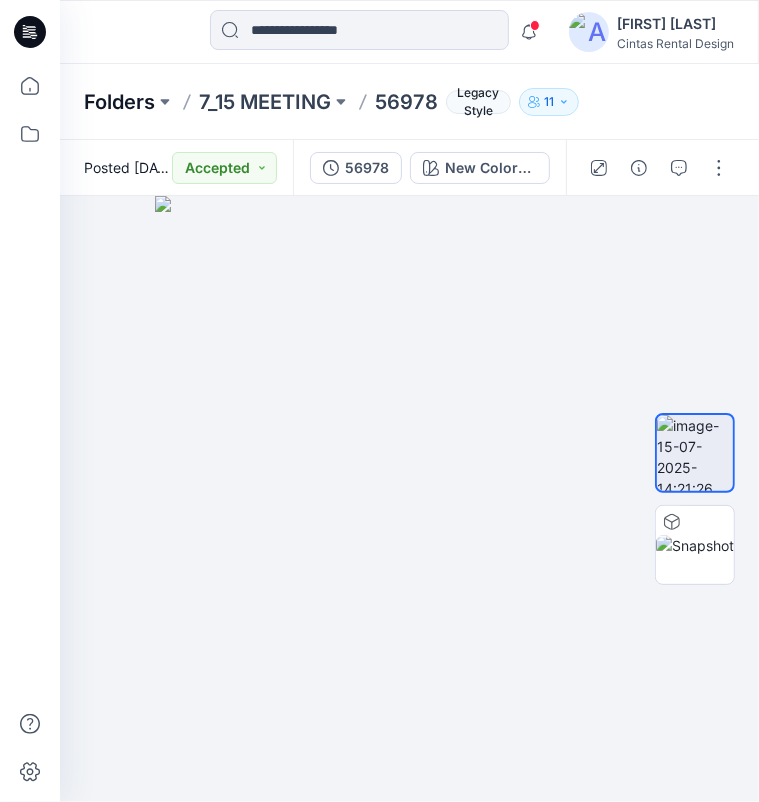 click on "Folders" at bounding box center [119, 102] 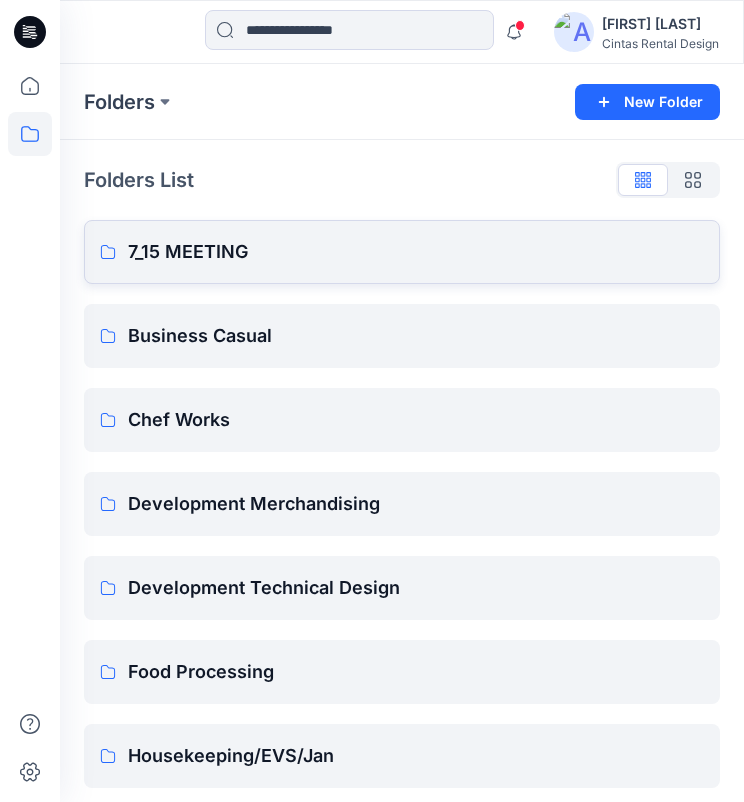 click on "7_15 MEETING" at bounding box center [416, 252] 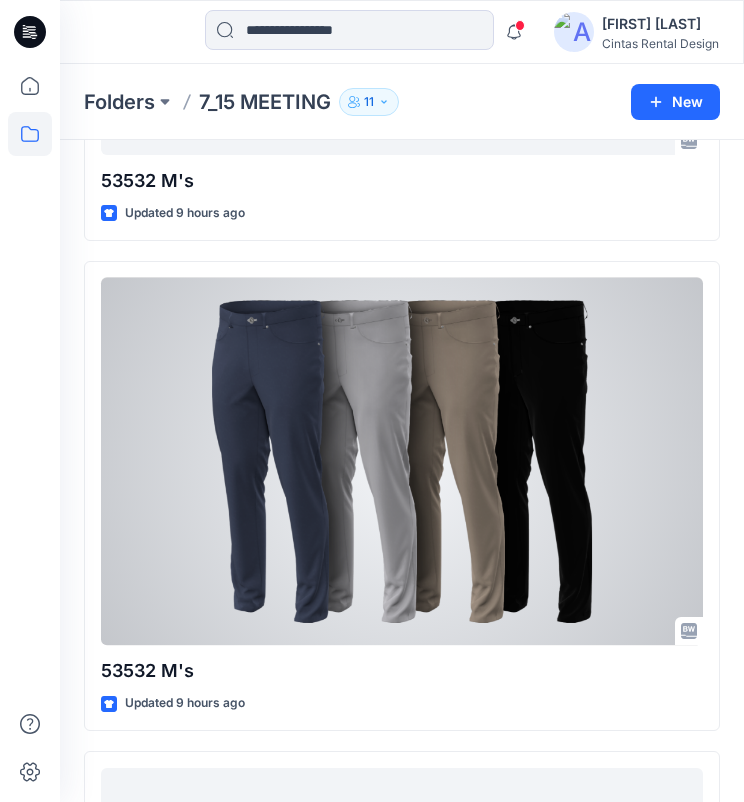 scroll, scrollTop: 1018, scrollLeft: 0, axis: vertical 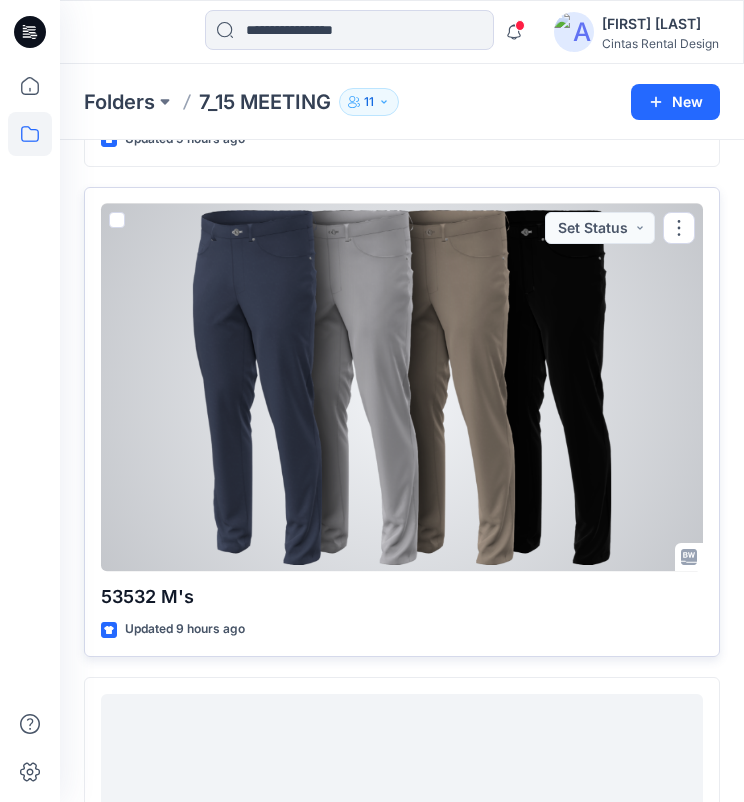 click at bounding box center [402, 388] 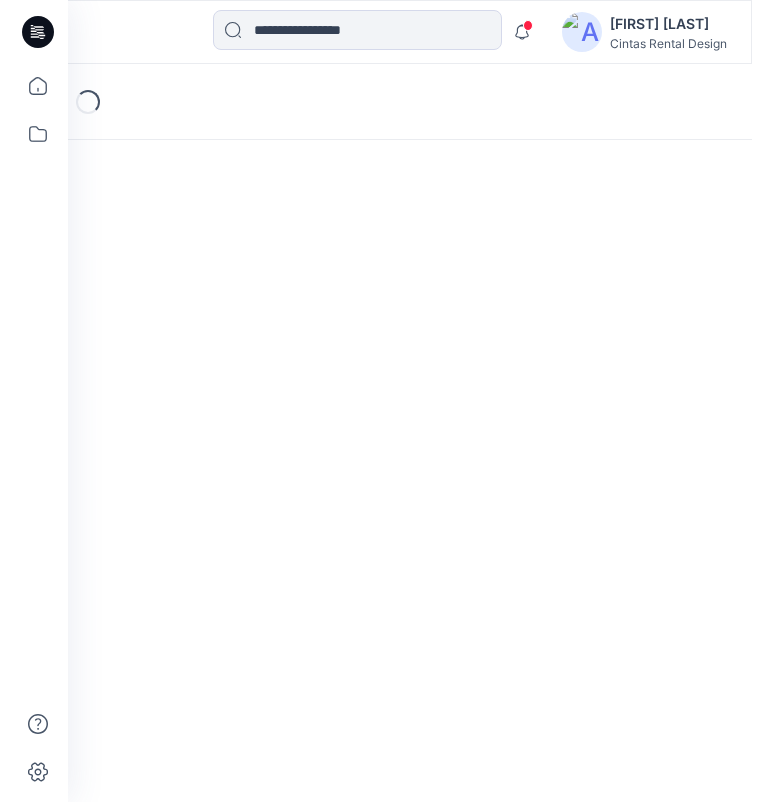 scroll, scrollTop: 0, scrollLeft: 0, axis: both 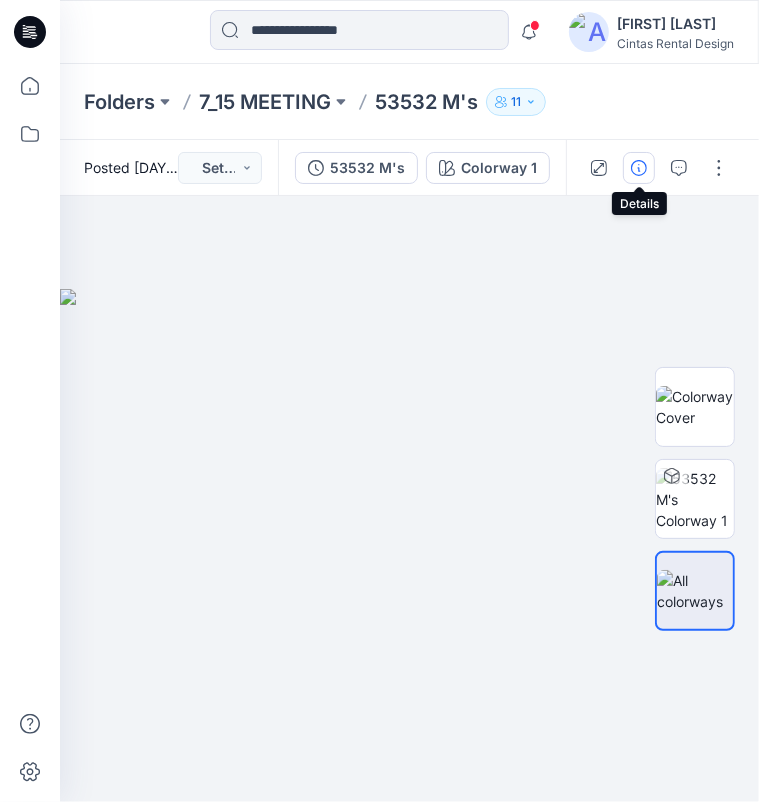 click 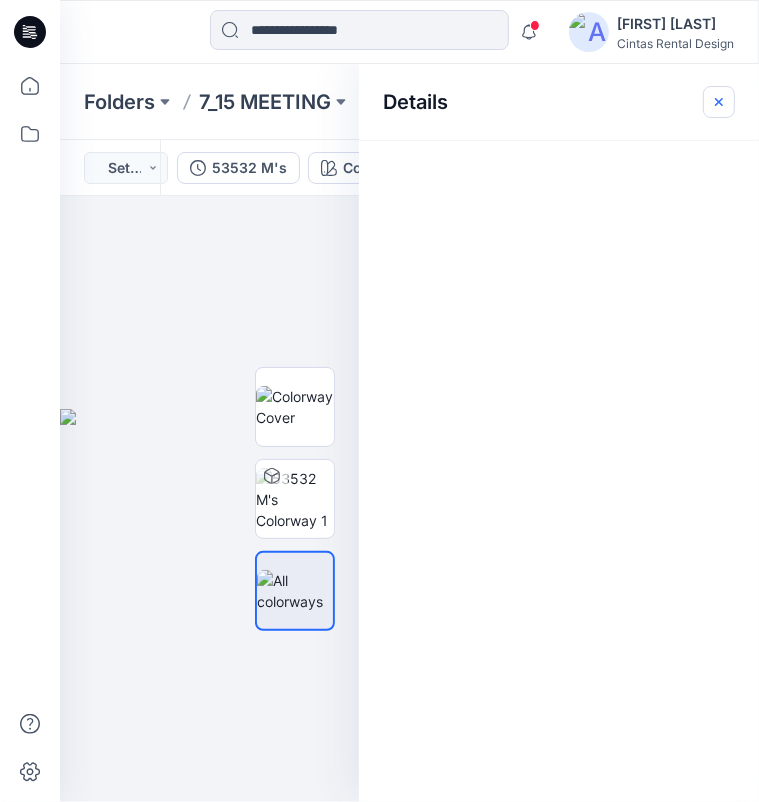 click 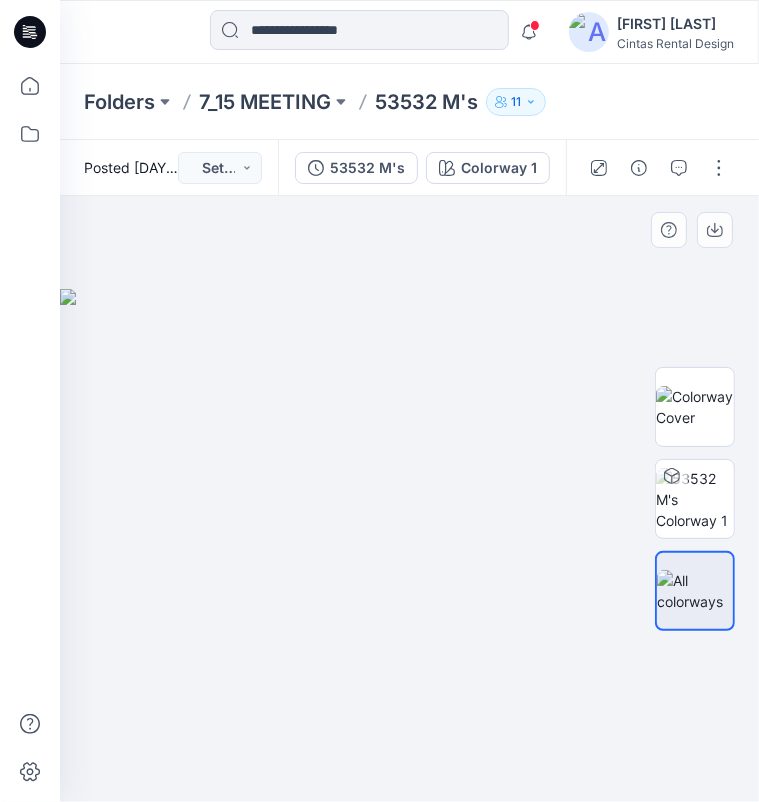 drag, startPoint x: 366, startPoint y: 386, endPoint x: 425, endPoint y: 433, distance: 75.43209 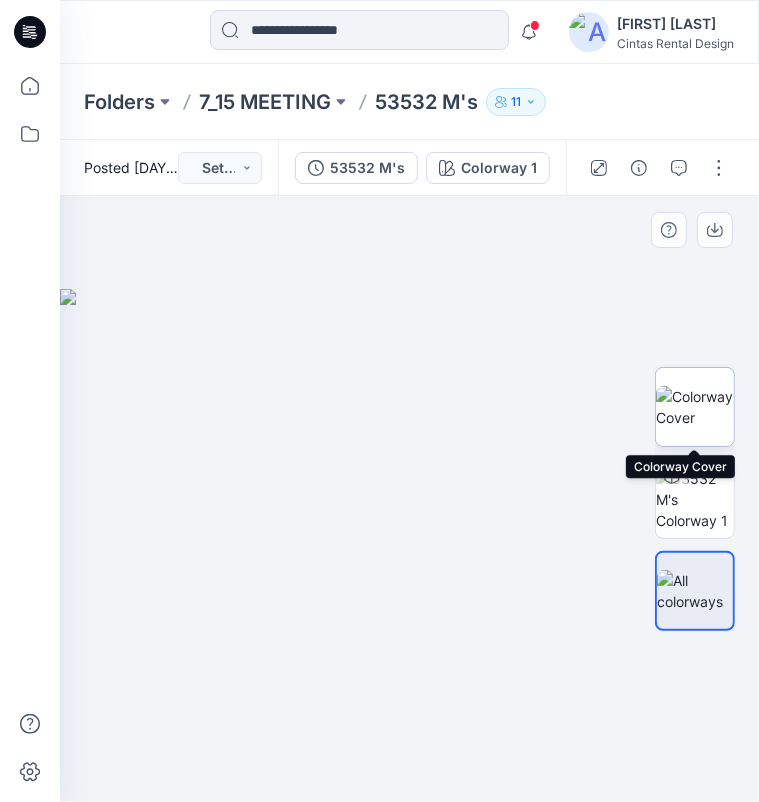 click at bounding box center [695, 407] 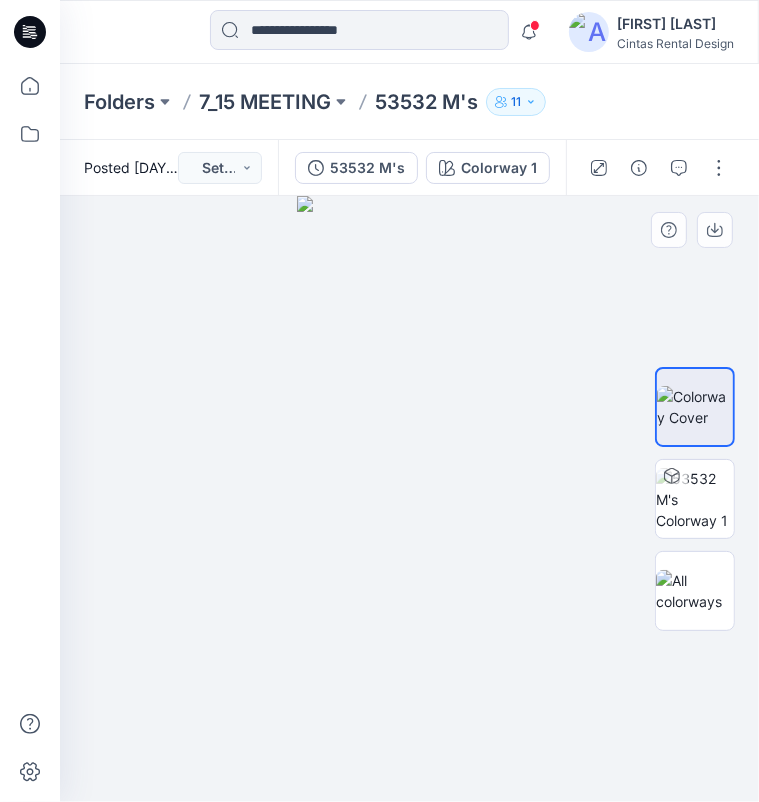 drag, startPoint x: 352, startPoint y: 397, endPoint x: 489, endPoint y: 438, distance: 143.0035 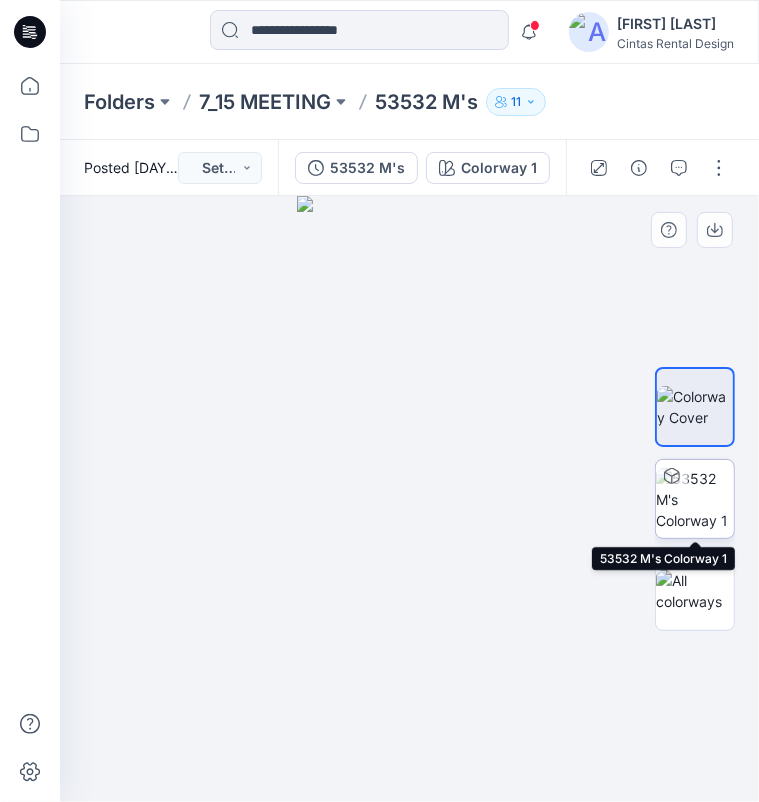 click at bounding box center (695, 499) 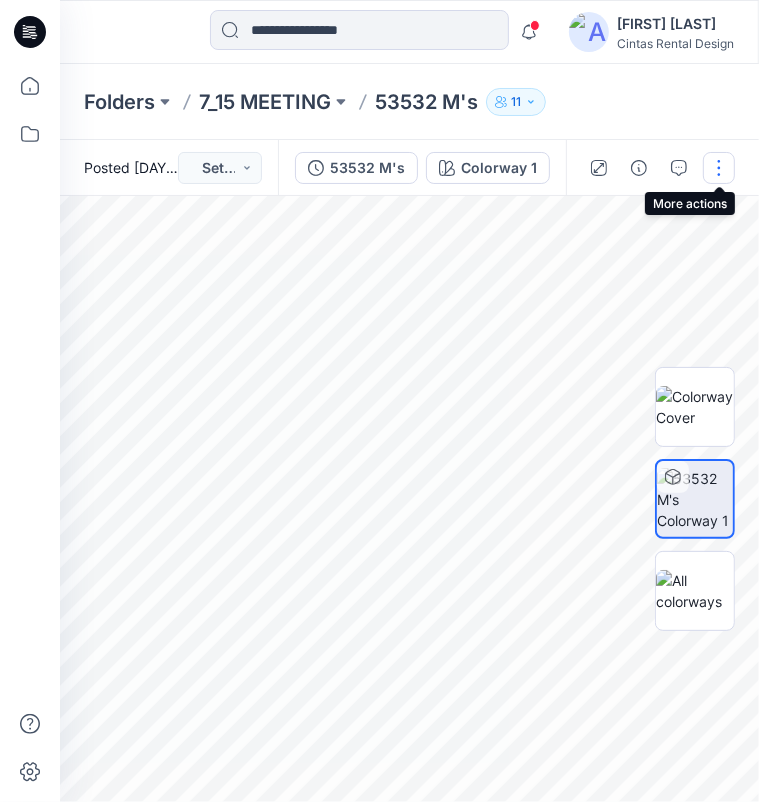 click at bounding box center (719, 168) 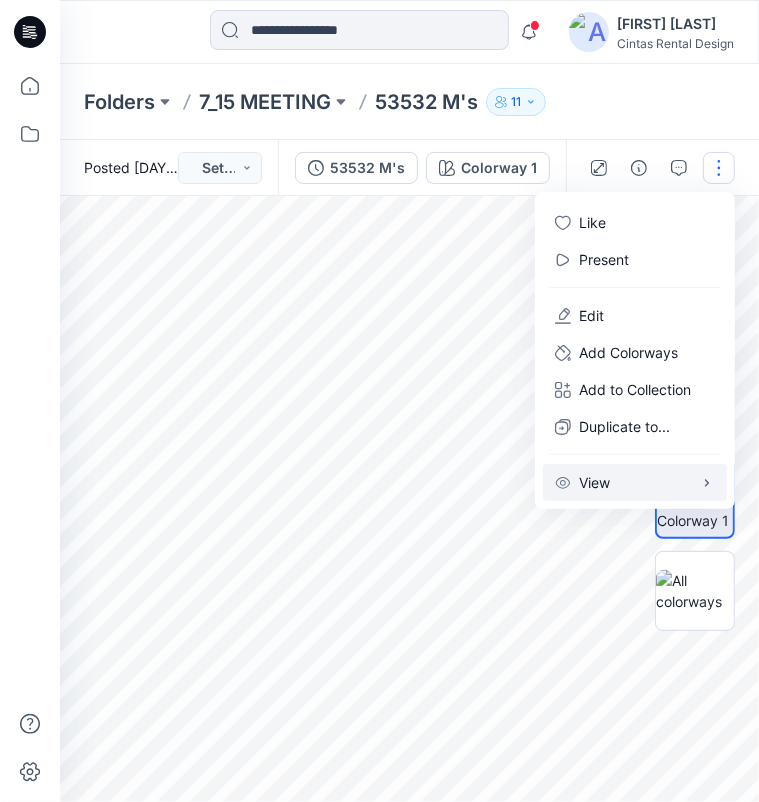 click on "View" at bounding box center [635, 482] 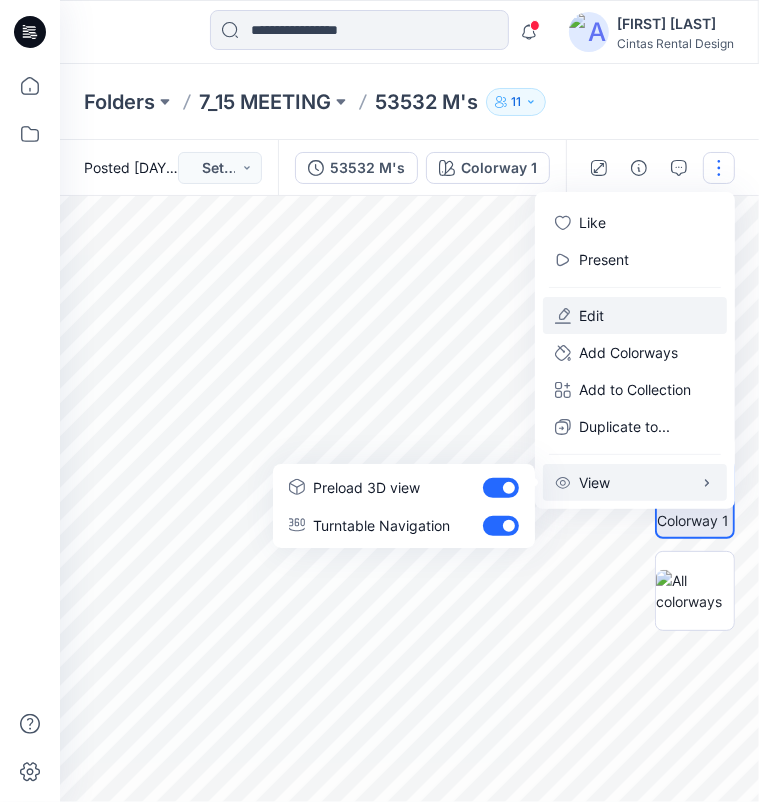 click on "Edit" at bounding box center [635, 315] 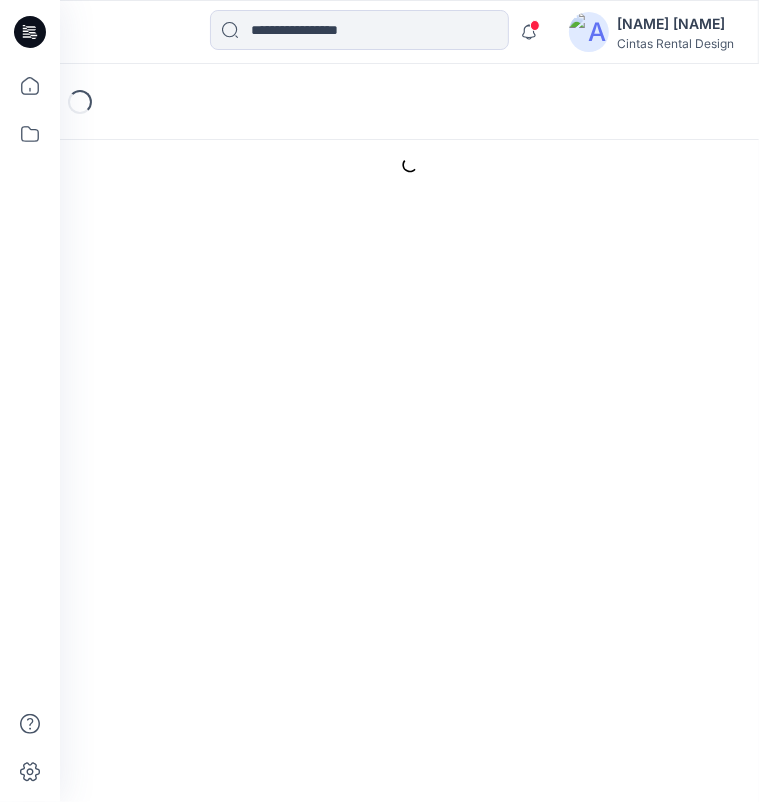 scroll, scrollTop: 0, scrollLeft: 0, axis: both 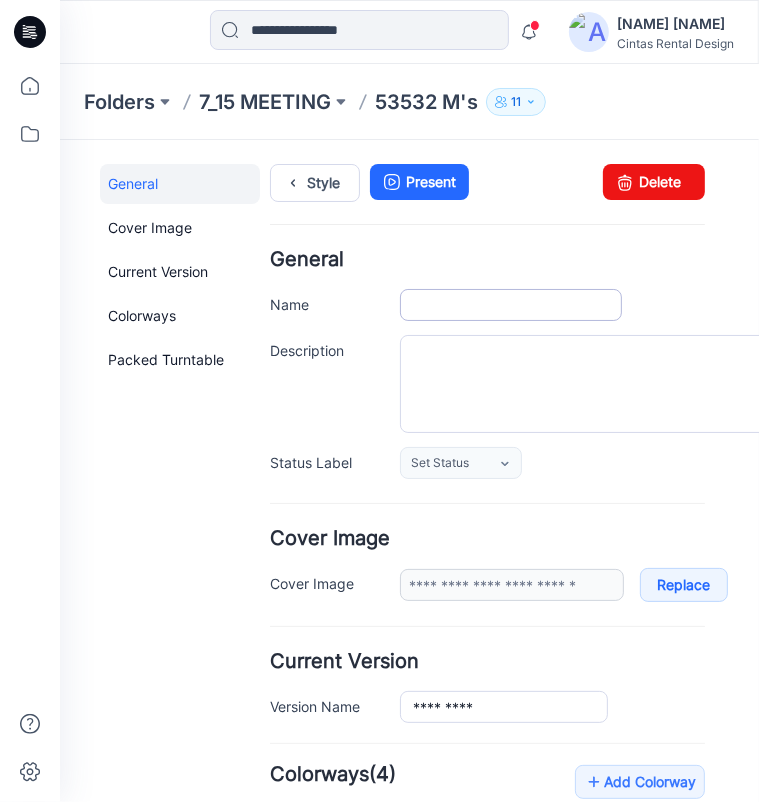 type on "*********" 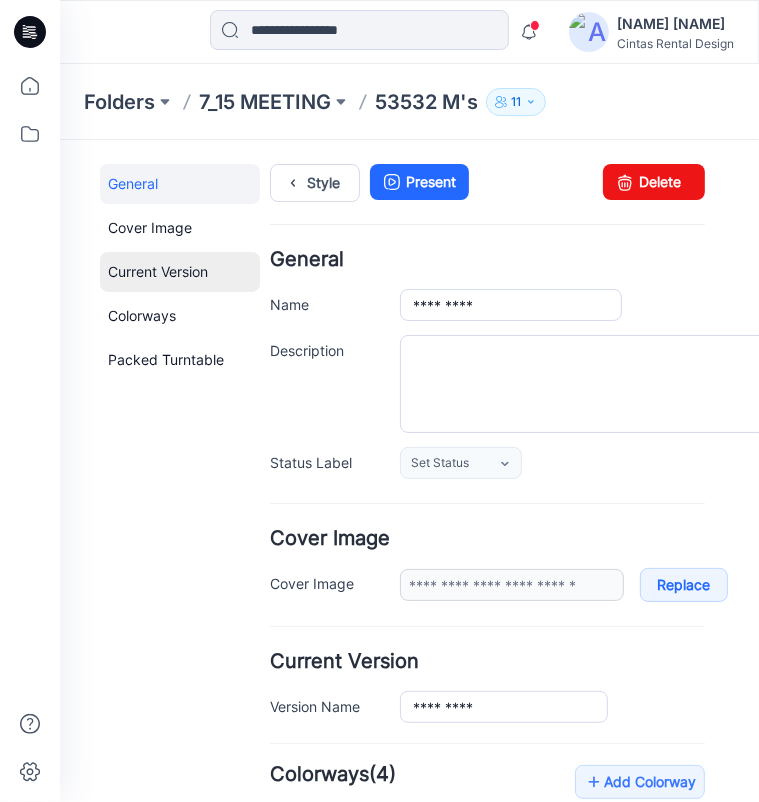 click on "Current Version" at bounding box center (179, 271) 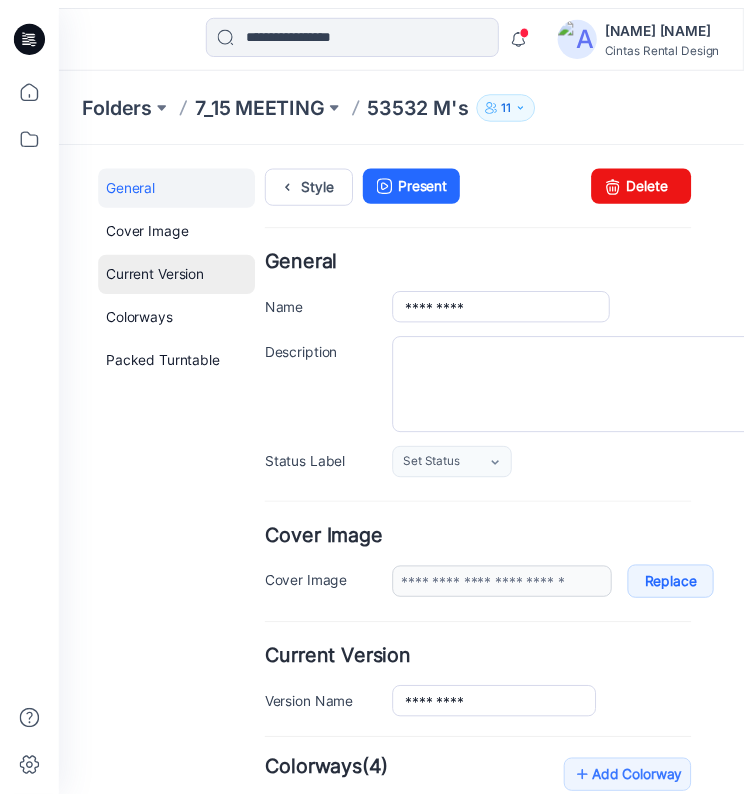 scroll, scrollTop: 510, scrollLeft: 0, axis: vertical 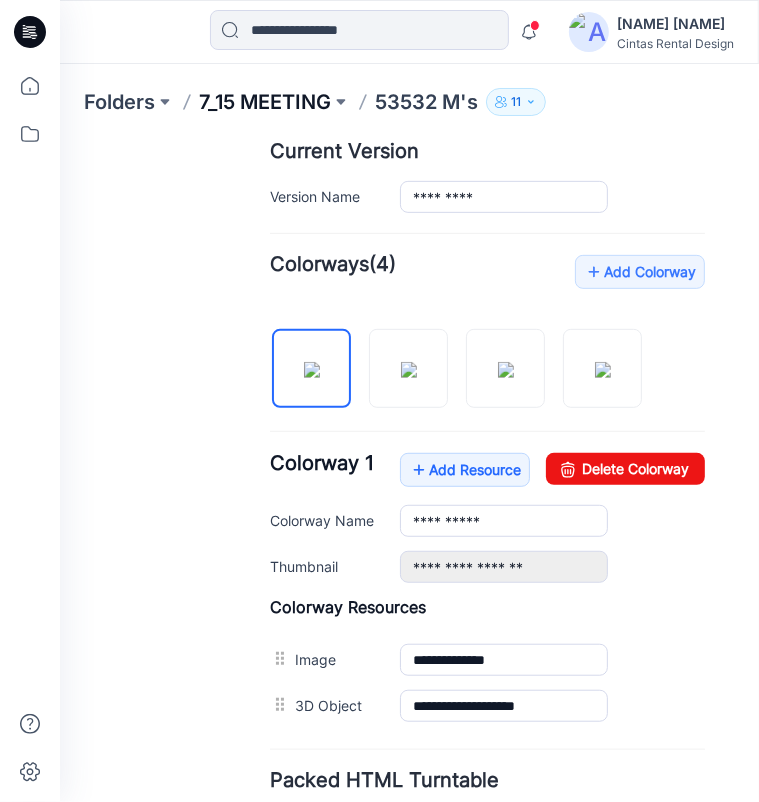 click on "7_15 MEETING" at bounding box center (265, 102) 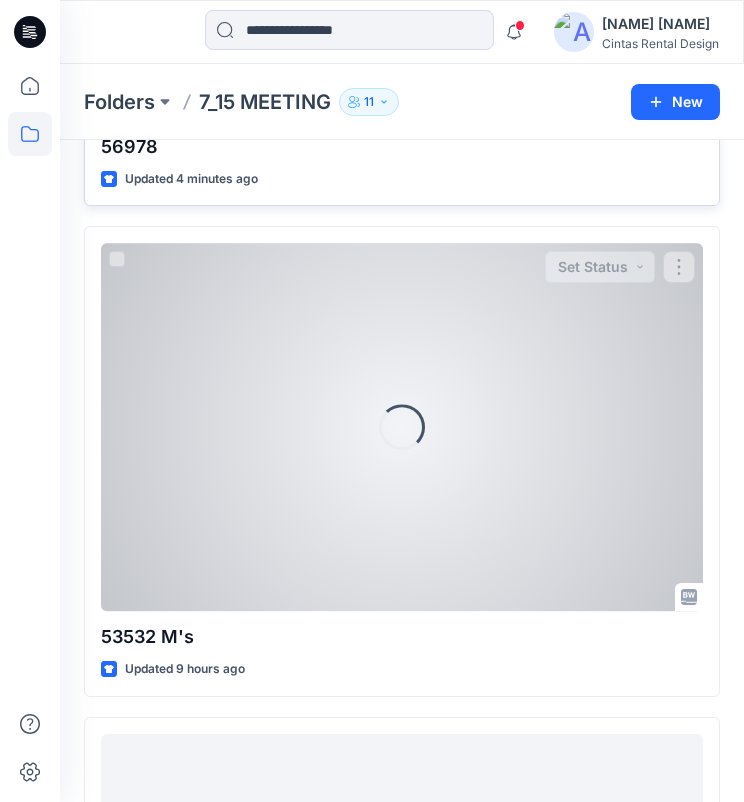 scroll, scrollTop: 488, scrollLeft: 0, axis: vertical 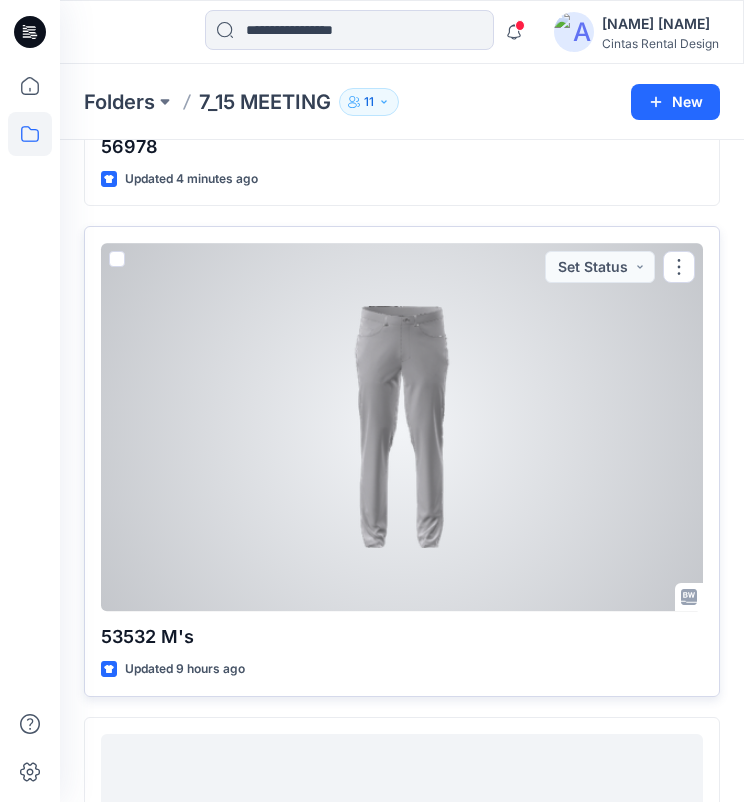 click at bounding box center [402, 427] 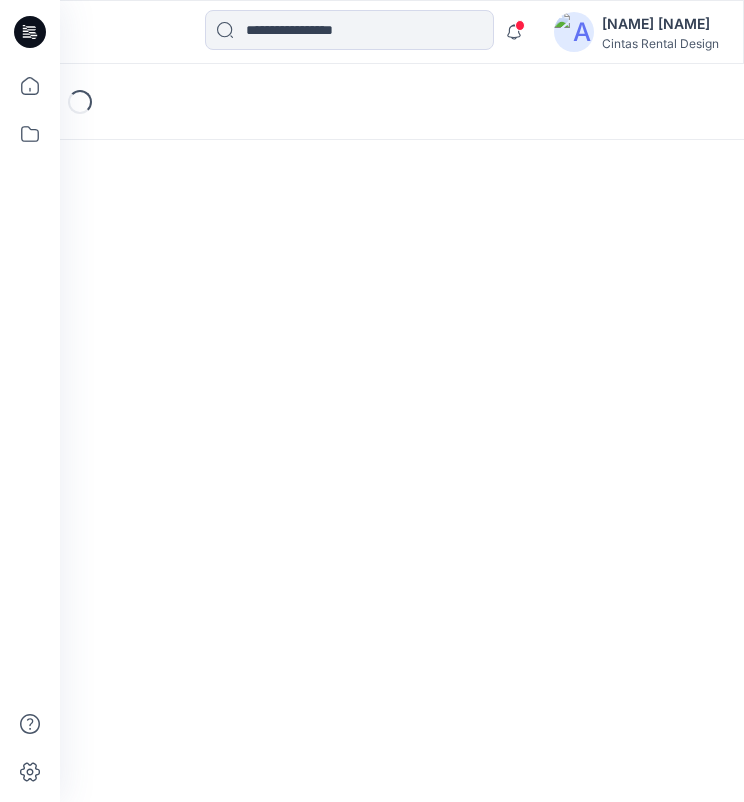 scroll, scrollTop: 0, scrollLeft: 0, axis: both 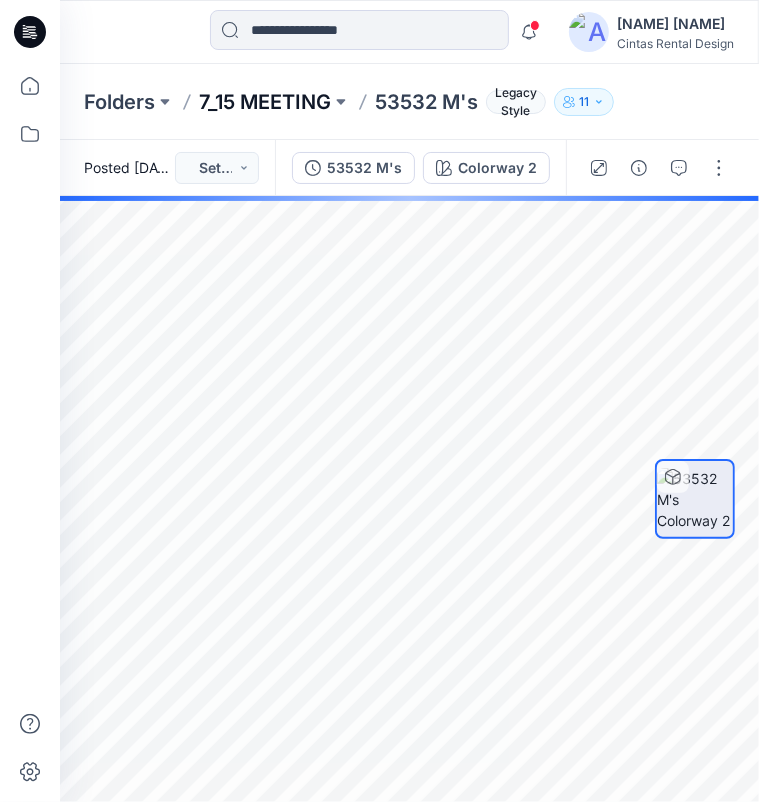 click on "7_15 MEETING" at bounding box center [265, 102] 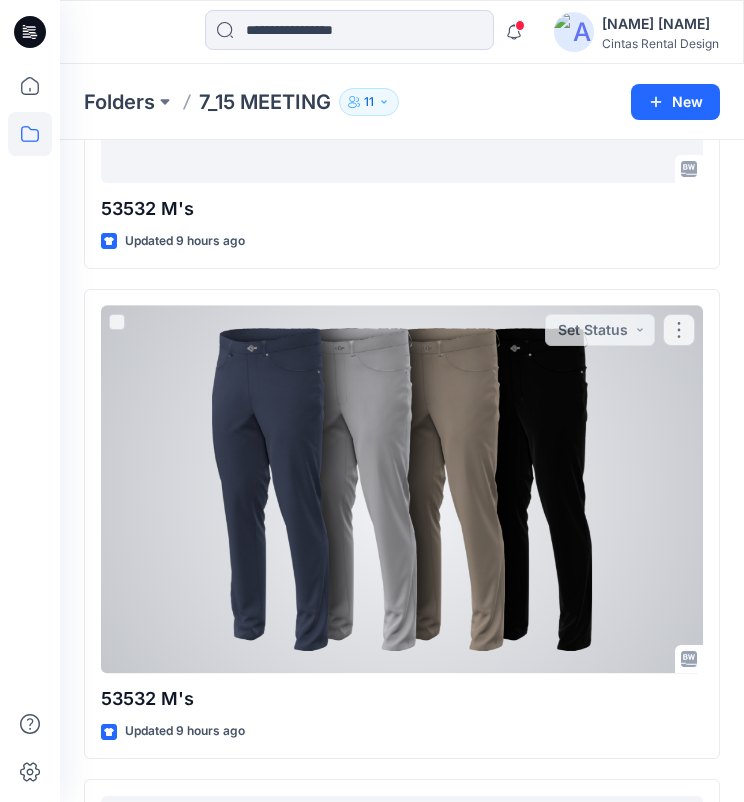 scroll, scrollTop: 935, scrollLeft: 0, axis: vertical 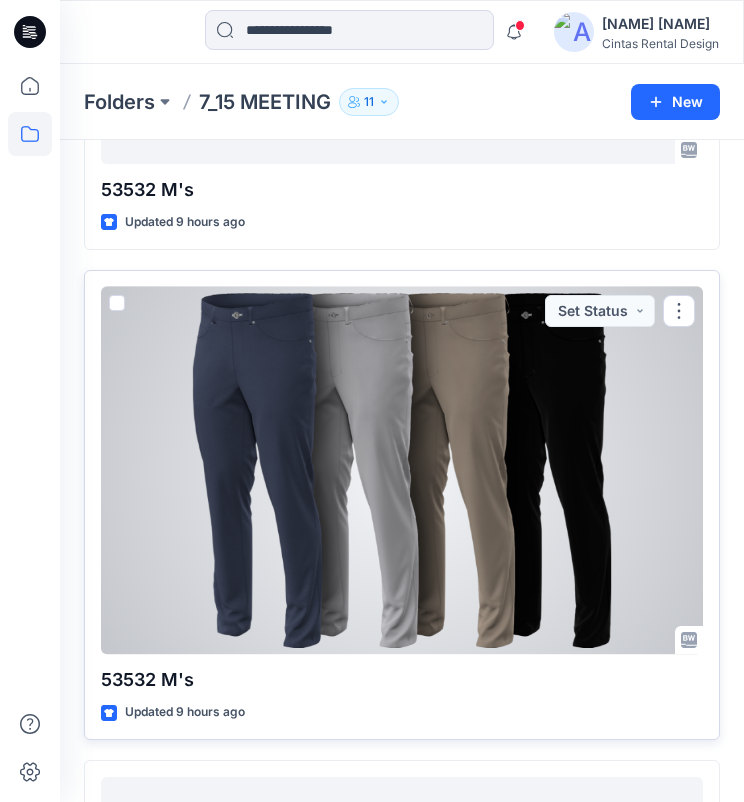 click at bounding box center (402, 471) 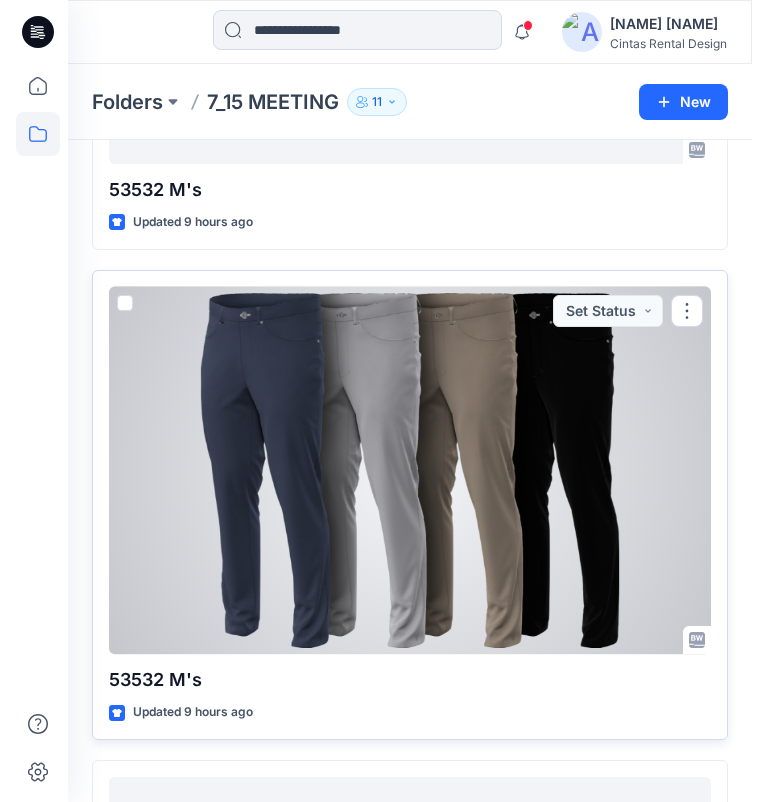 scroll, scrollTop: 0, scrollLeft: 0, axis: both 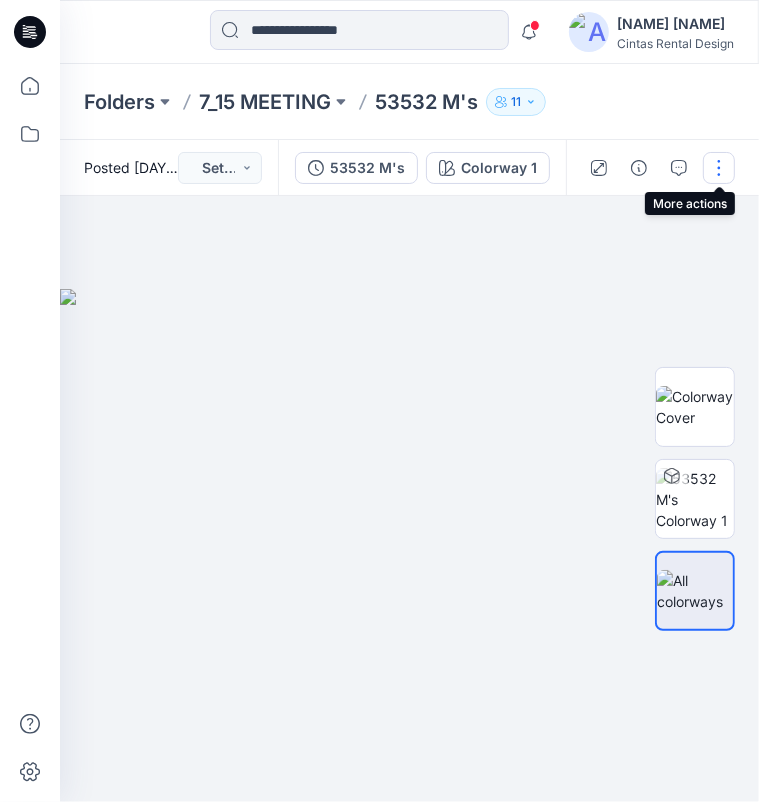 click at bounding box center [719, 168] 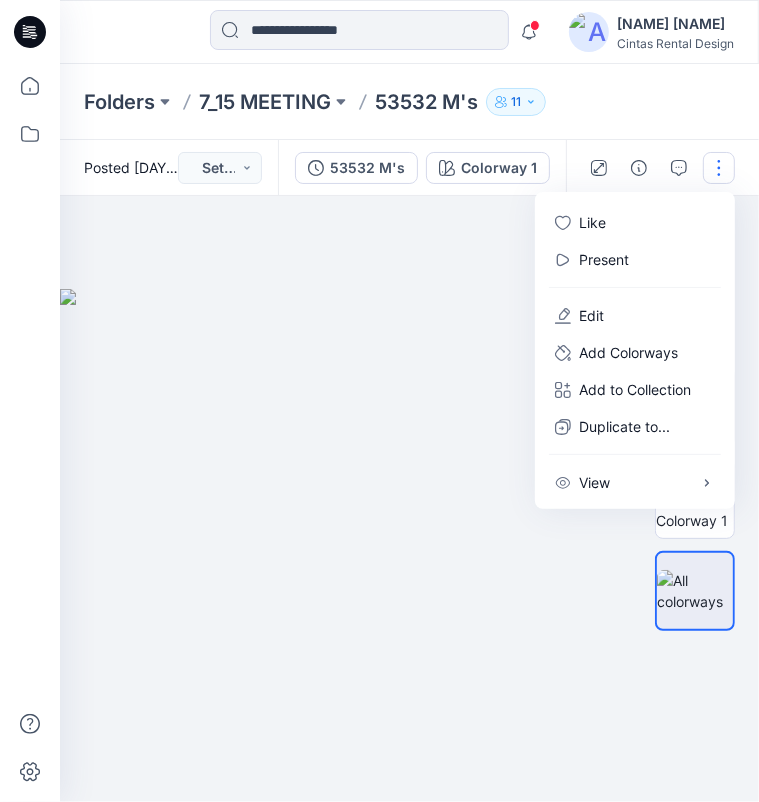 click at bounding box center (409, 499) 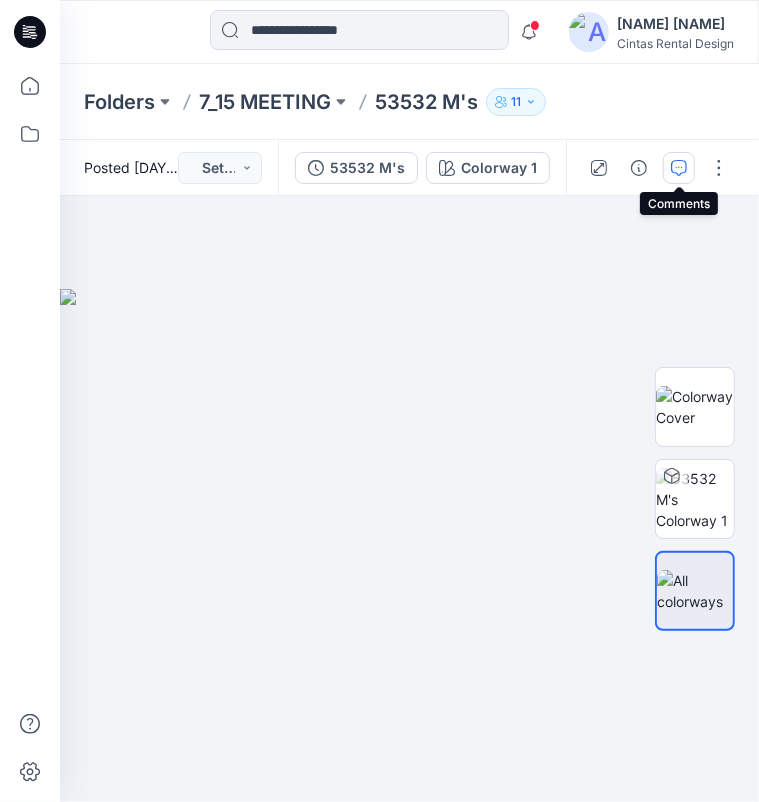 click 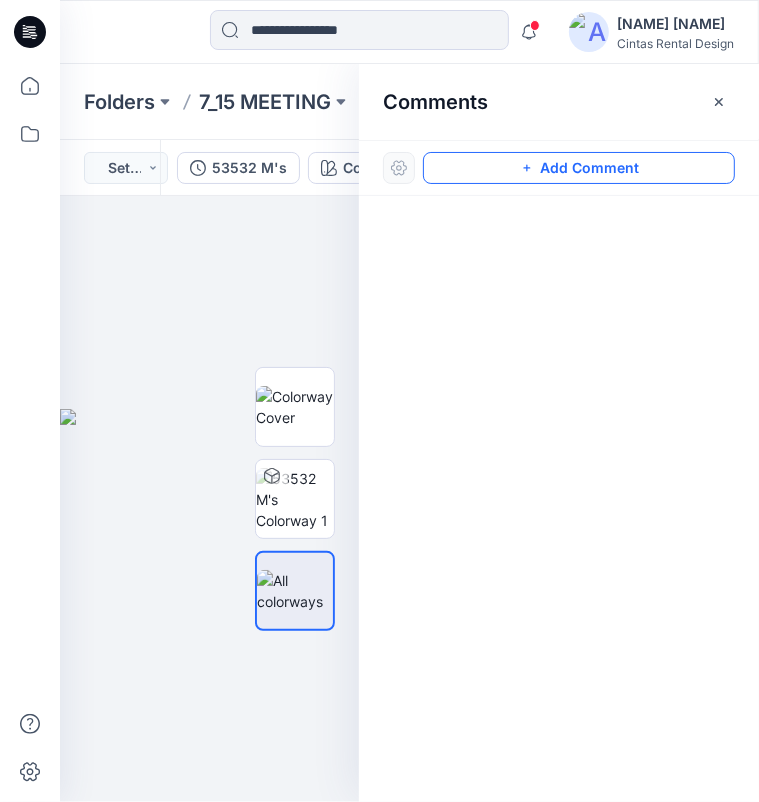 click 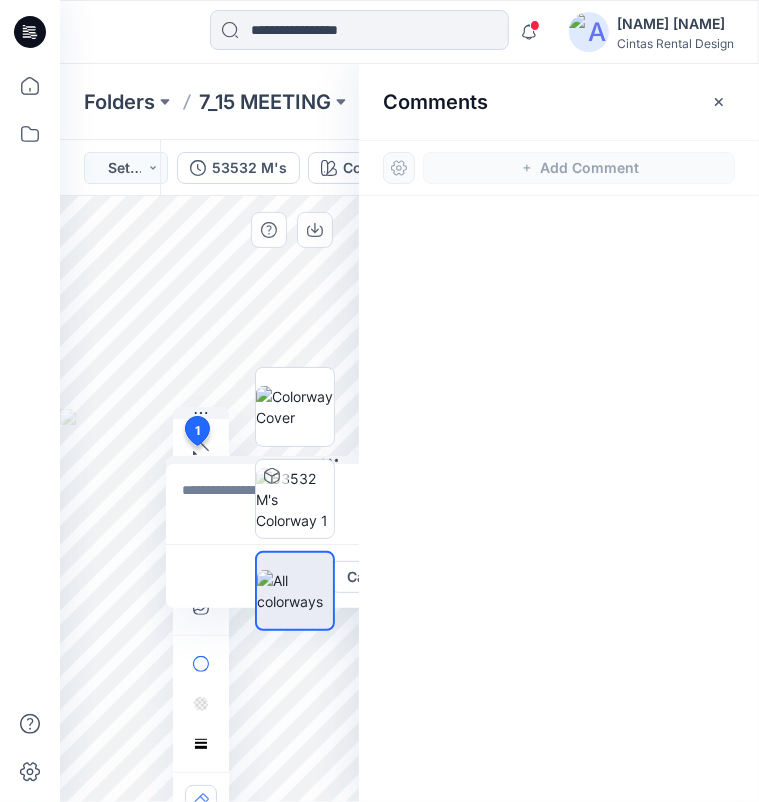 drag, startPoint x: 196, startPoint y: 446, endPoint x: 200, endPoint y: 409, distance: 37.215588 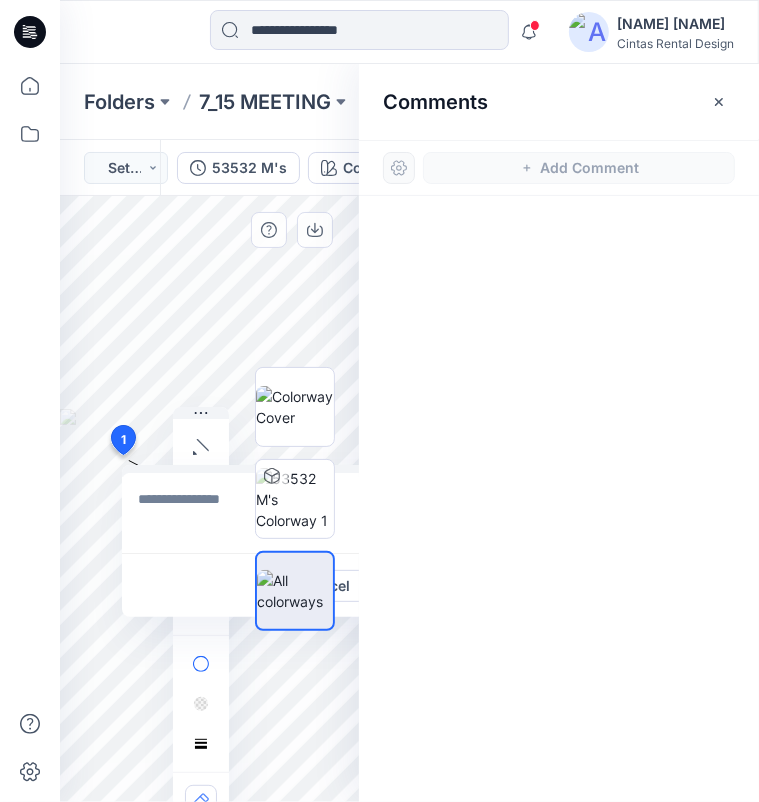 drag, startPoint x: 198, startPoint y: 422, endPoint x: 122, endPoint y: 440, distance: 78.10249 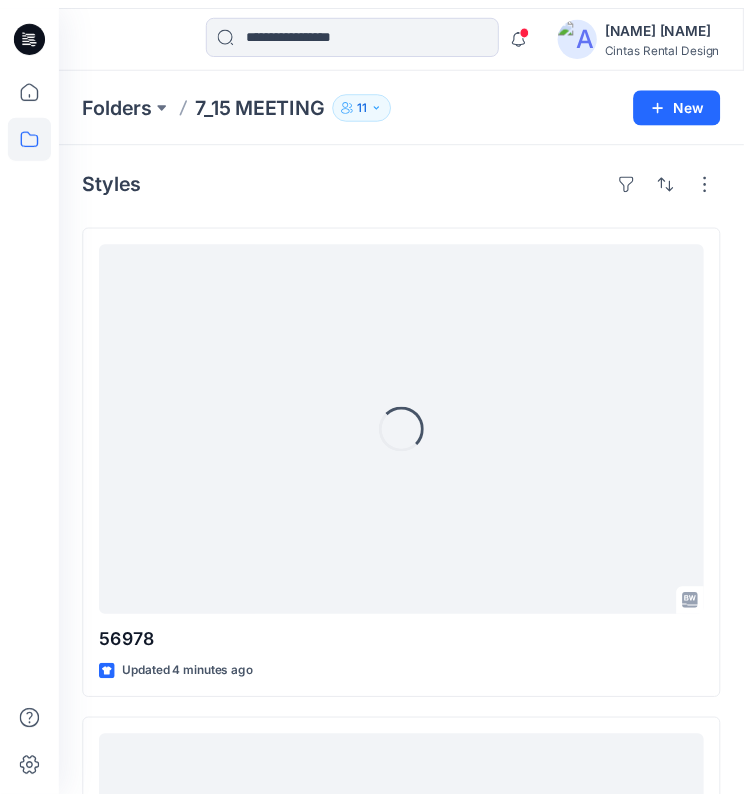 scroll, scrollTop: 935, scrollLeft: 0, axis: vertical 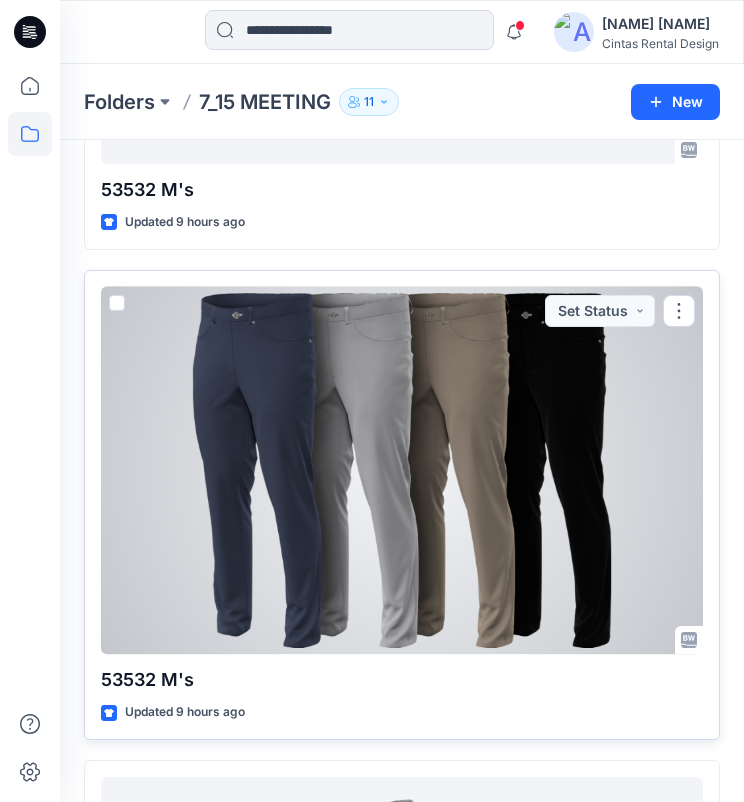click at bounding box center [402, 471] 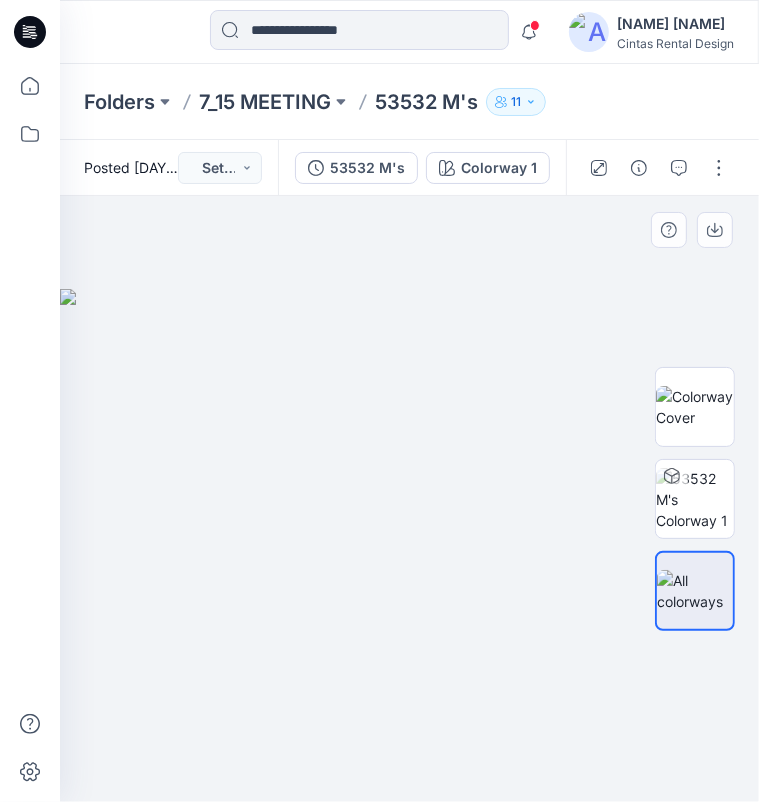 click at bounding box center (409, 545) 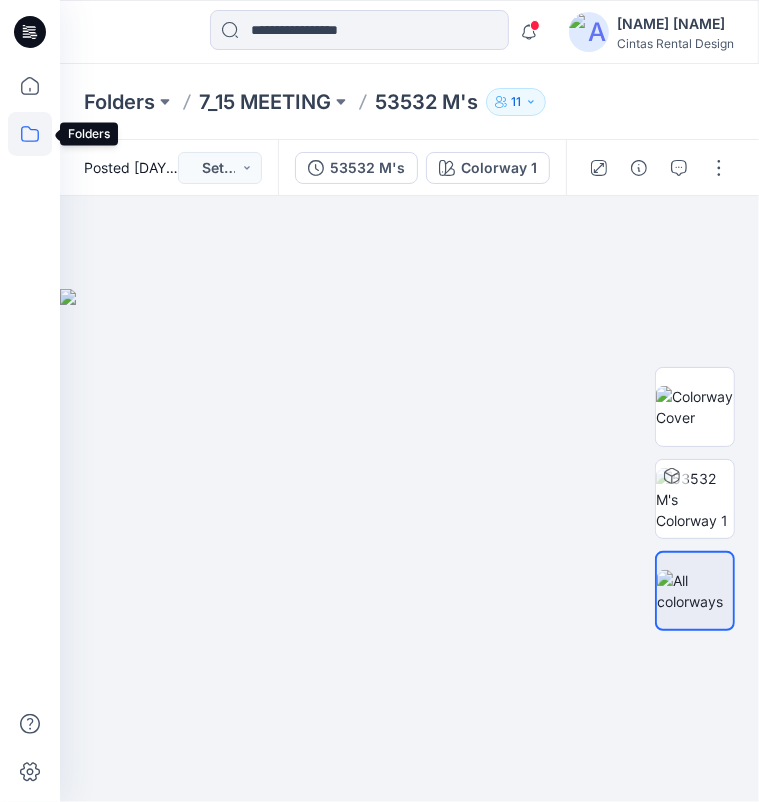 click 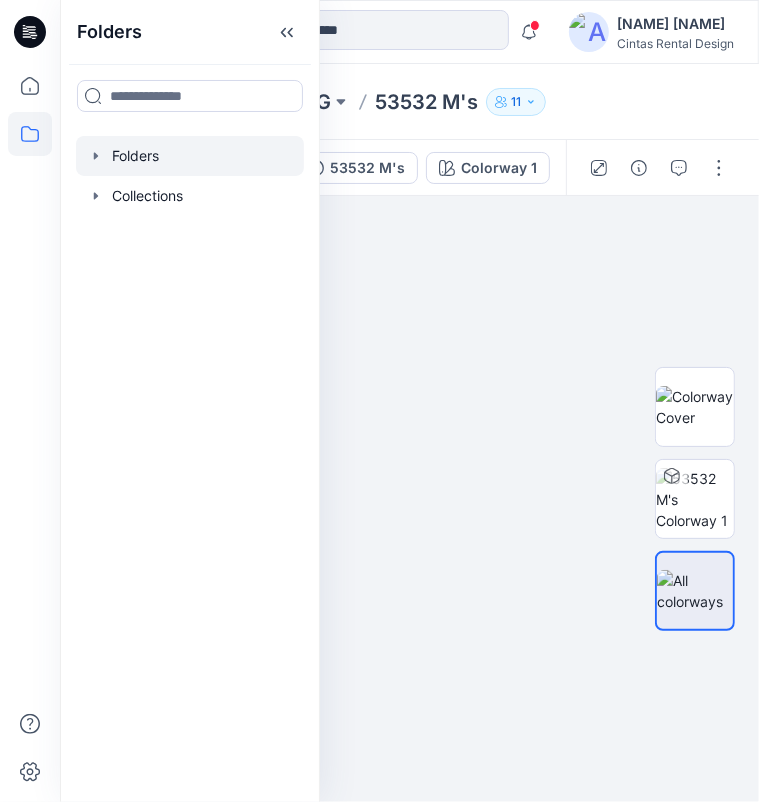 click 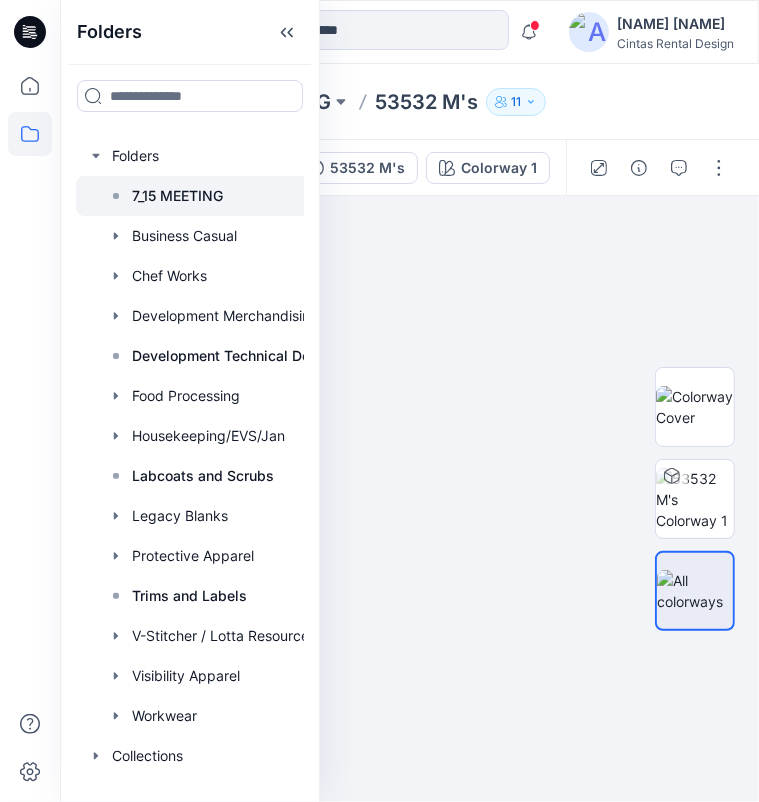 click on "7_15 MEETING" at bounding box center (177, 196) 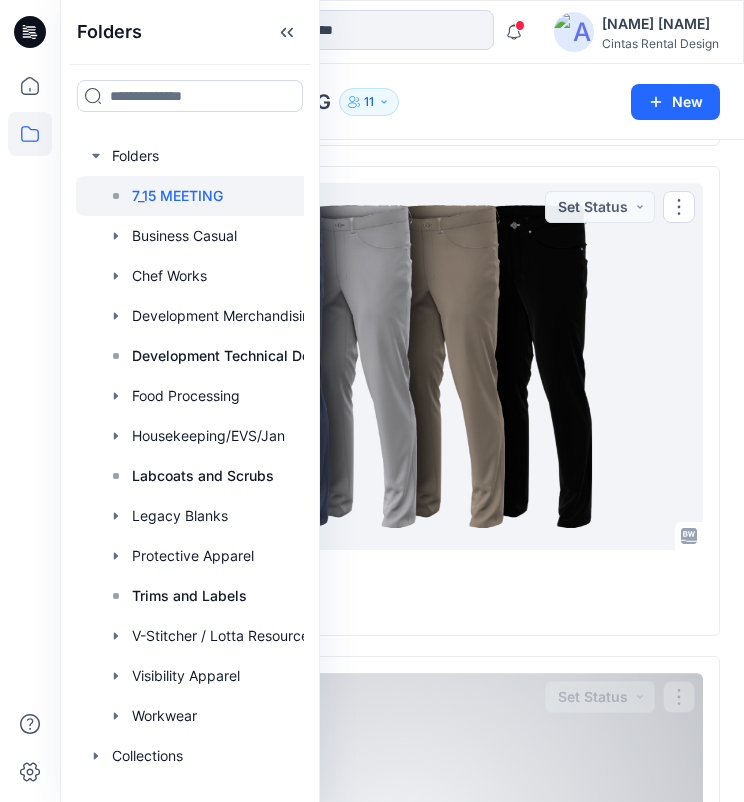 scroll, scrollTop: 1516, scrollLeft: 0, axis: vertical 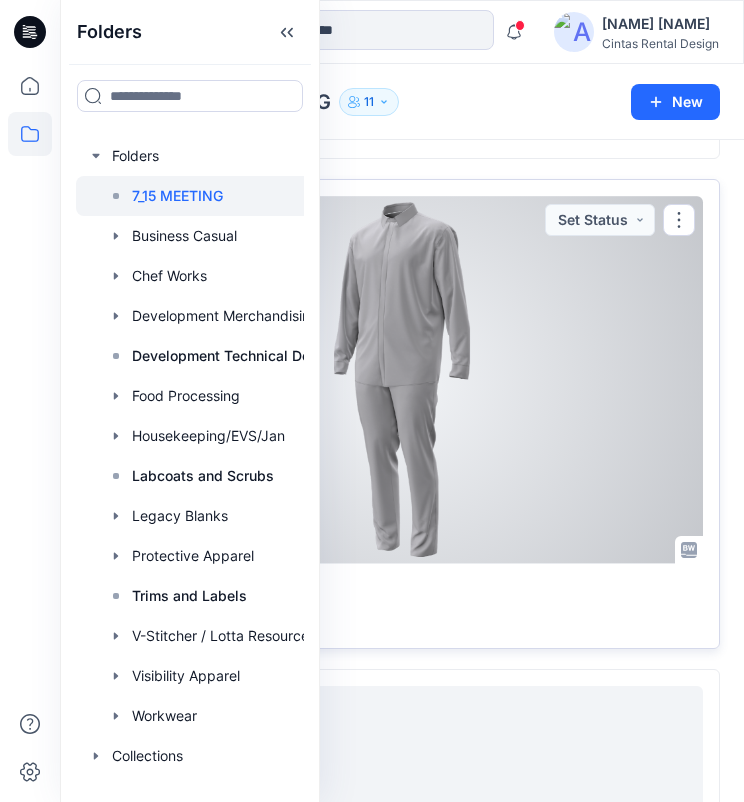 click at bounding box center [402, 380] 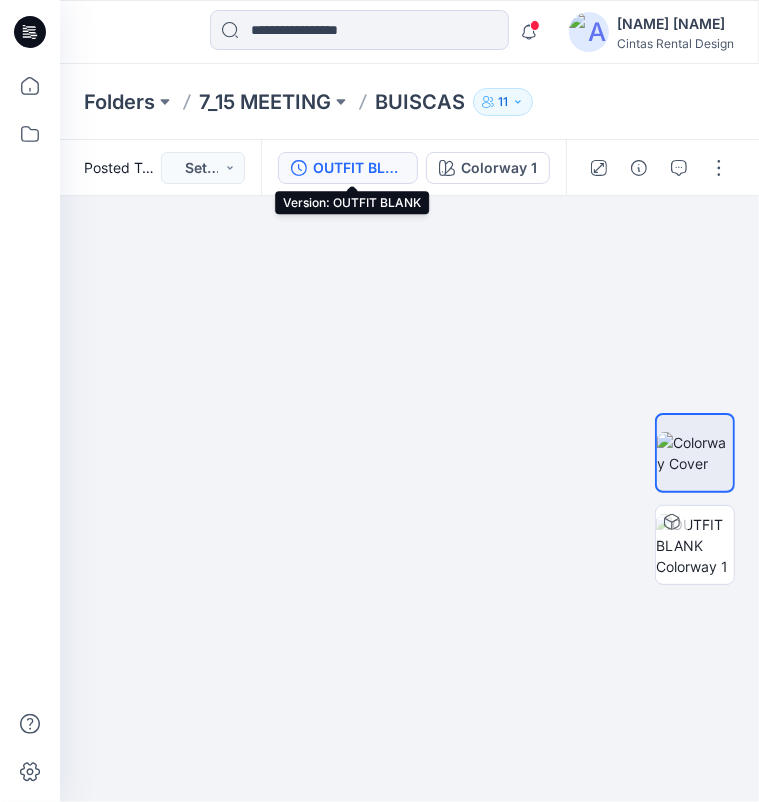 click on "OUTFIT BLANK" at bounding box center (359, 168) 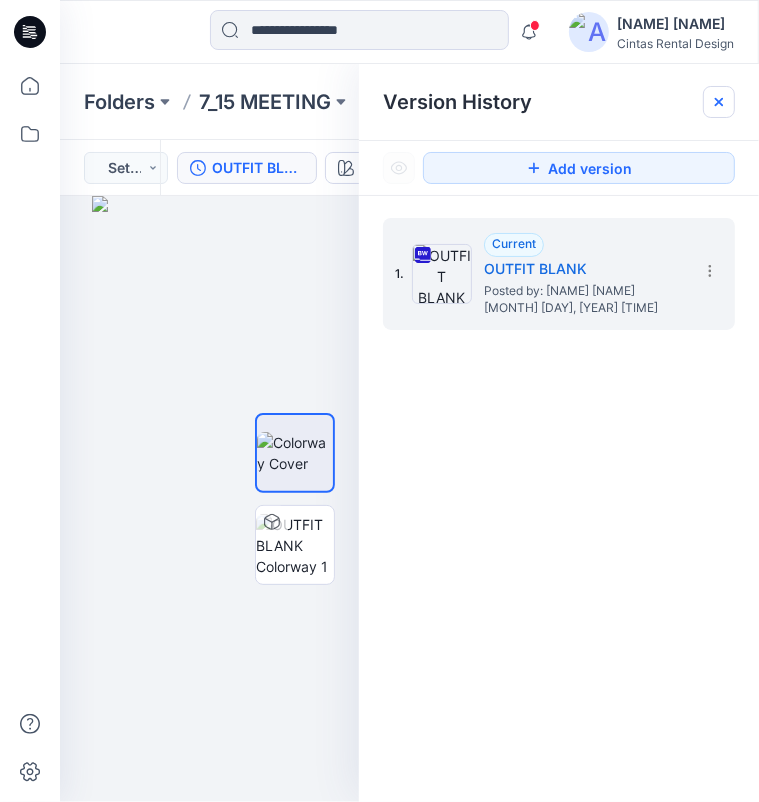 click 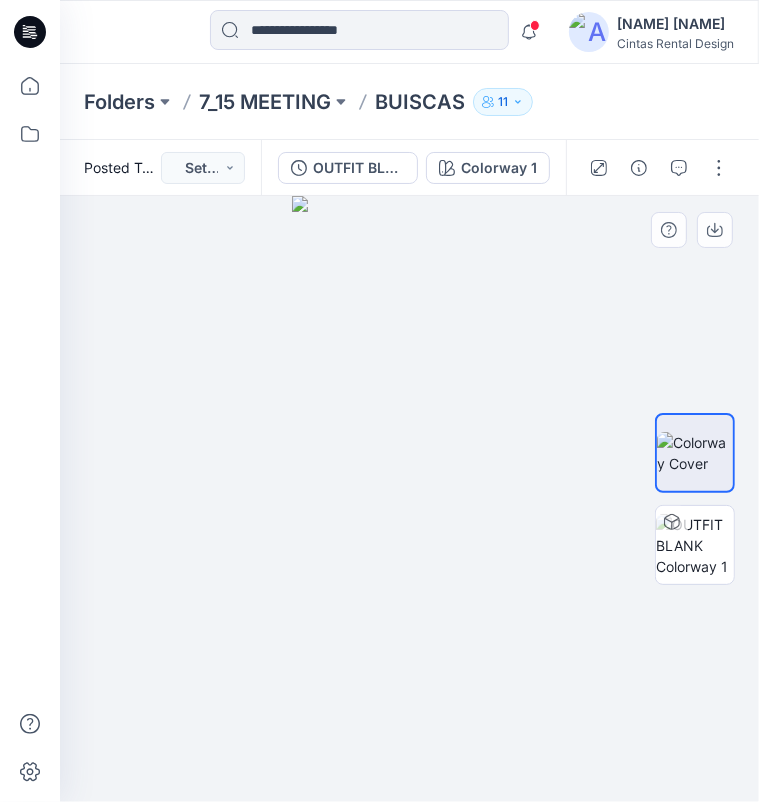 drag, startPoint x: 357, startPoint y: 331, endPoint x: 485, endPoint y: 421, distance: 156.47363 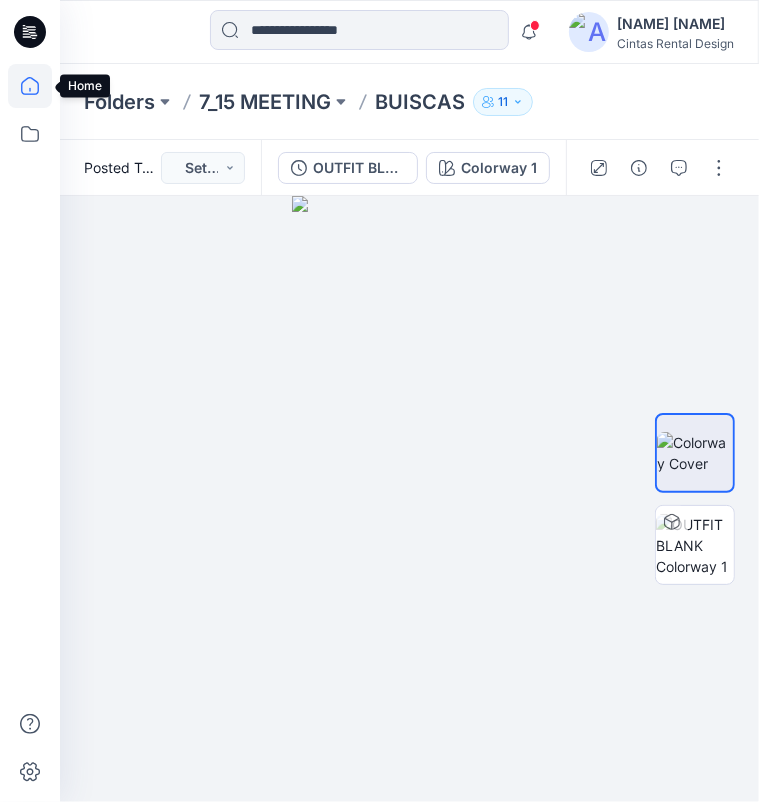 click 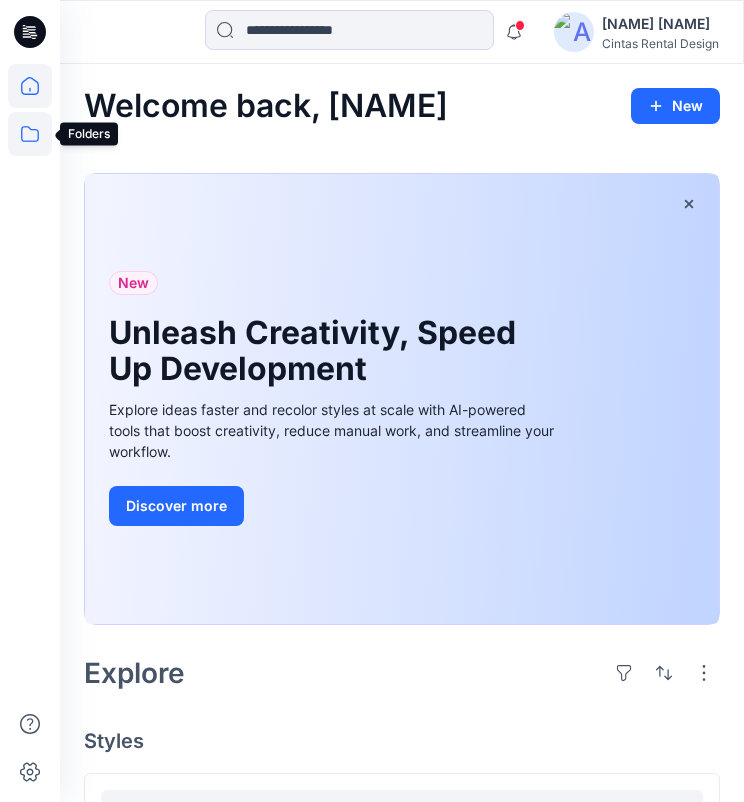 click 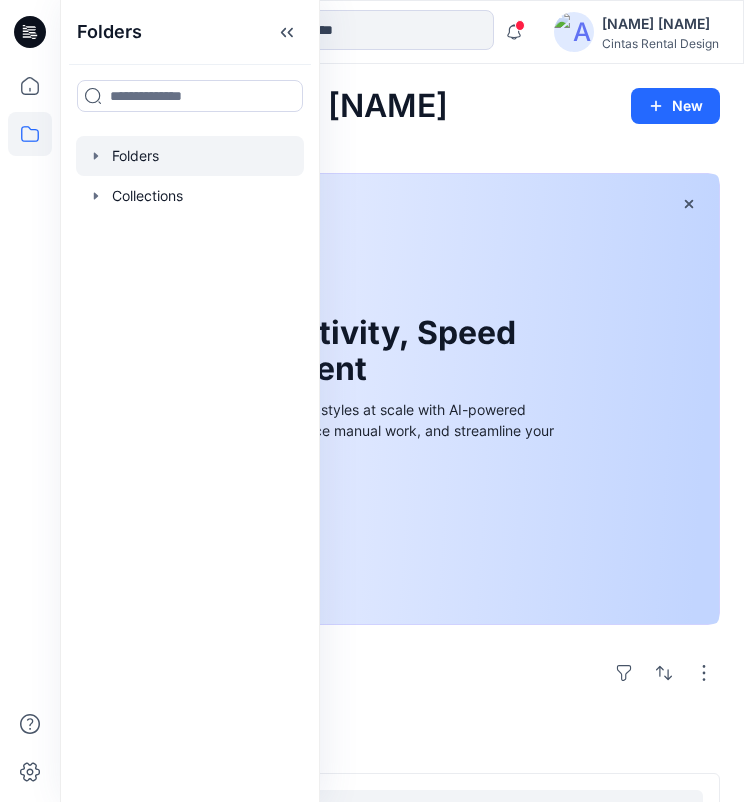 click at bounding box center [190, 156] 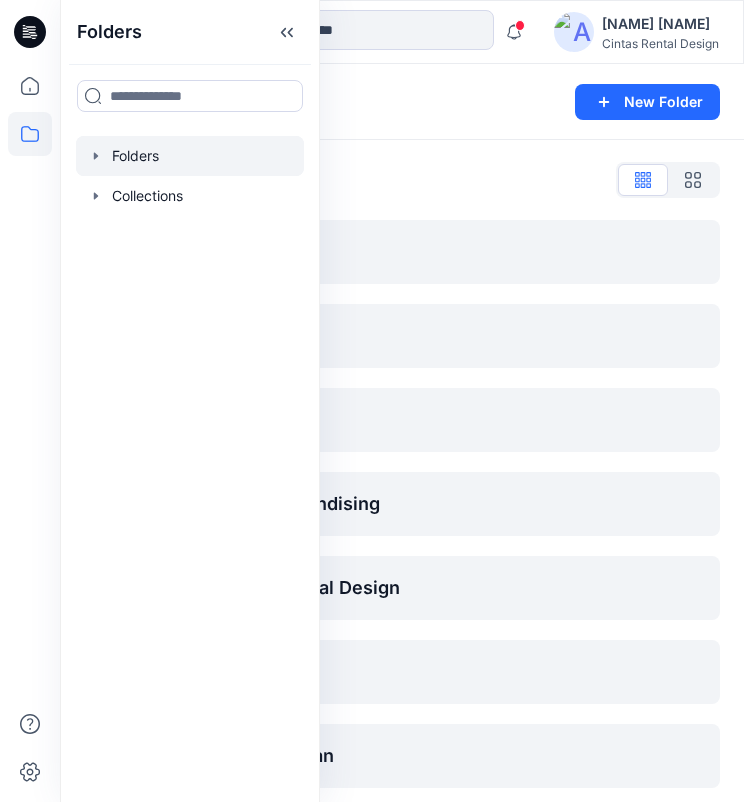 click on "Folders List 7_15 MEETING Business Casual  Chef Works Development Merchandising  Development Technical Design Food Processing  Housekeeping/EVS/Jan Labcoats and Scrubs Legacy Blanks Protective Apparel  Trims and Labels  V-Stitcher / Lotta Resources Visibility Apparel Workwear" at bounding box center (402, 770) 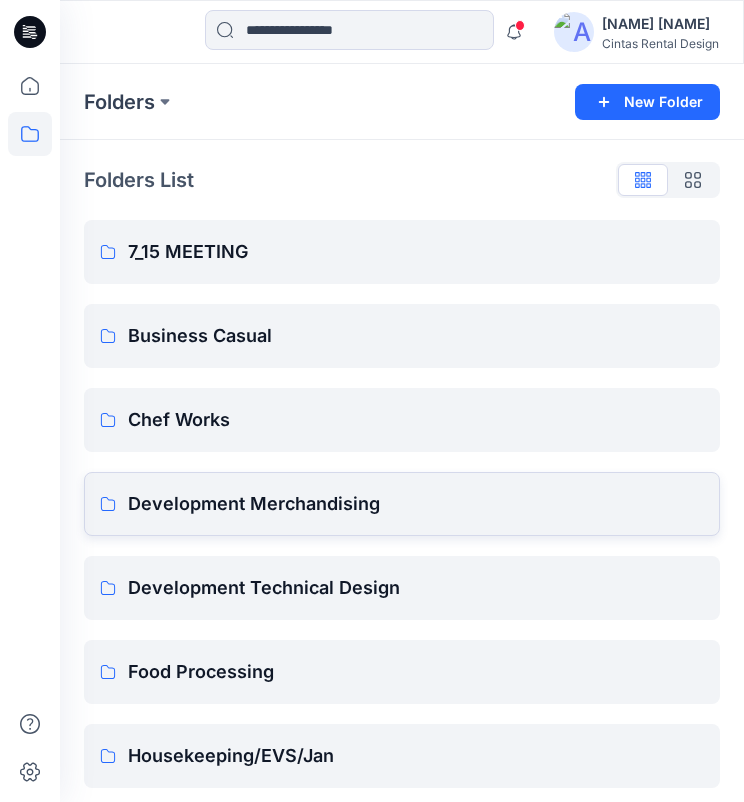 click on "Development Merchandising" at bounding box center [416, 504] 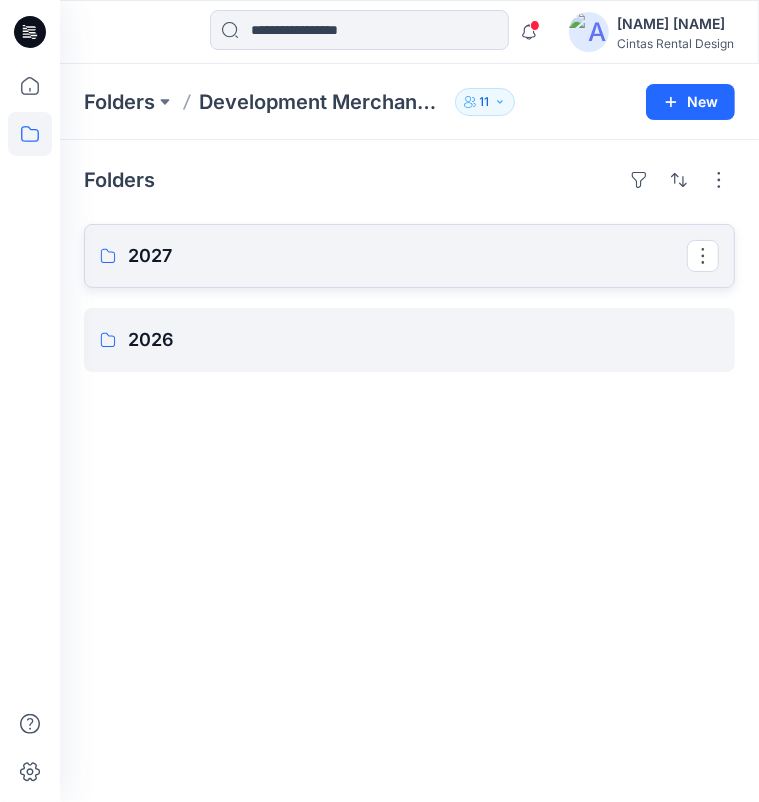 click on "2027" at bounding box center (409, 256) 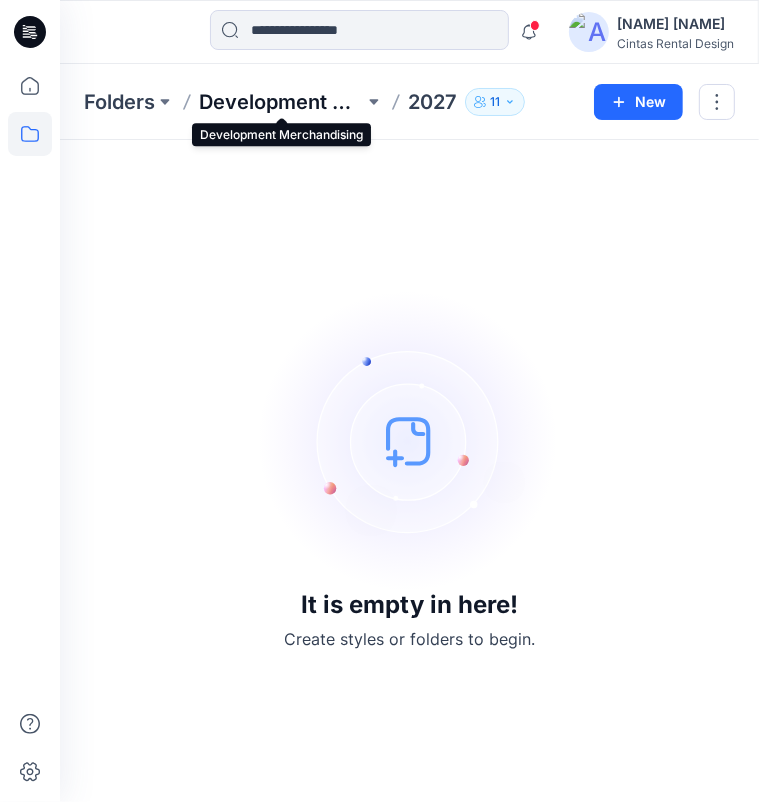 click on "Development Merchandising" at bounding box center [281, 102] 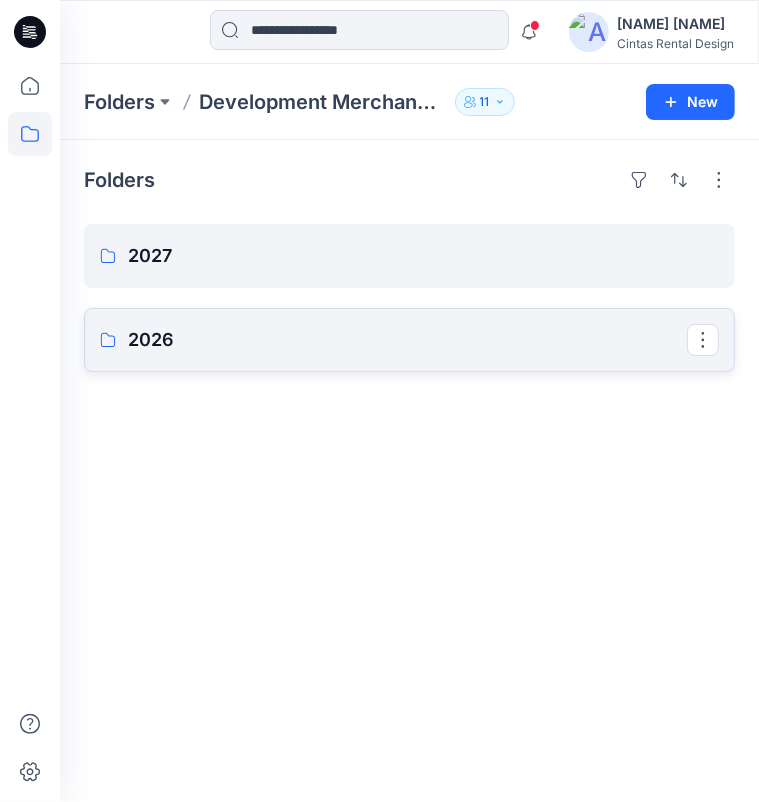 click on "2026" at bounding box center (409, 340) 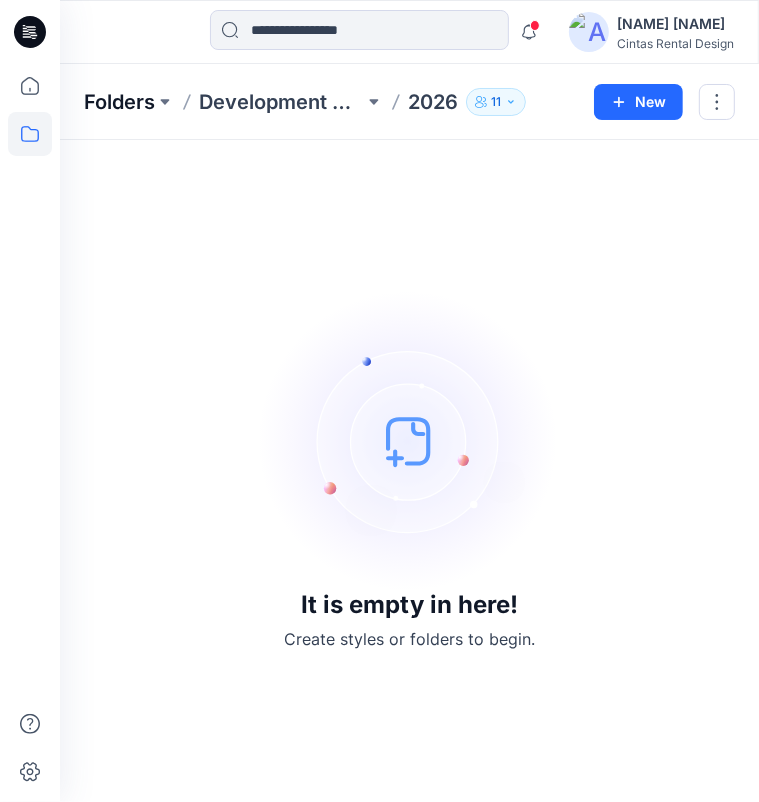 click on "Folders" at bounding box center [119, 102] 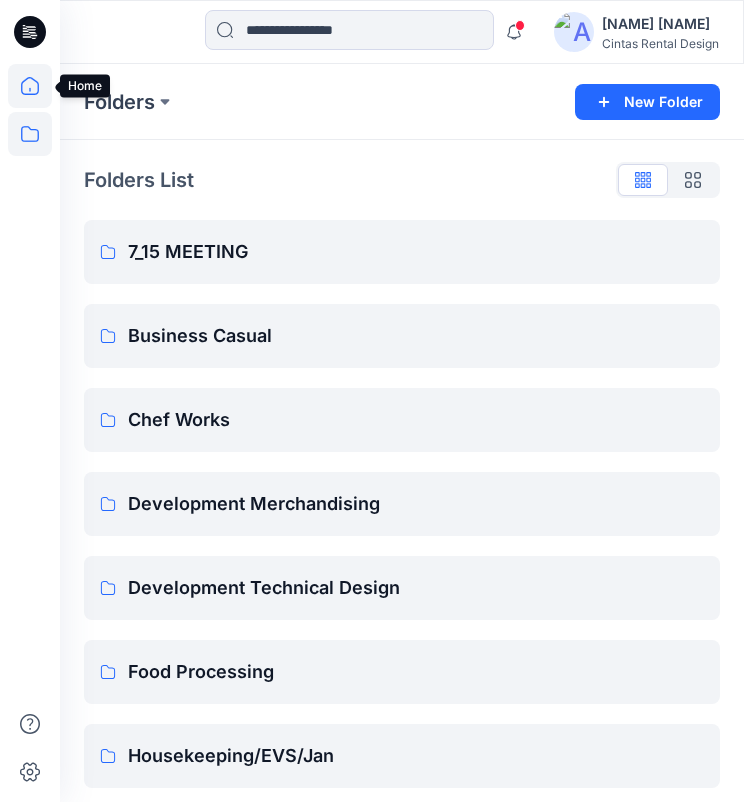 click 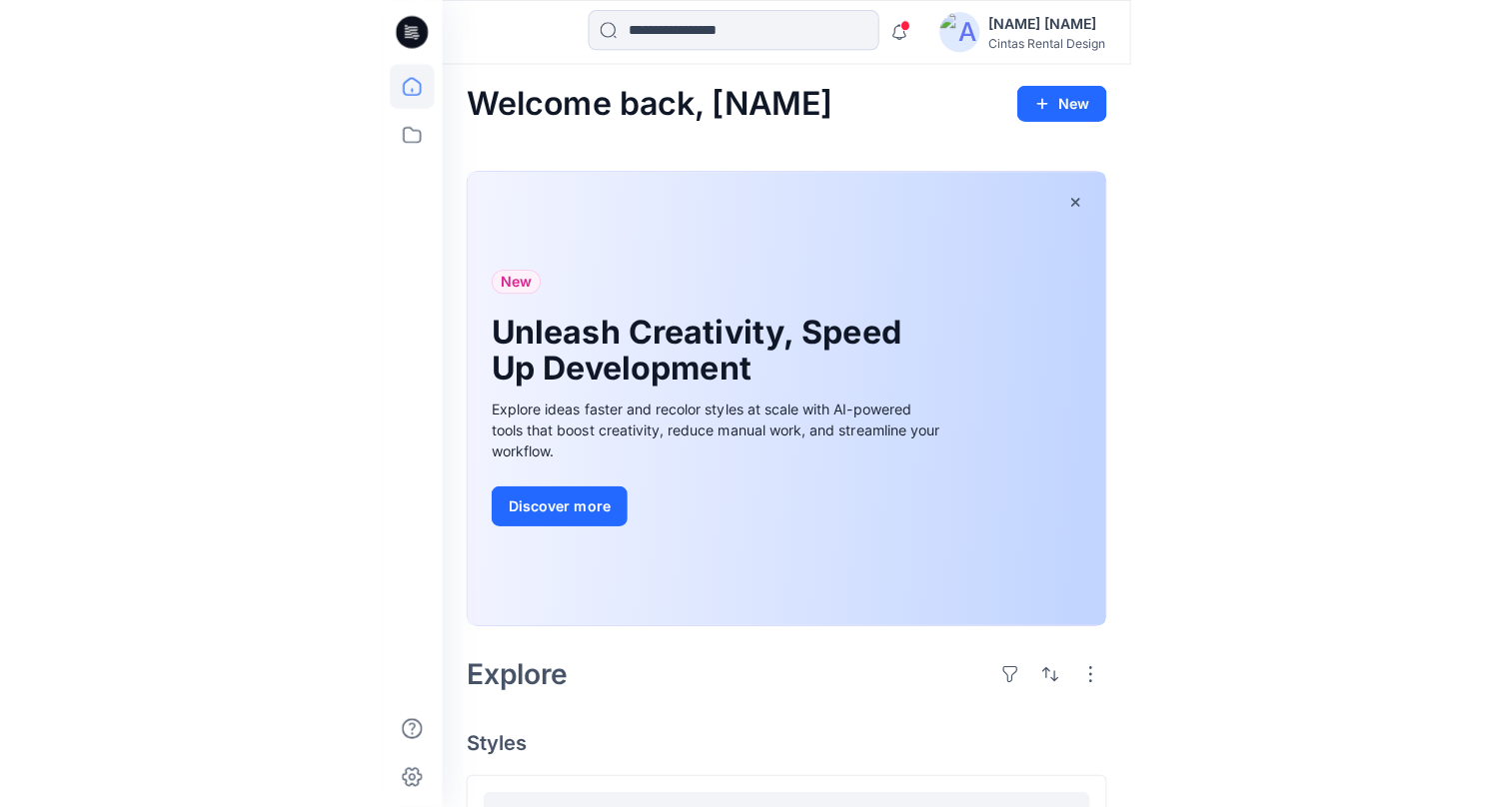scroll, scrollTop: 2, scrollLeft: 0, axis: vertical 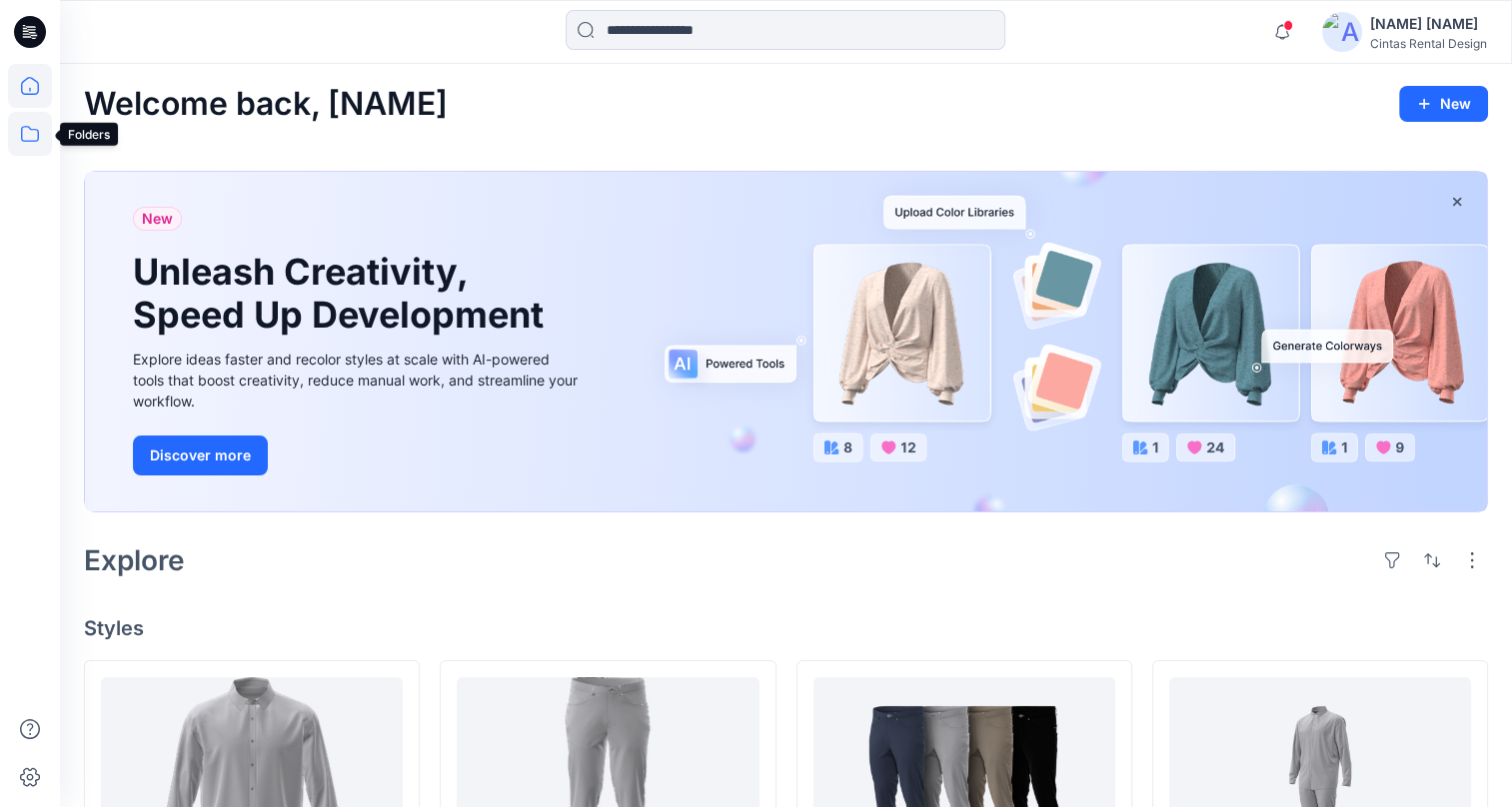 click 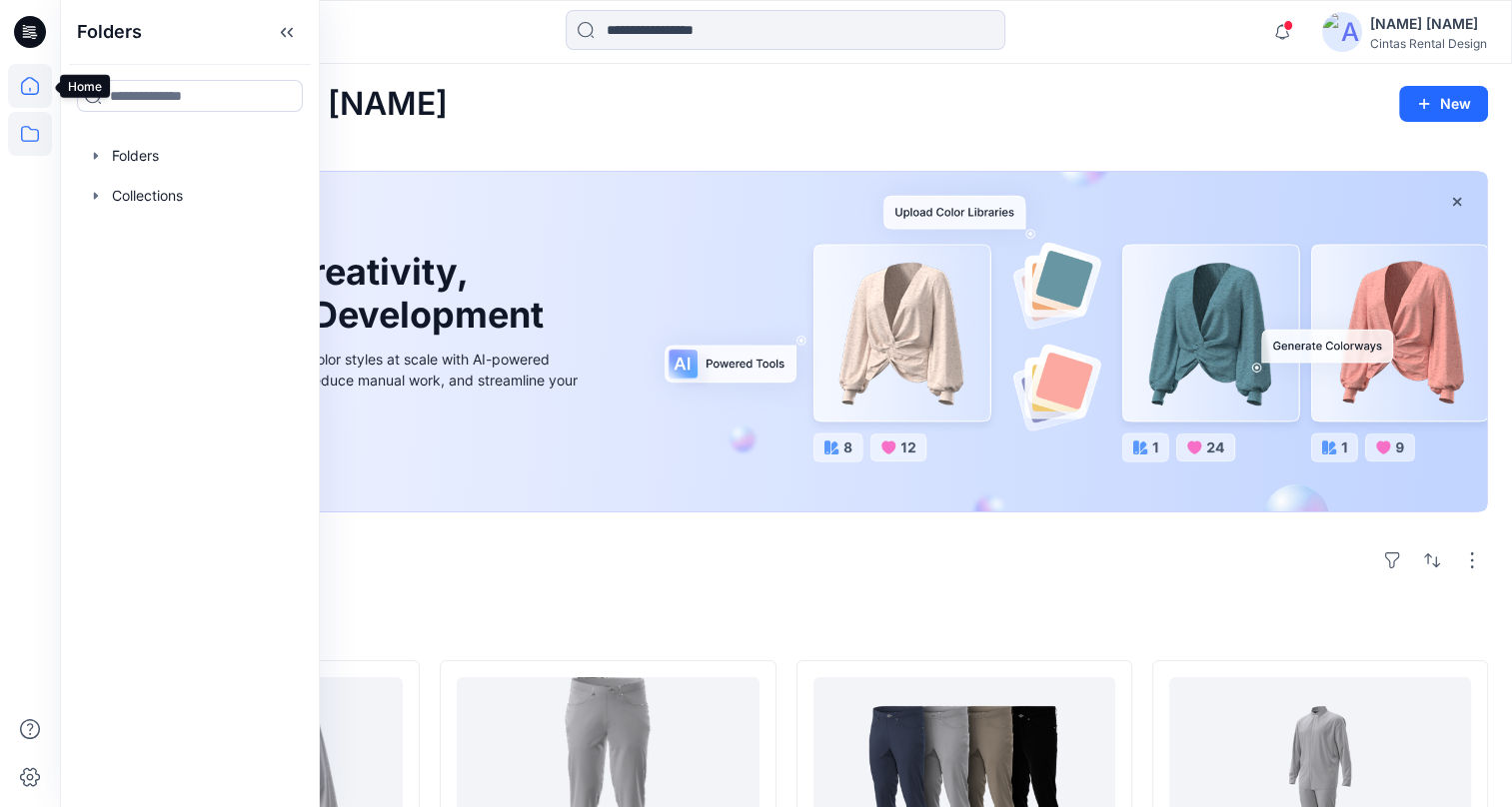 click 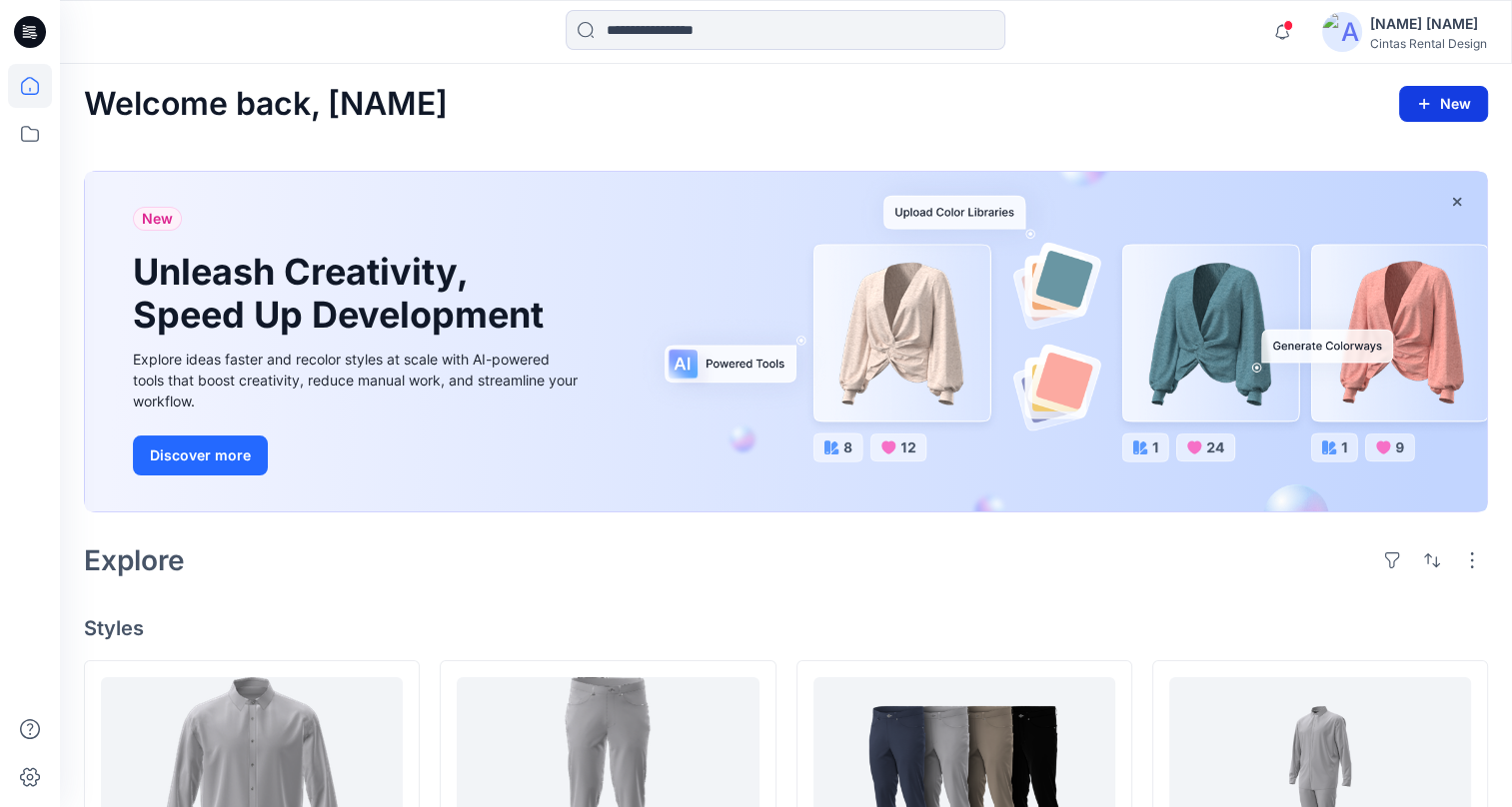 click on "New" at bounding box center (1443, 104) 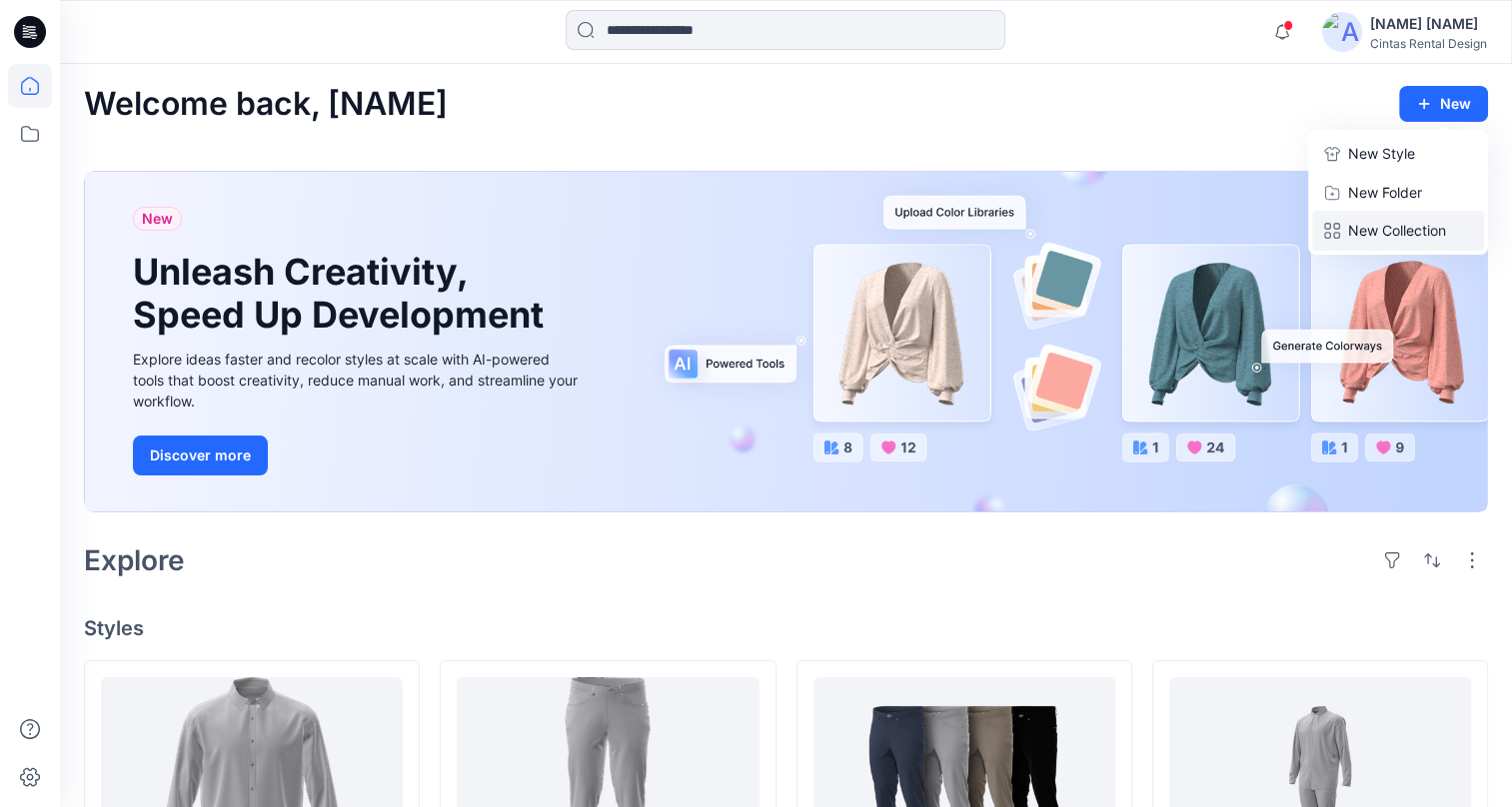 click on "New Collection" at bounding box center (1397, 231) 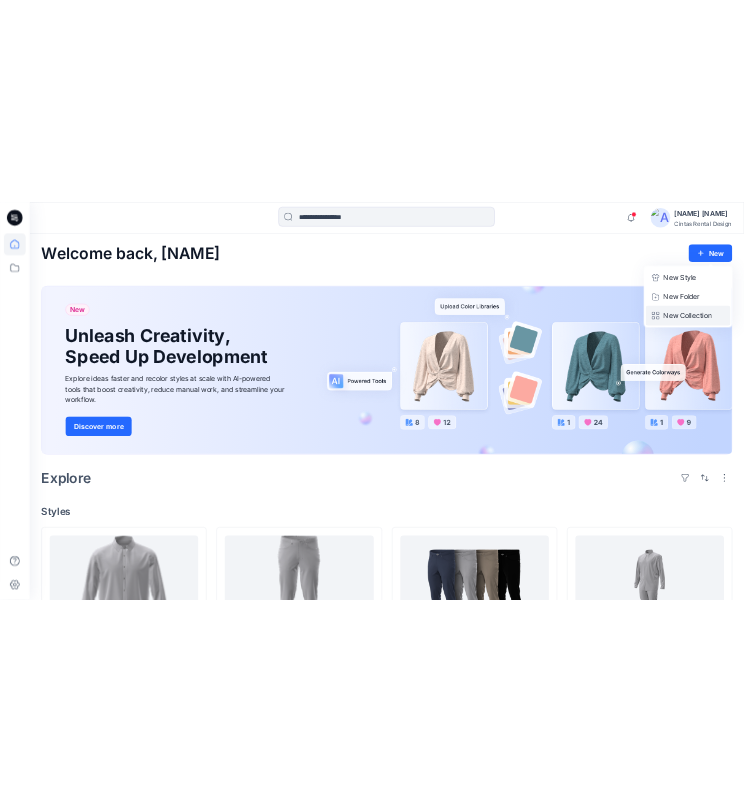 scroll, scrollTop: 0, scrollLeft: 0, axis: both 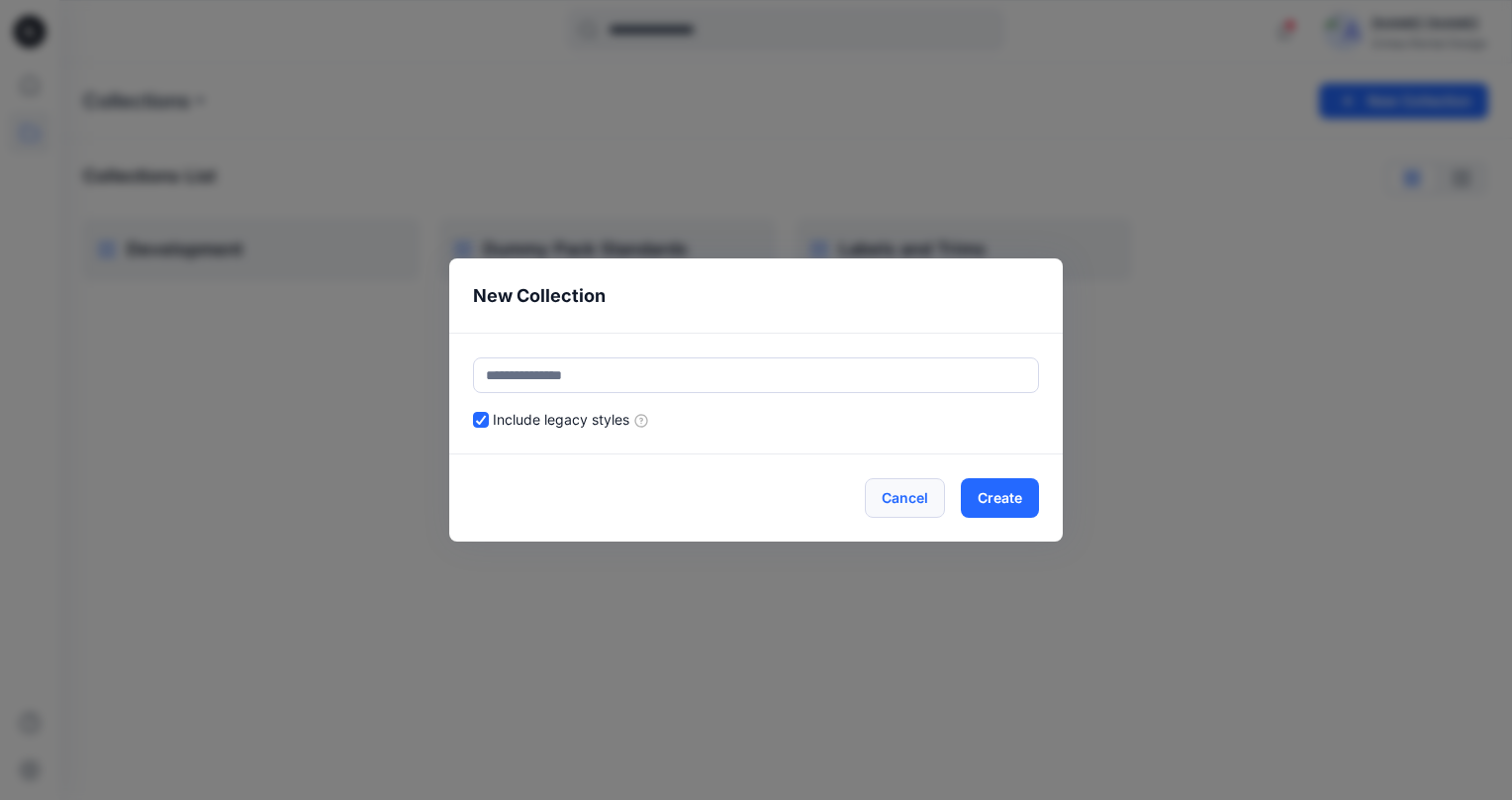 click on "Cancel" at bounding box center [904, 498] 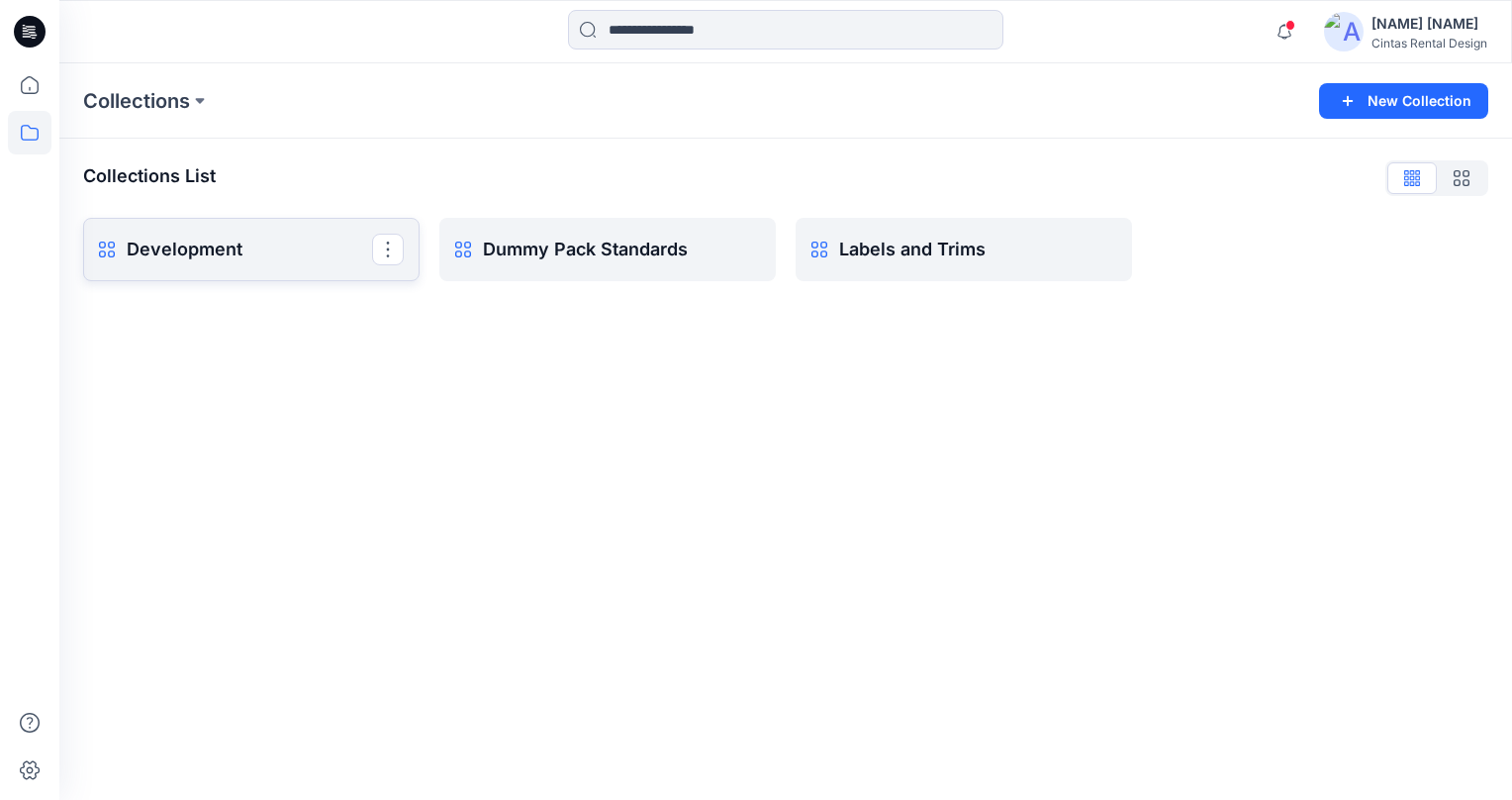 click on "Development Clone Collection Present Collection" at bounding box center (251, 250) 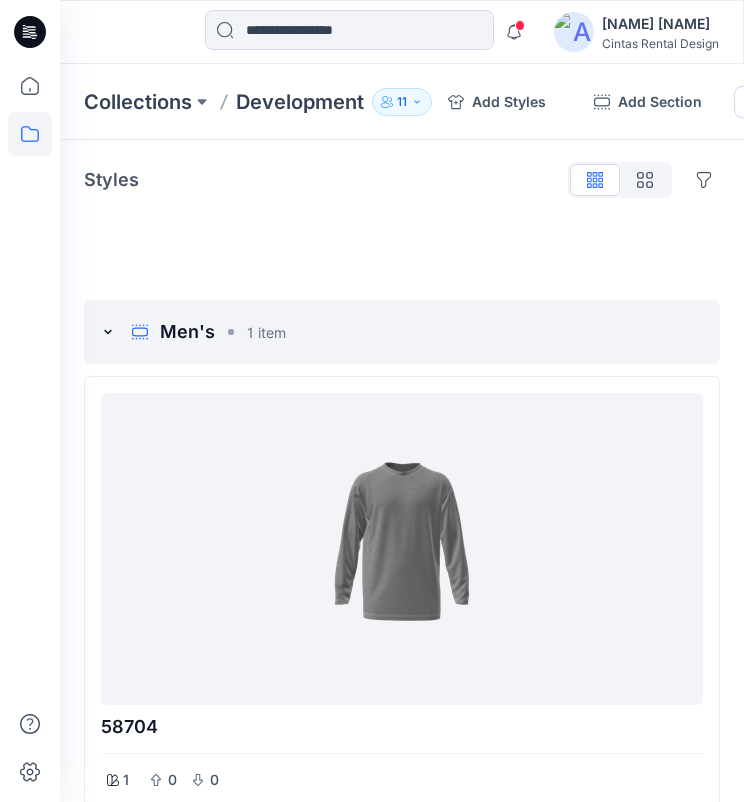 click on "Styles Hide Legacy Styles Add Section Men's  1 item 58704 1 0 0 Add Section Women's  0 items Add Section
To pick up a draggable item, press the space bar.
While dragging, use the arrow keys to move the item.
Press space again to drop the item in its new position, or press escape to cancel." at bounding box center (402, 601) 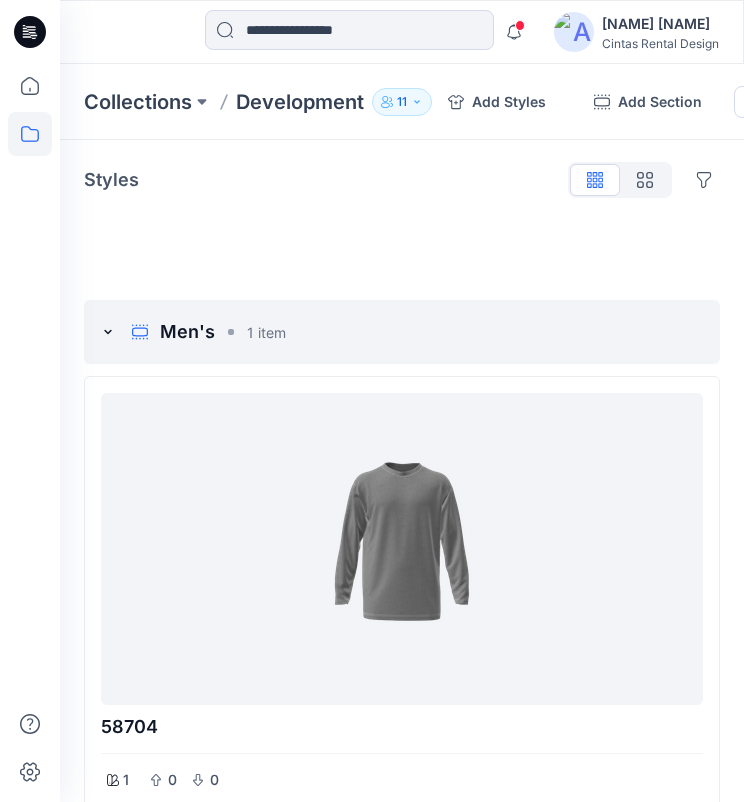 click 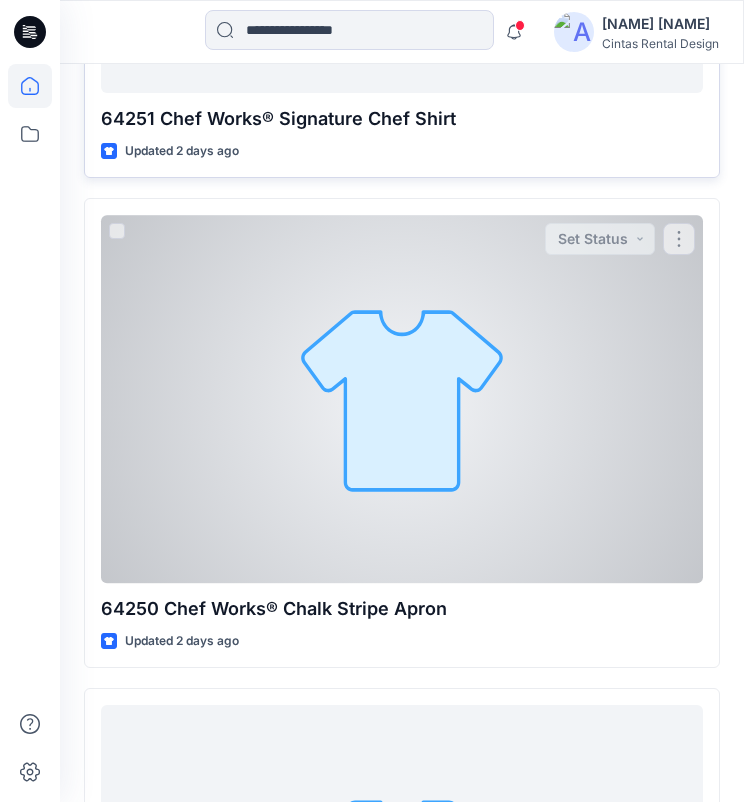 scroll, scrollTop: 10380, scrollLeft: 0, axis: vertical 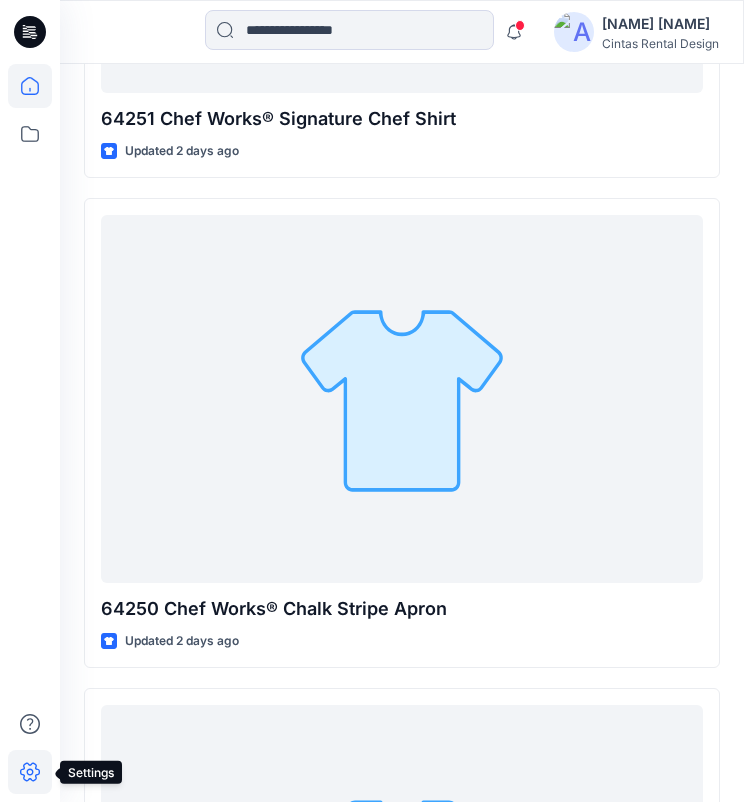 click 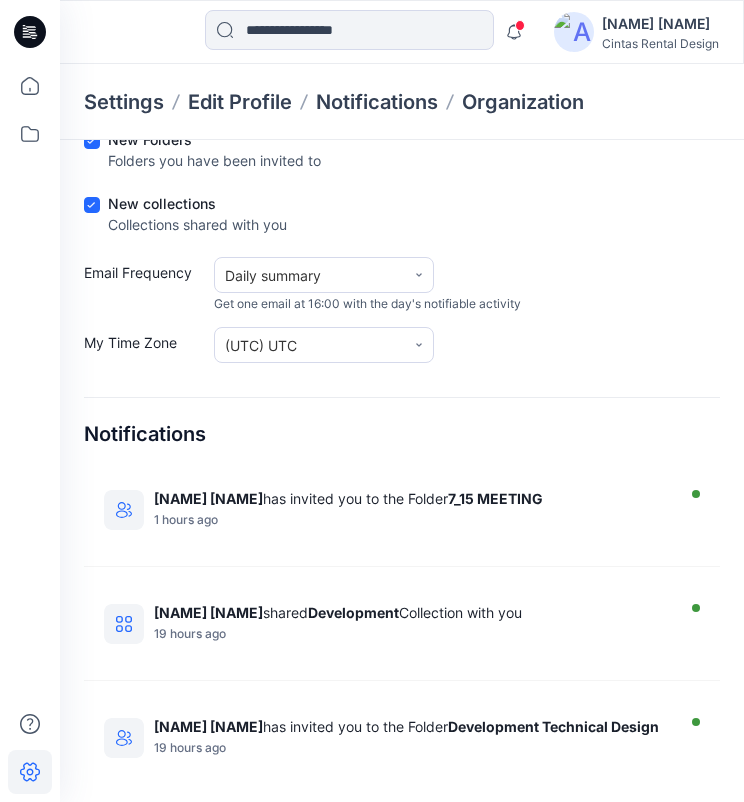 scroll, scrollTop: 0, scrollLeft: 0, axis: both 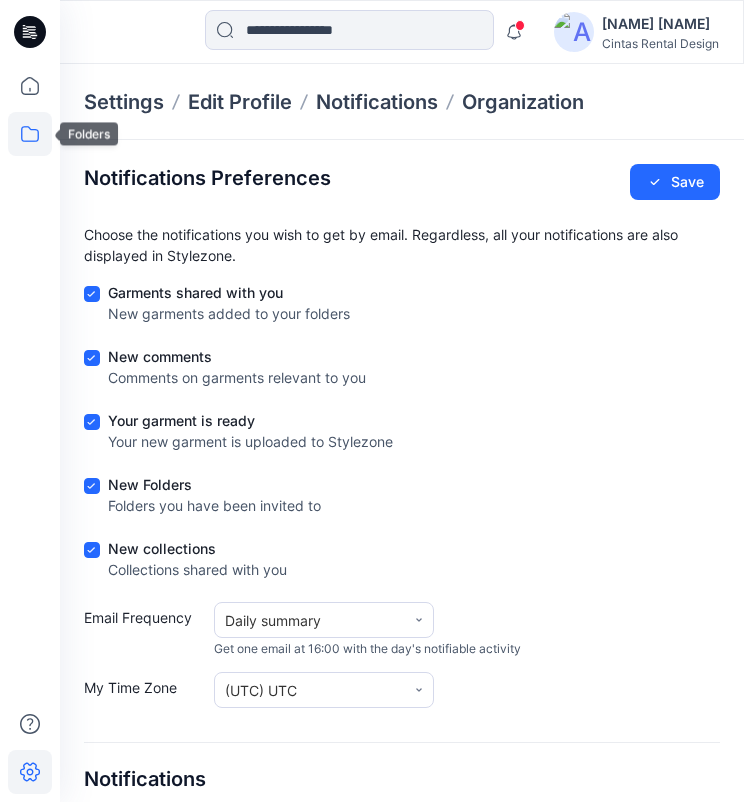 click 